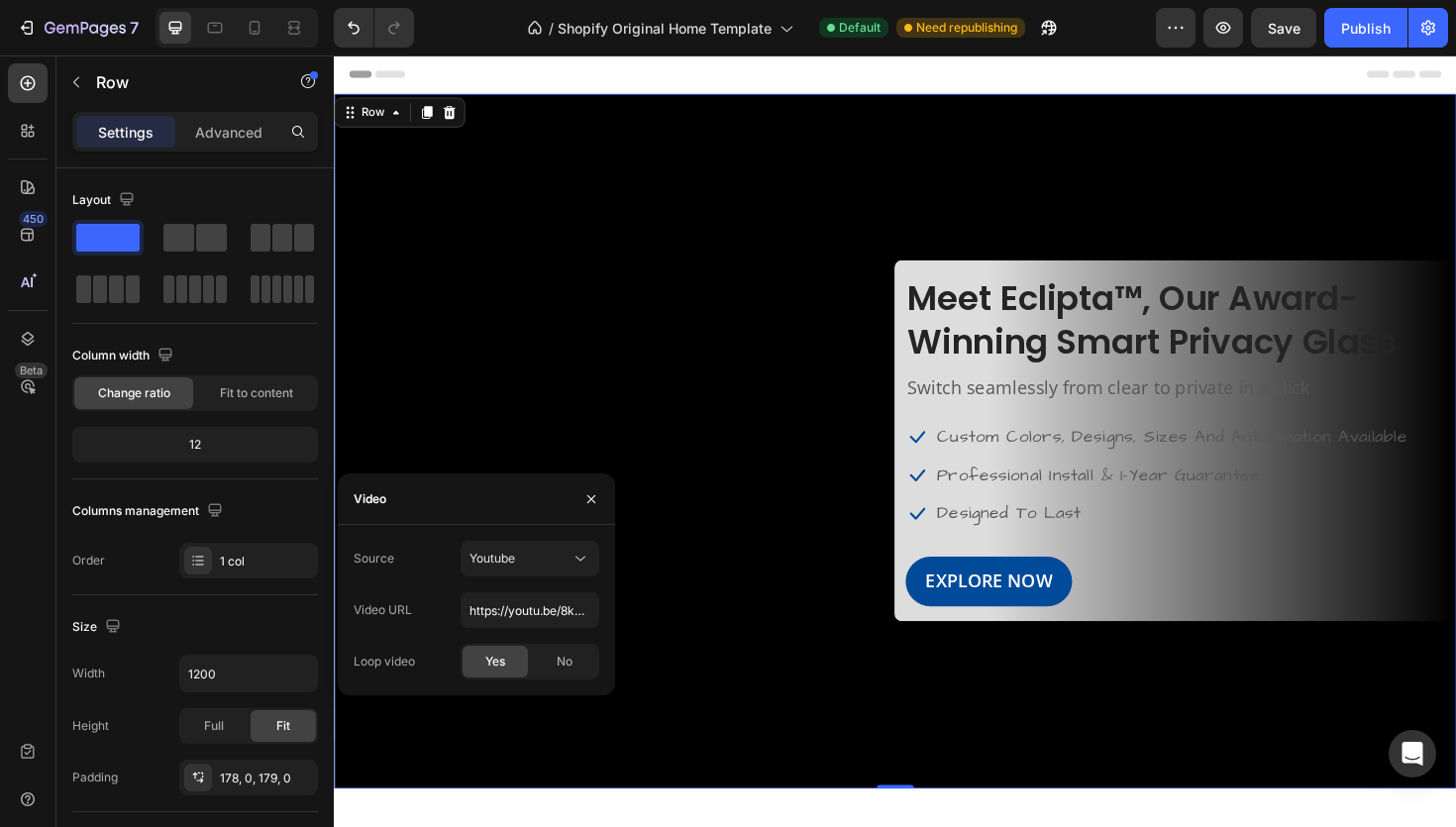 scroll, scrollTop: 0, scrollLeft: 0, axis: both 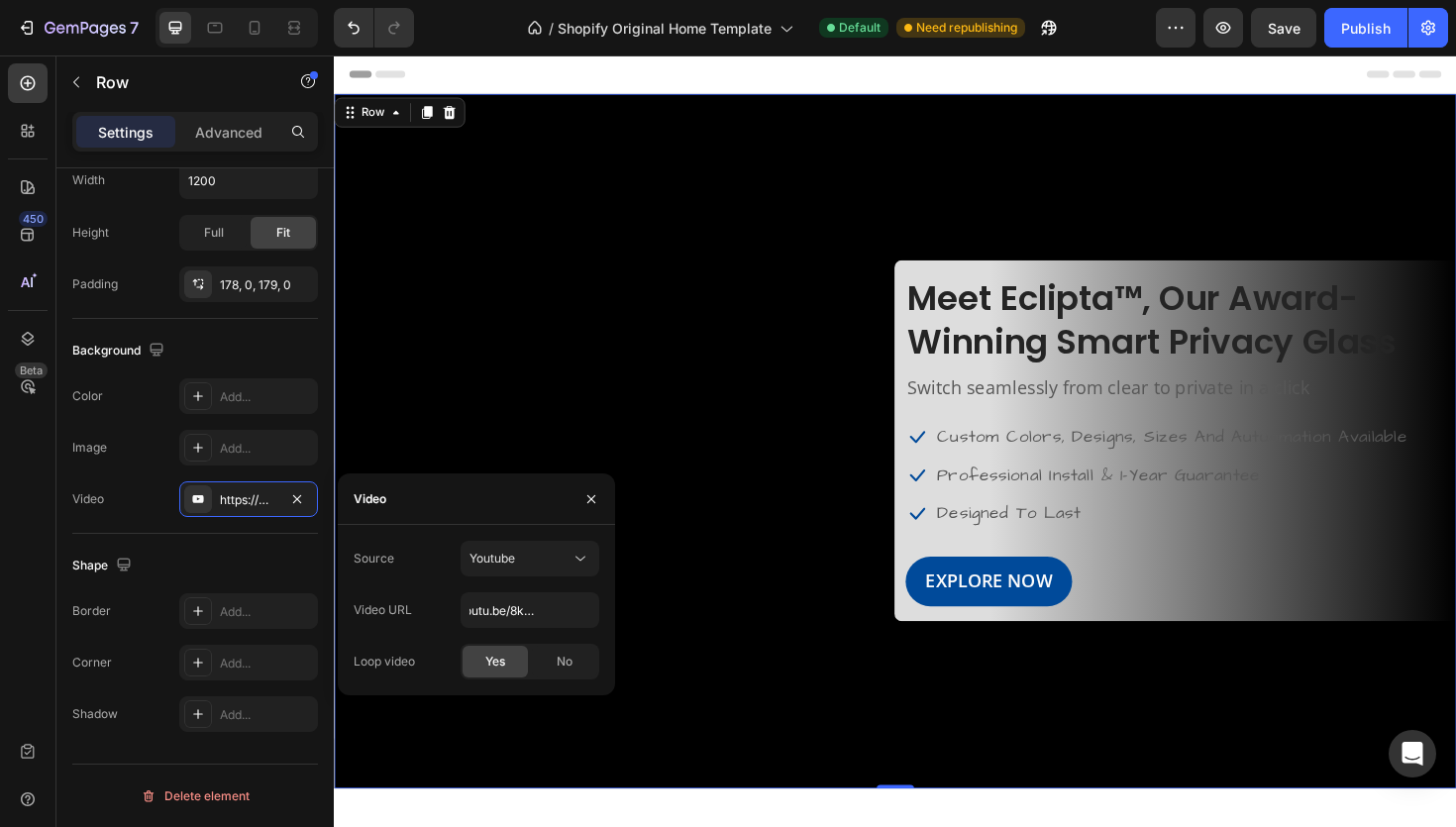 type on "https://youtu.be/8kgSFOF6LpA" 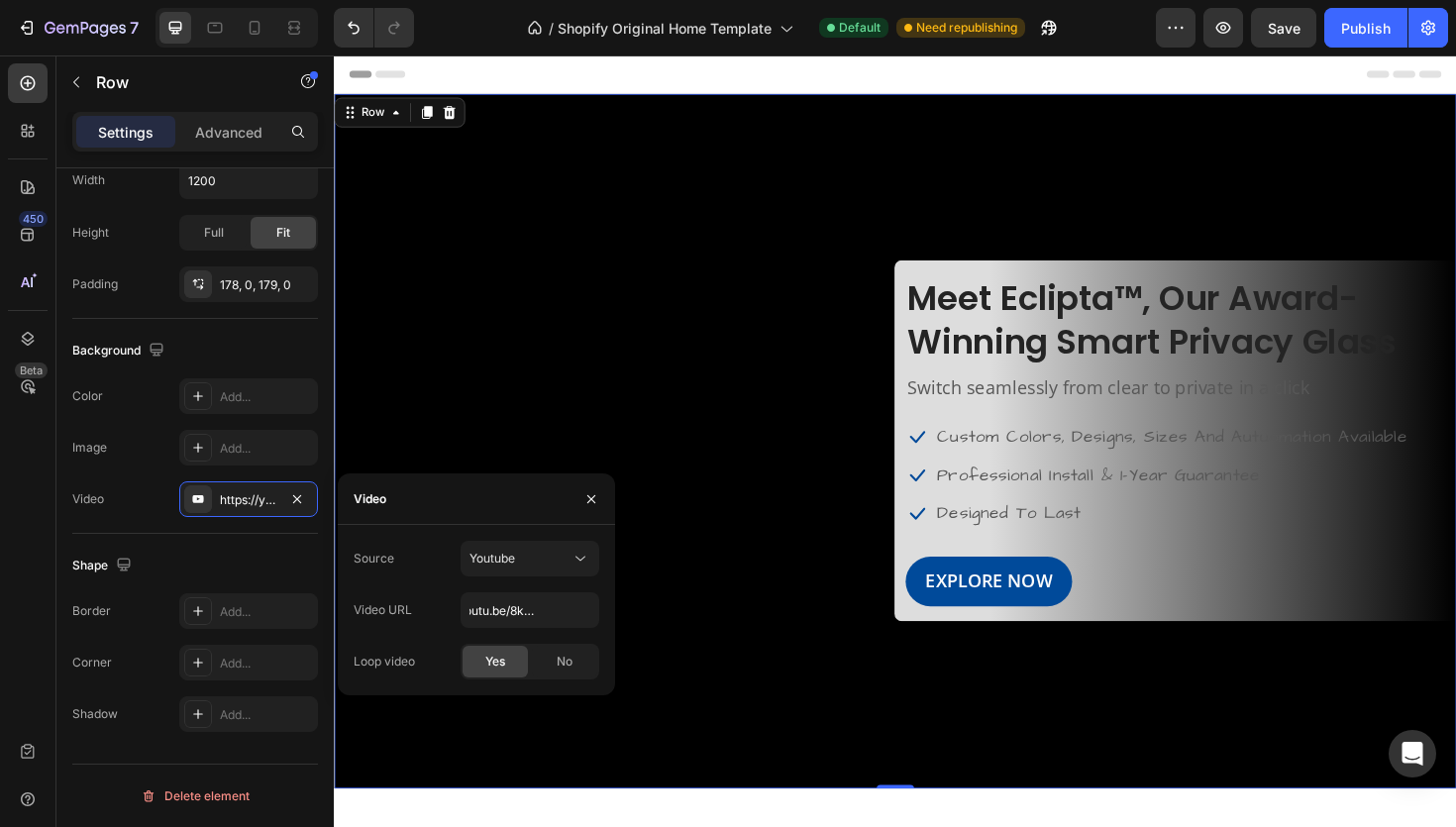 click on "Video URL" at bounding box center [382, 610] 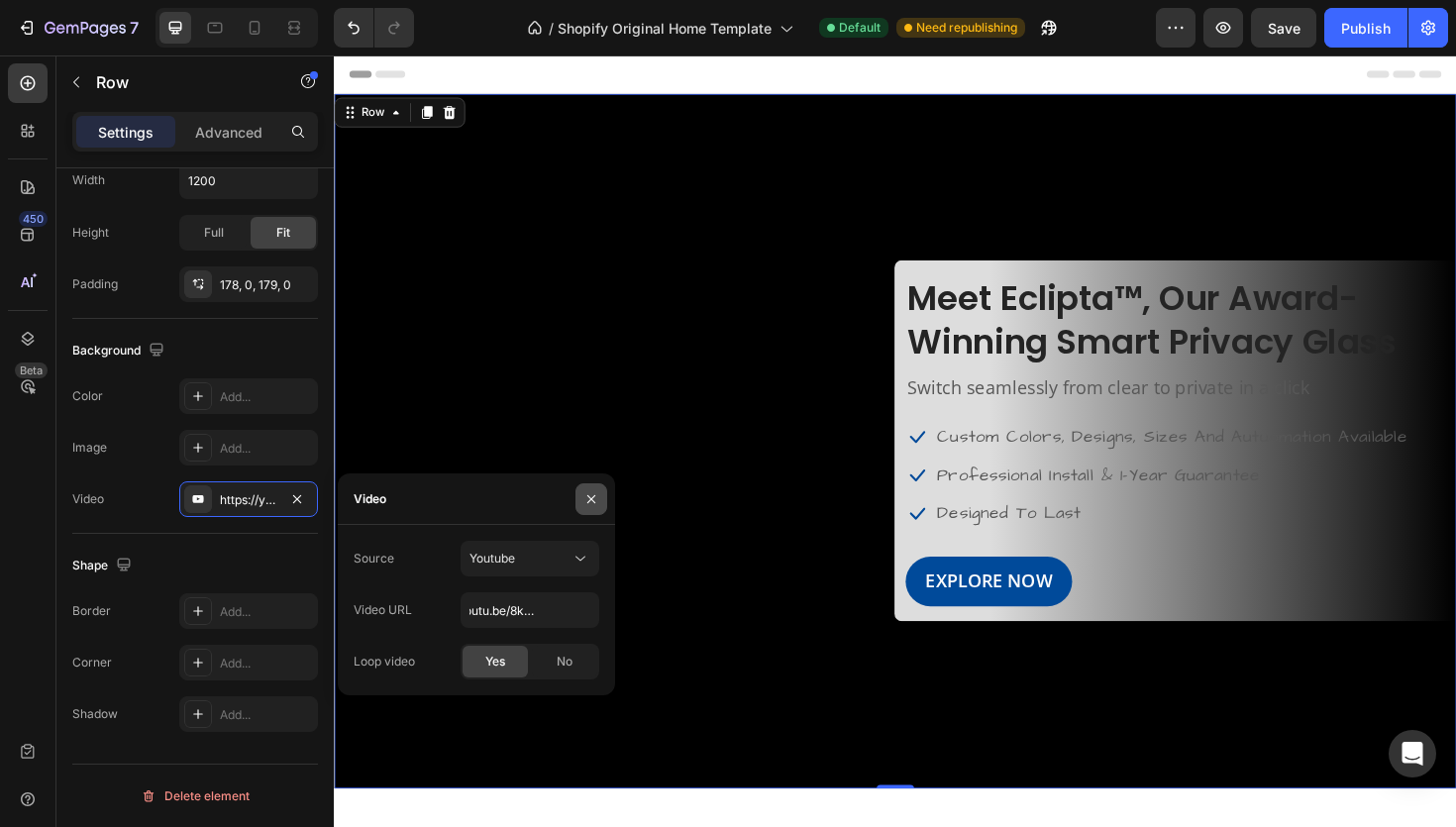 click 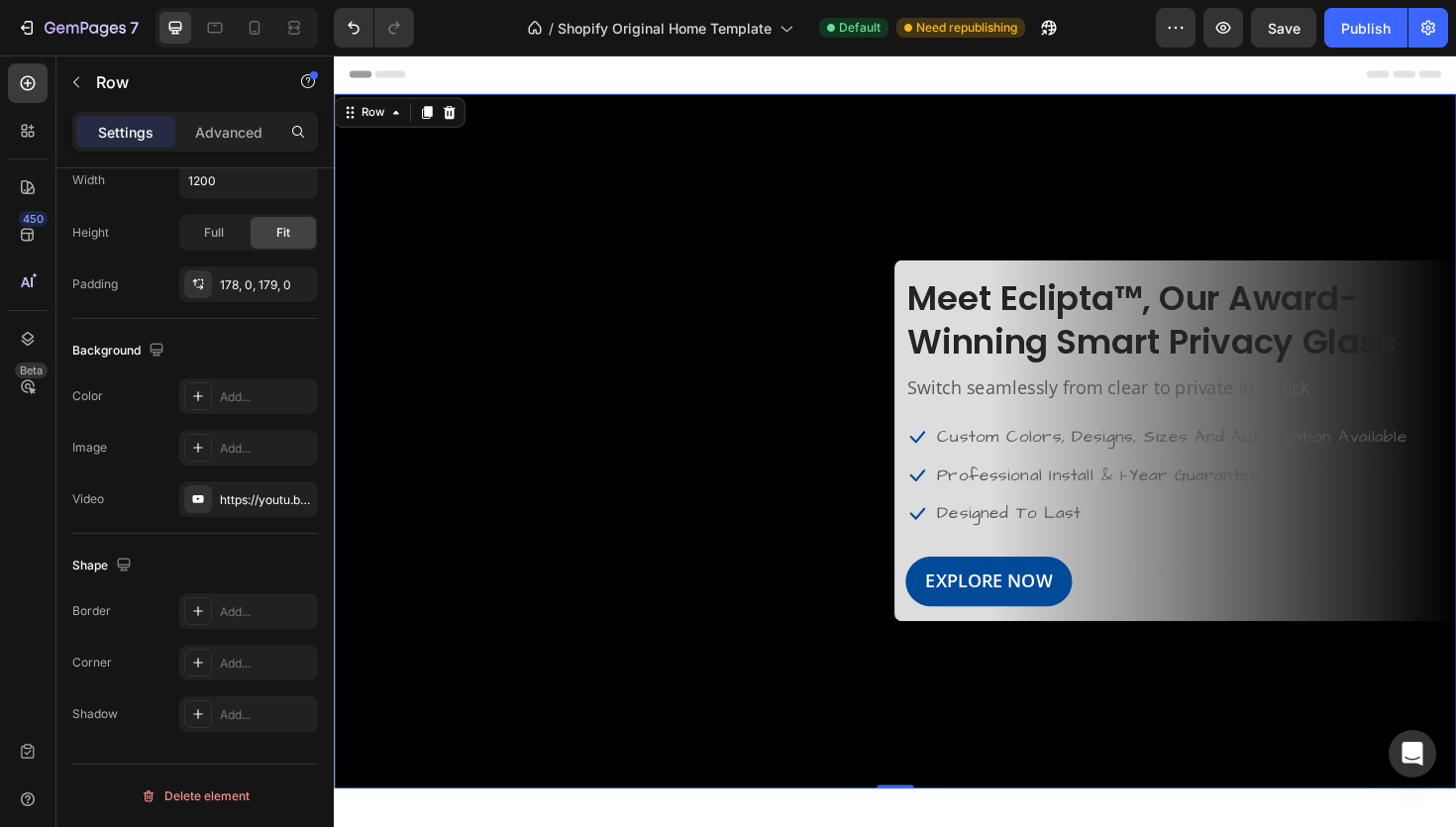 click on "Image Meet Eclipta™, Our Award-Winning Smart Privacy Glass Heading Switch seamlessly from clear to private in a click Text block                Icon Custom Colors, Designs, Sizes And Autuomation Available Text block                Icon Professional Install & 1-Year Guarantee Text block                Icon Designed To Last Text block Icon List EXPLORE  NOW Button Row" at bounding box center (928, 464) 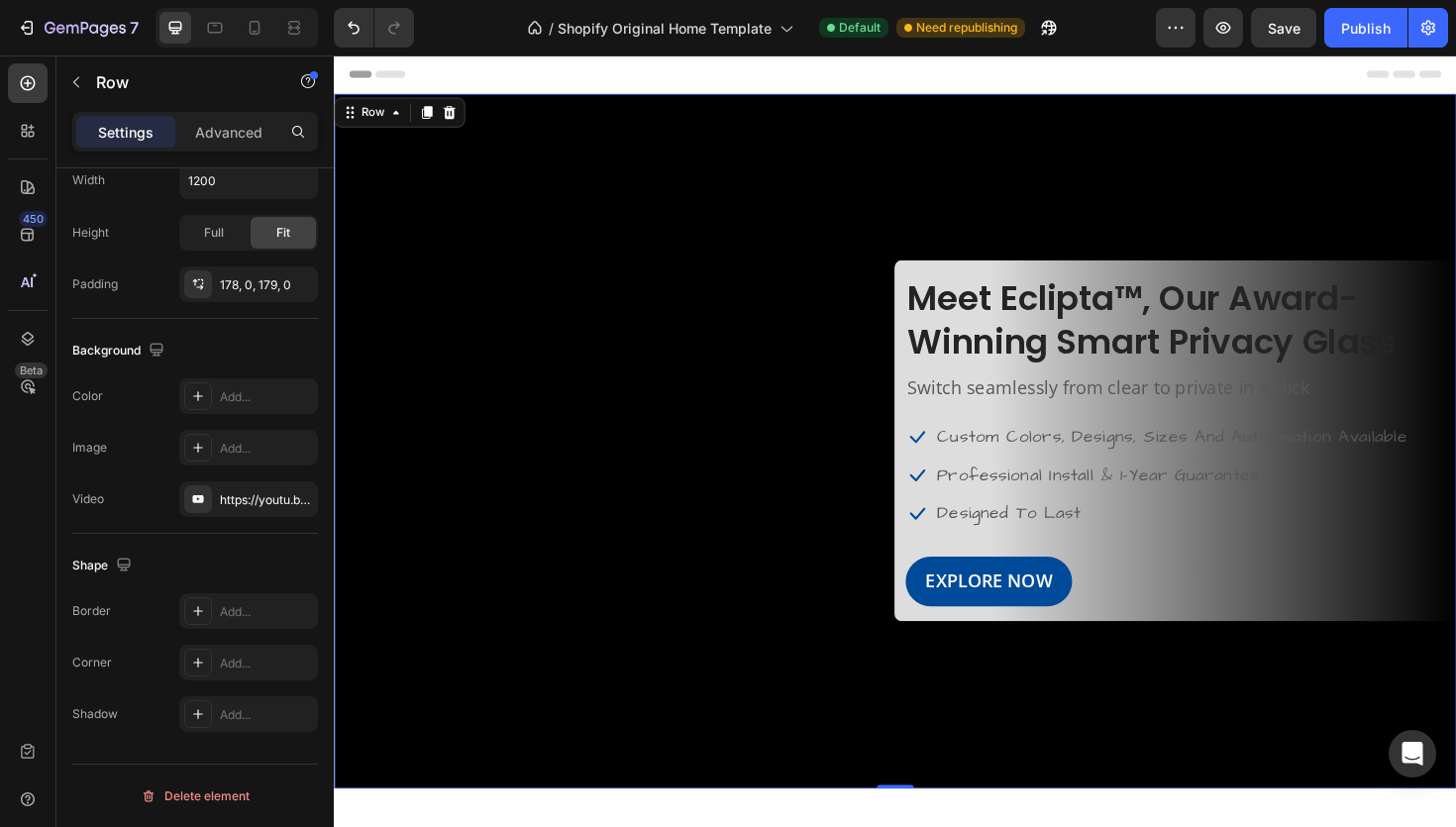 click on "Image Meet Eclipta™, Our Award-Winning Smart Privacy Glass Heading Switch seamlessly from clear to private in a click Text block                Icon Custom Colors, Designs, Sizes And Autuomation Available Text block                Icon Professional Install & 1-Year Guarantee Text block                Icon Designed To Last Text block Icon List EXPLORE  NOW Button Row" at bounding box center [928, 464] 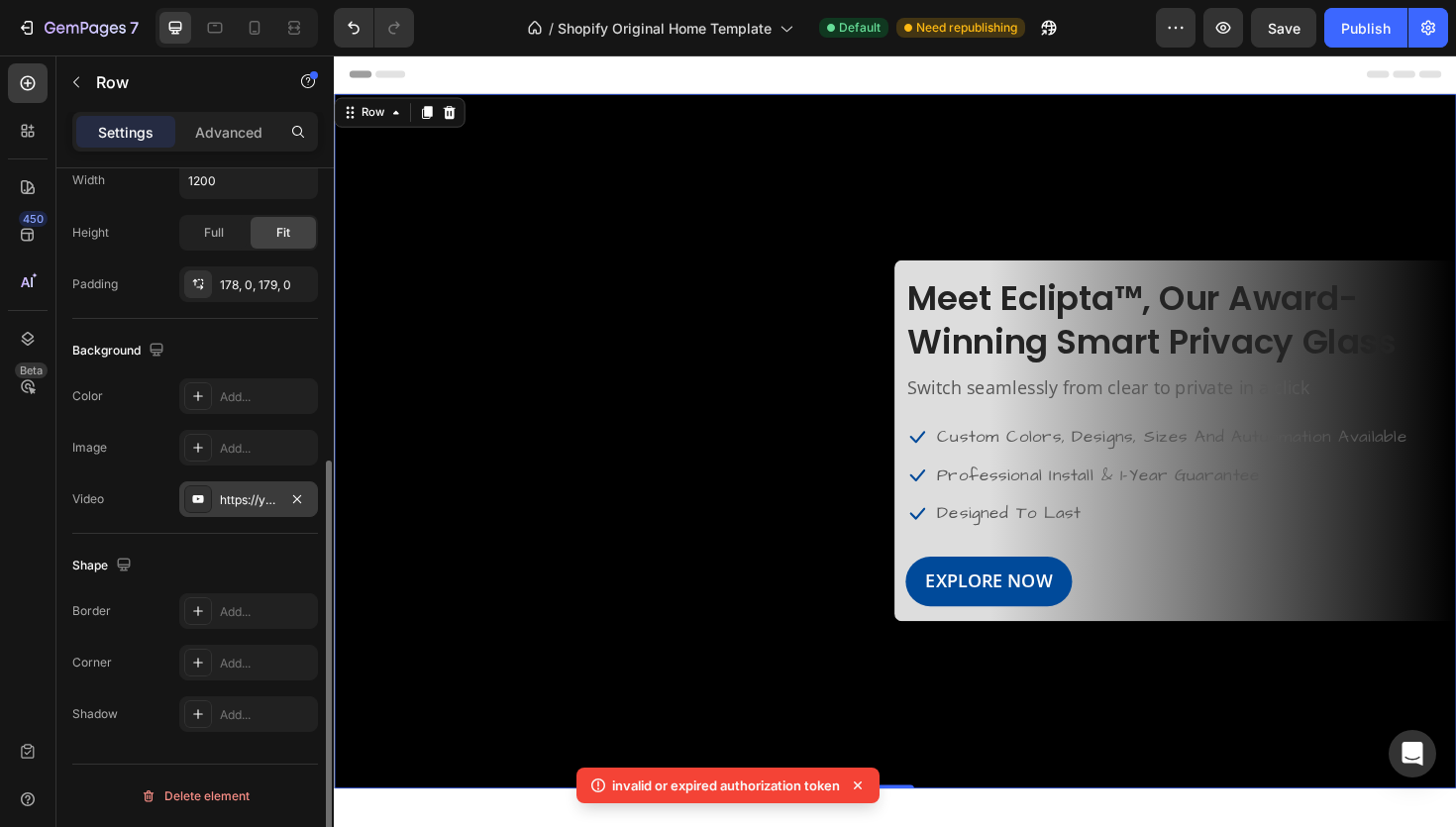 click on "https://youtu.be/8kgSFOF6LpA" at bounding box center (249, 500) 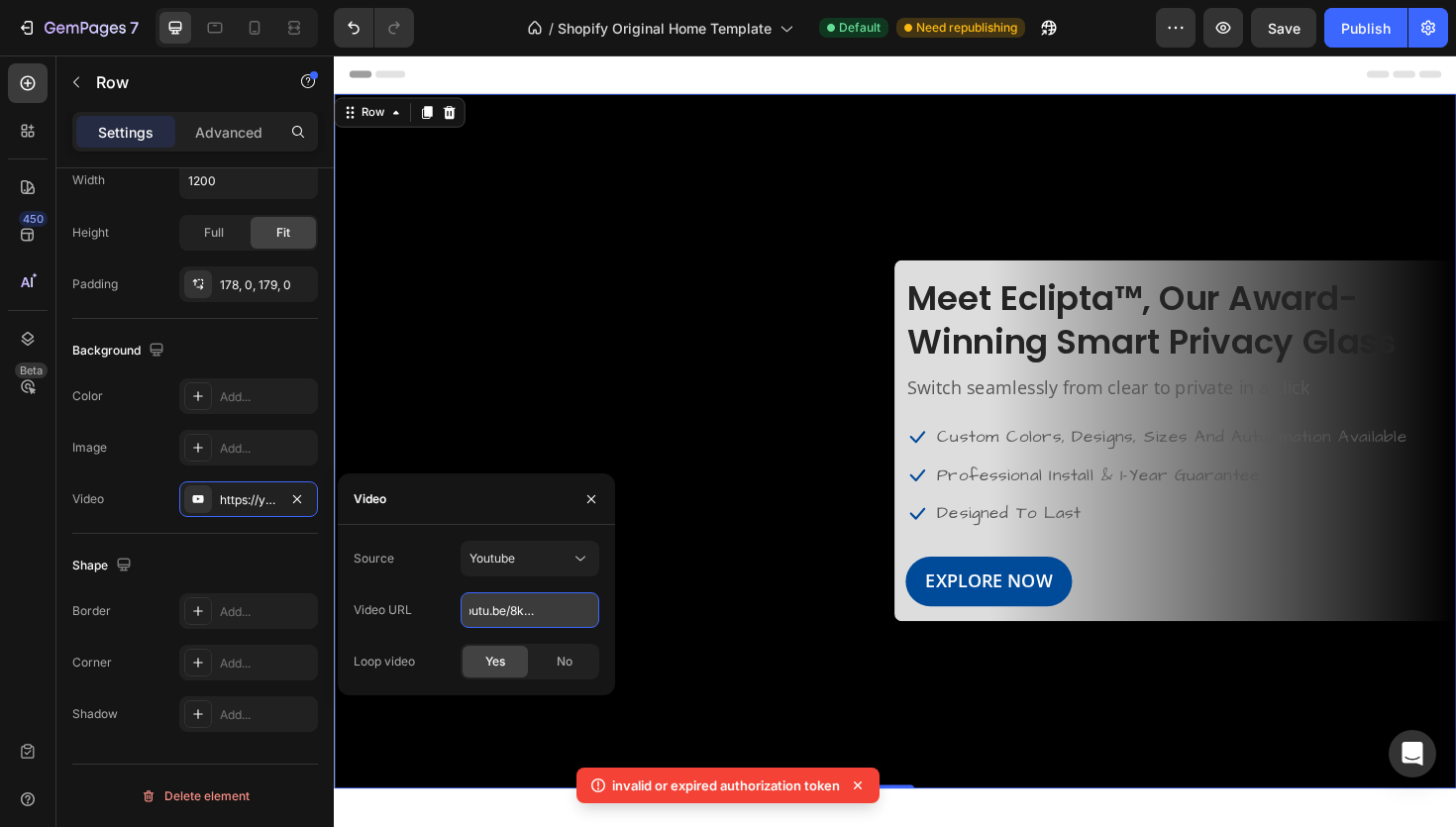 click on "https://youtu.be/8kgSFOF6LpA" at bounding box center (530, 610) 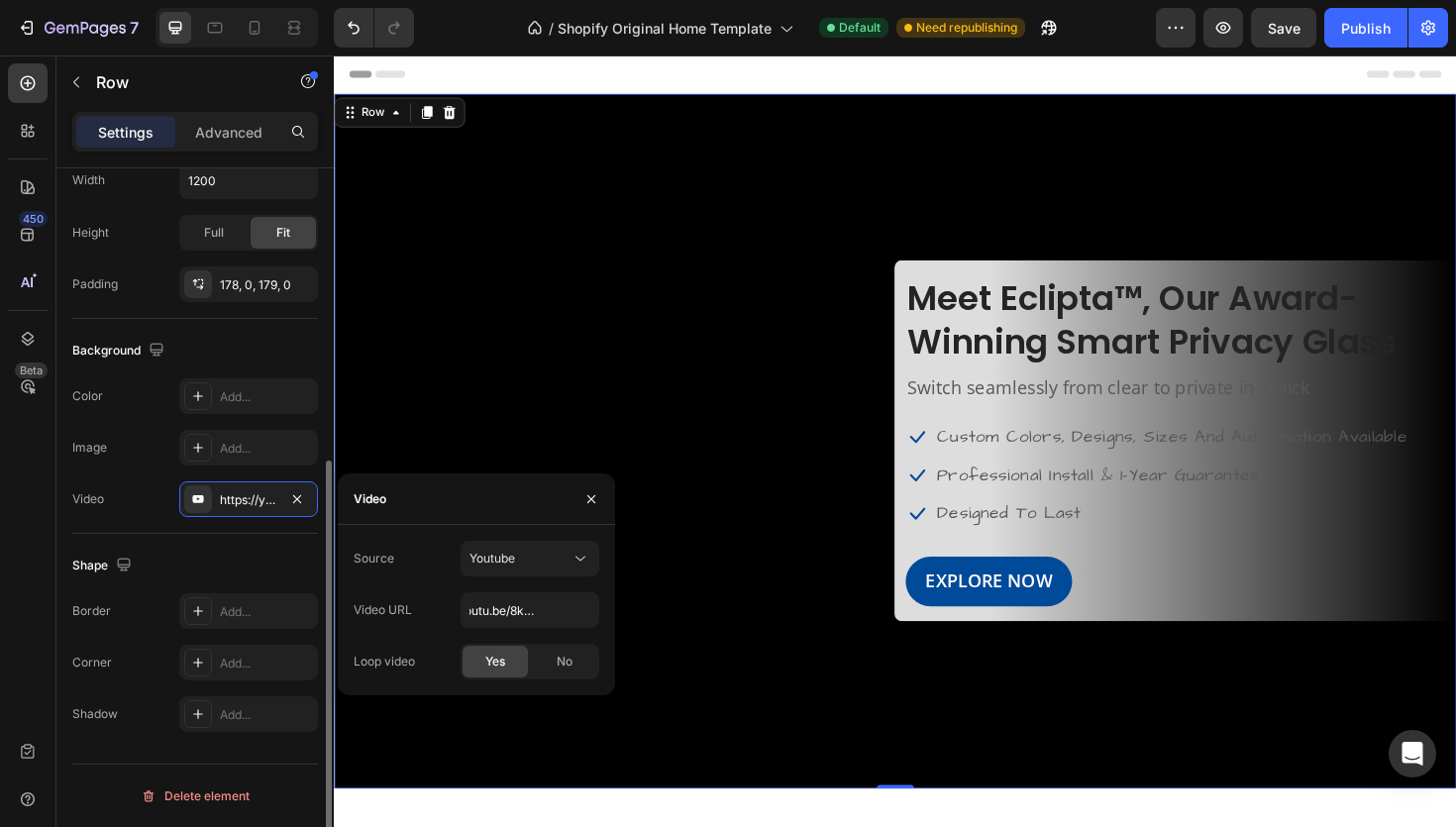 click on "Shape" at bounding box center (195, 566) 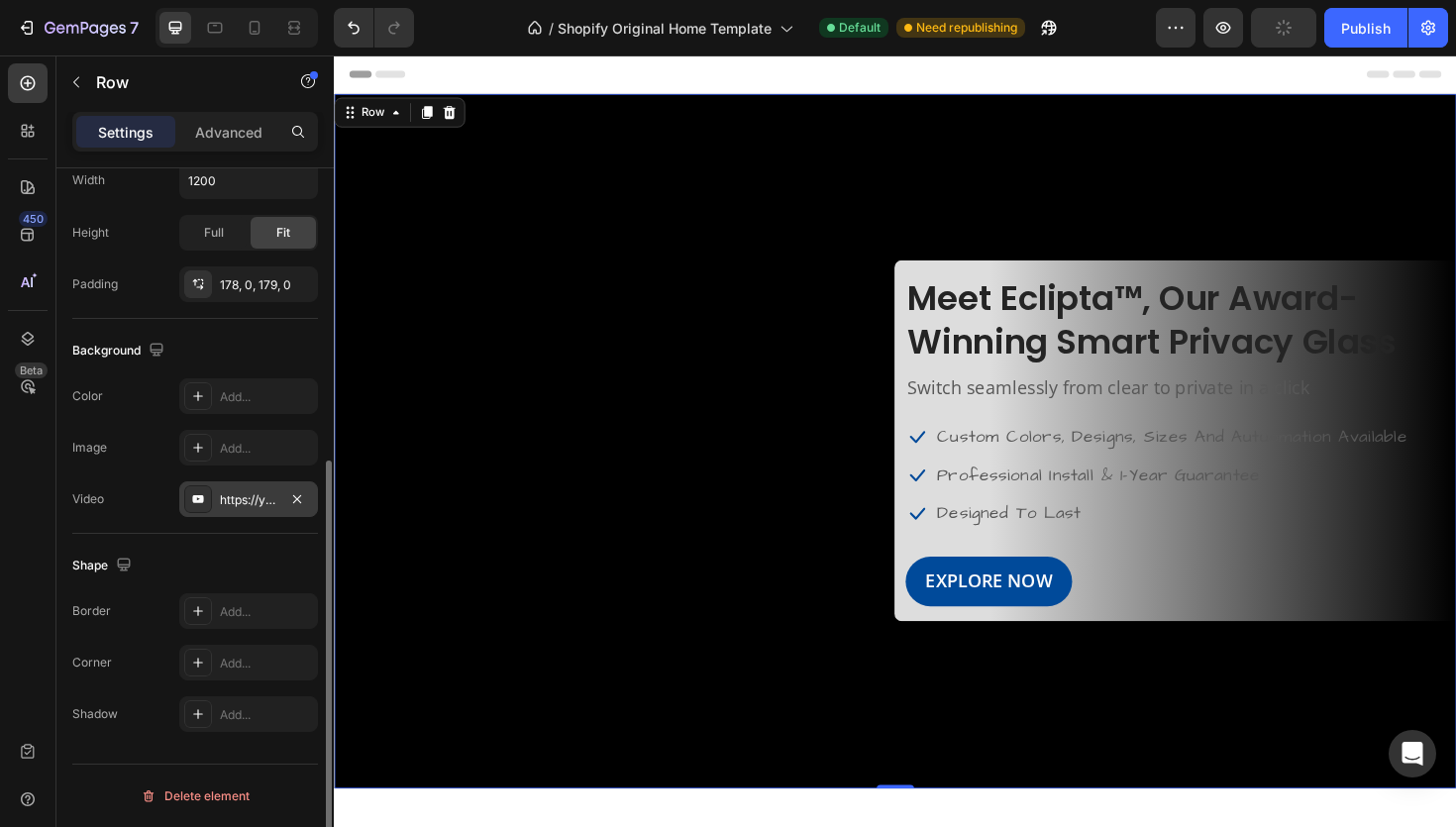 click on "https://youtu.be/8kgSFOF6LpA" at bounding box center [249, 499] 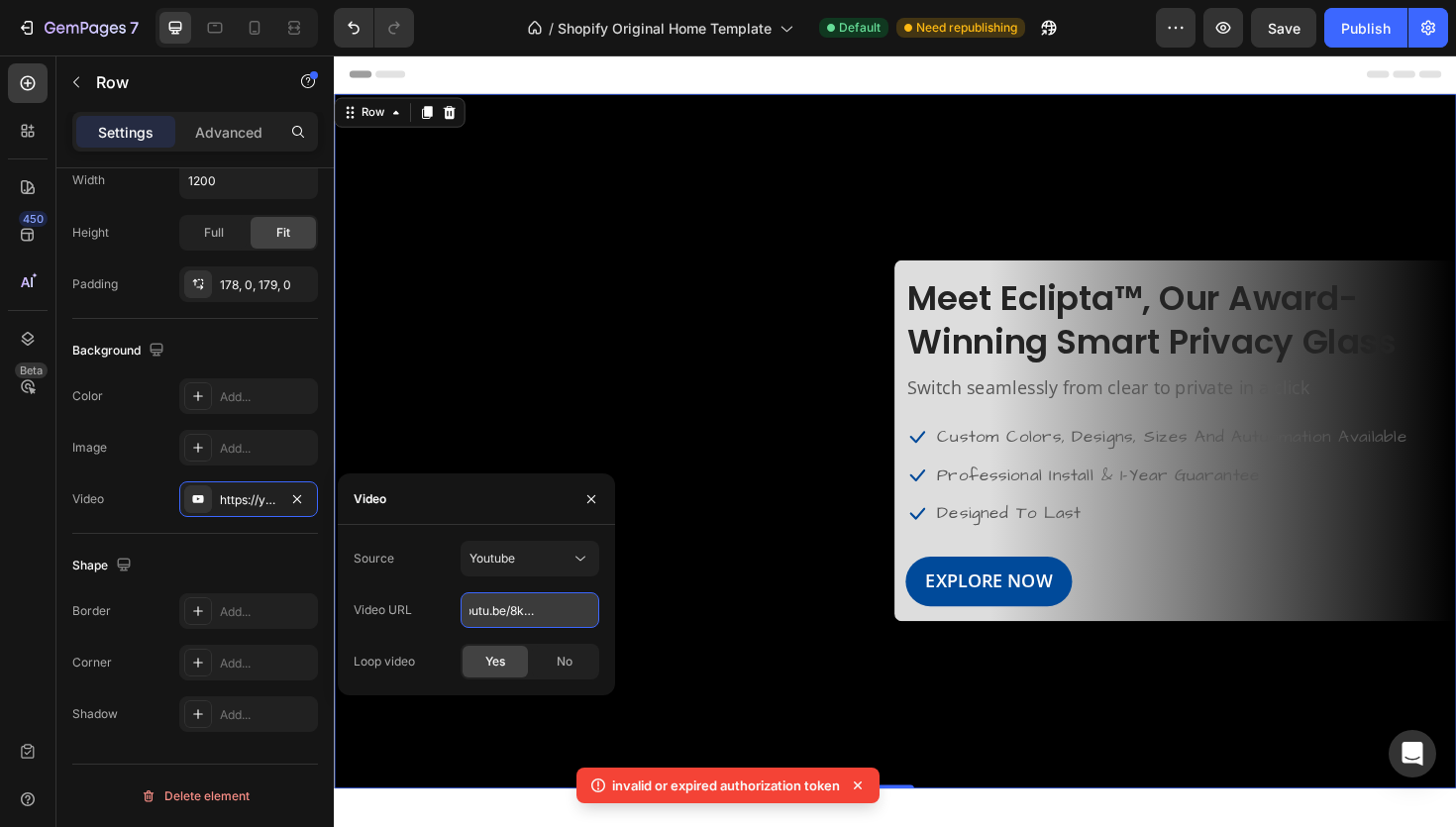 click on "https://youtu.be/8kgSFOF6LpA" at bounding box center (530, 610) 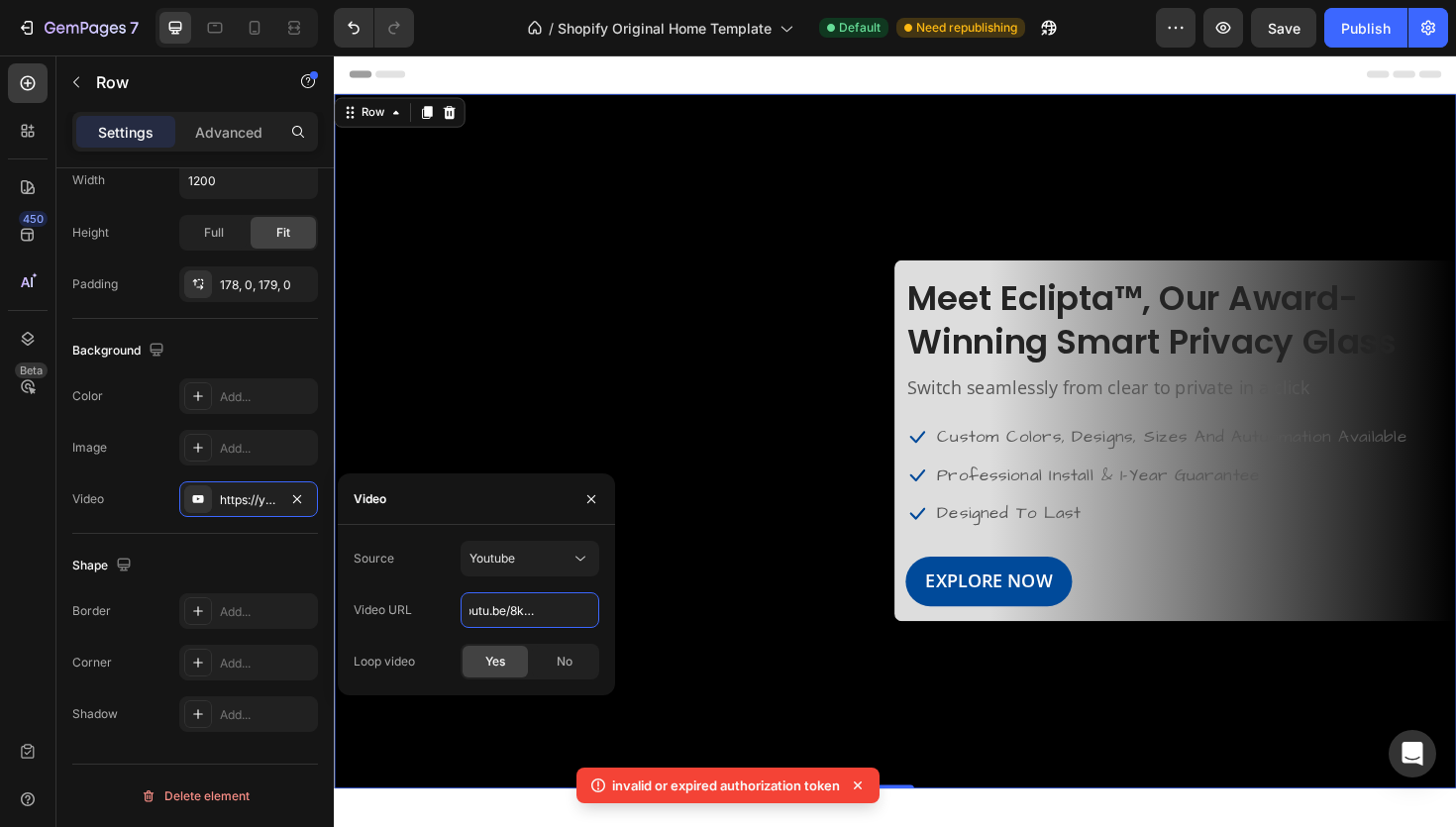 scroll, scrollTop: 0, scrollLeft: 53, axis: horizontal 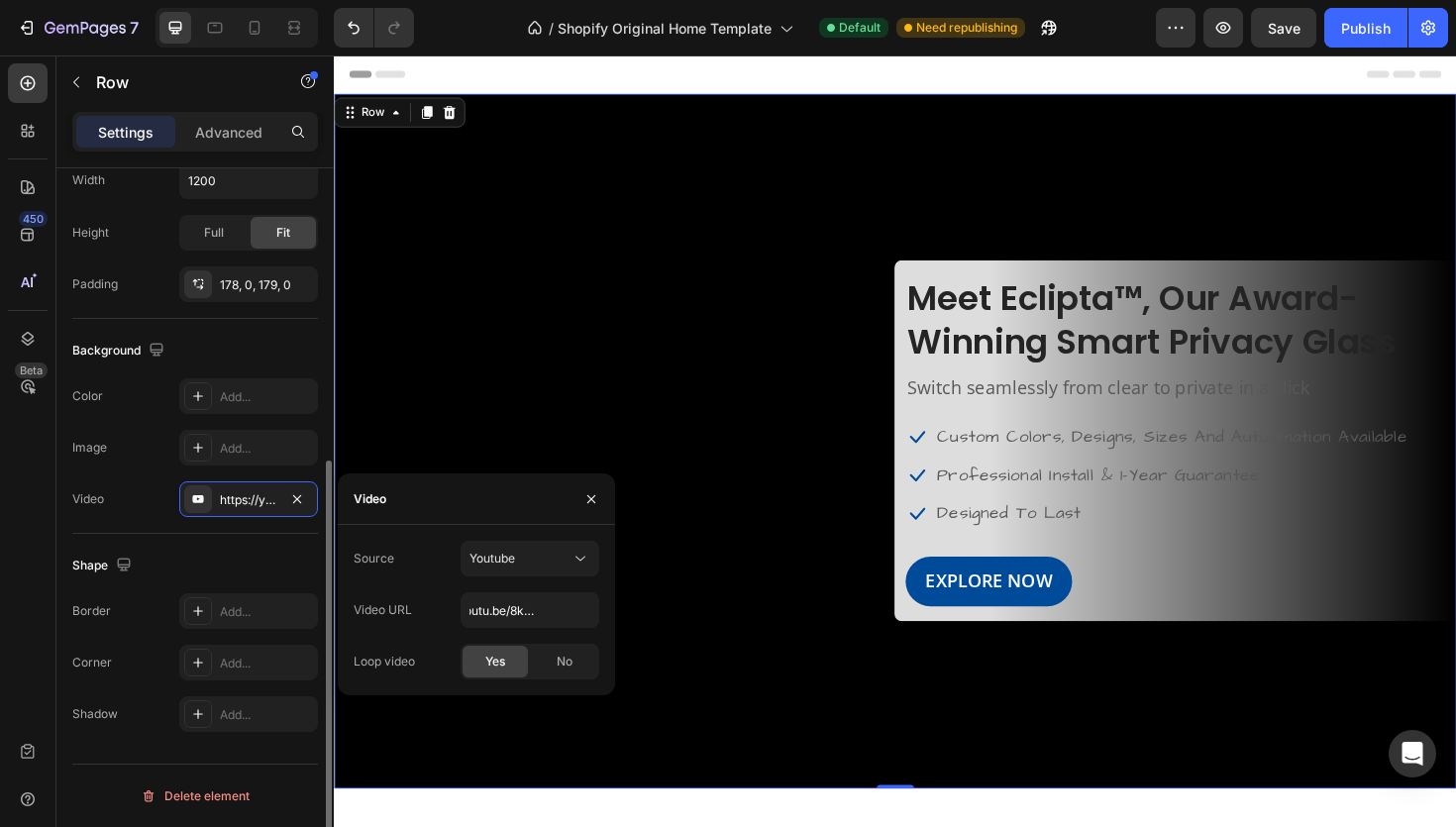 click on "Shape" at bounding box center [195, 566] 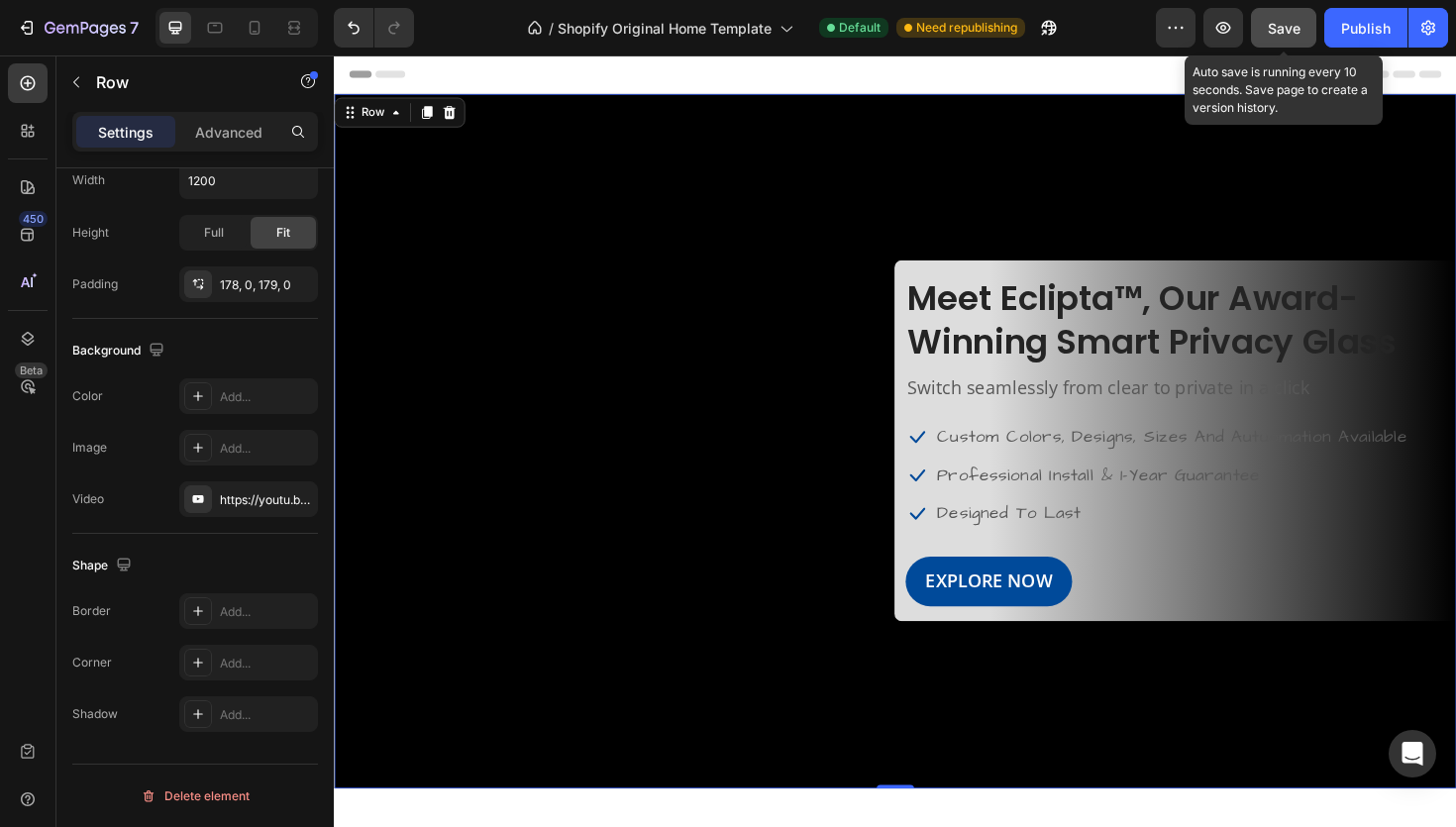 click on "Save" at bounding box center [1284, 28] 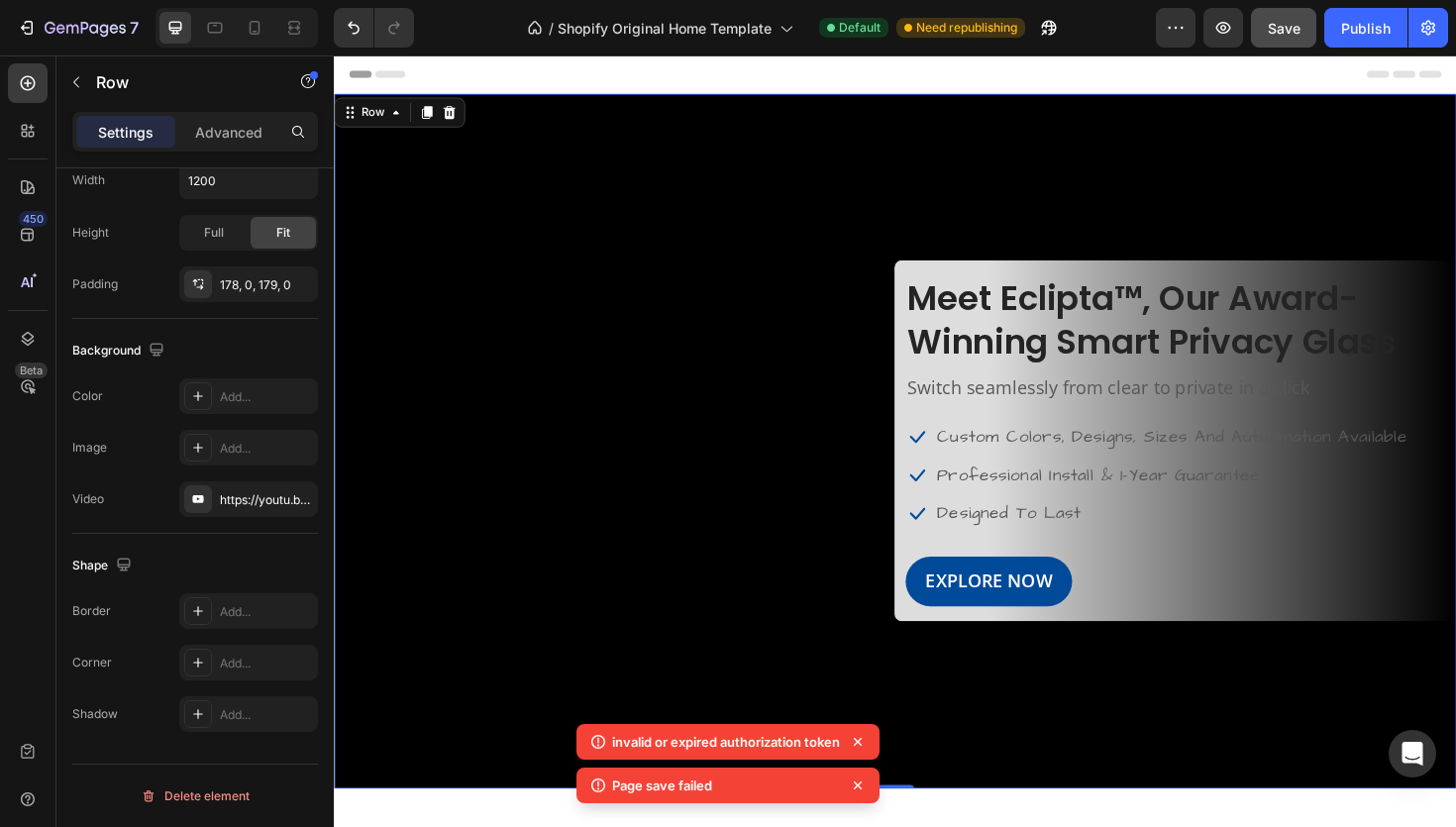 type 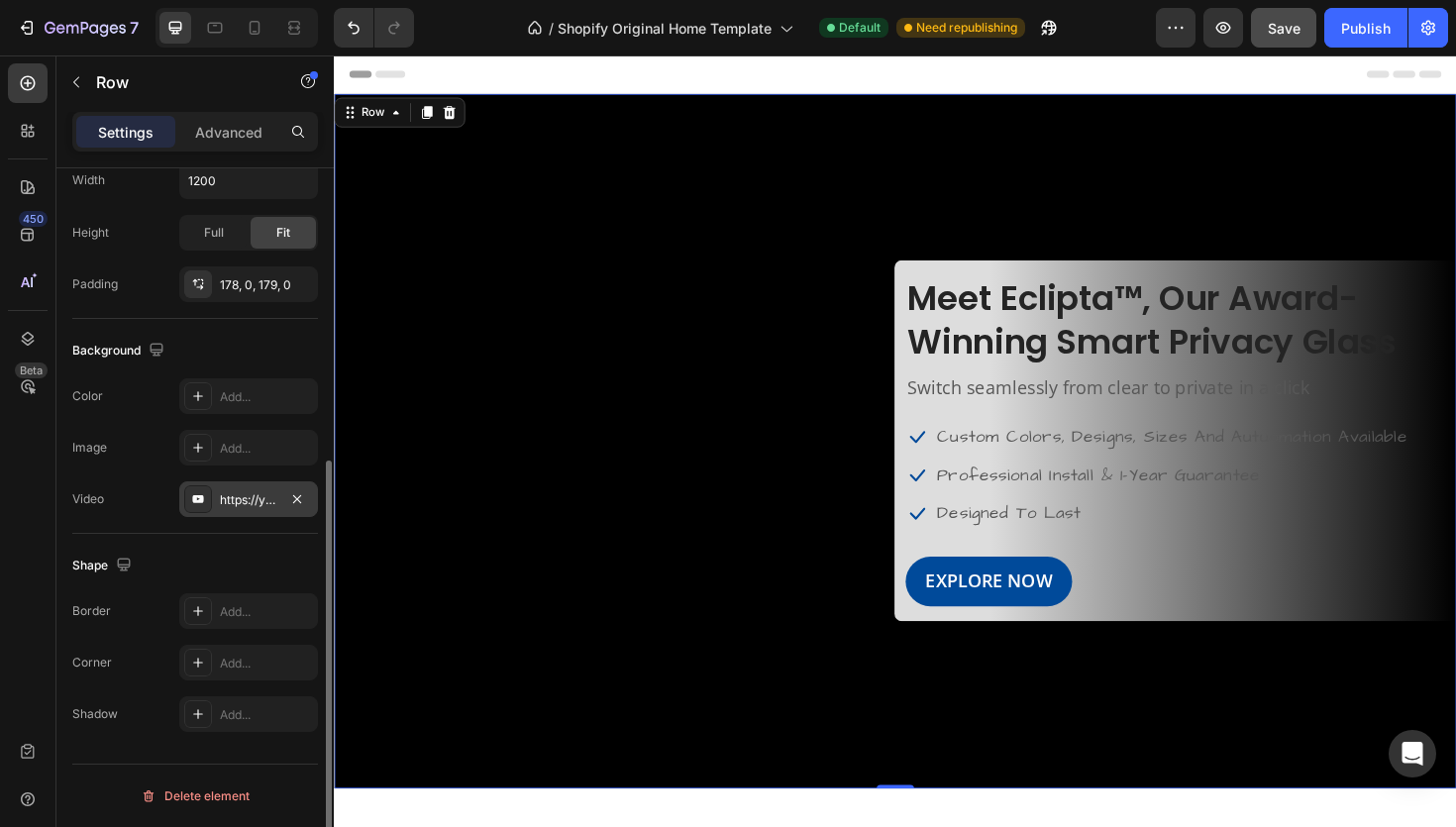 click on "https://youtu.be/8kgSFOF6LpA" at bounding box center [249, 499] 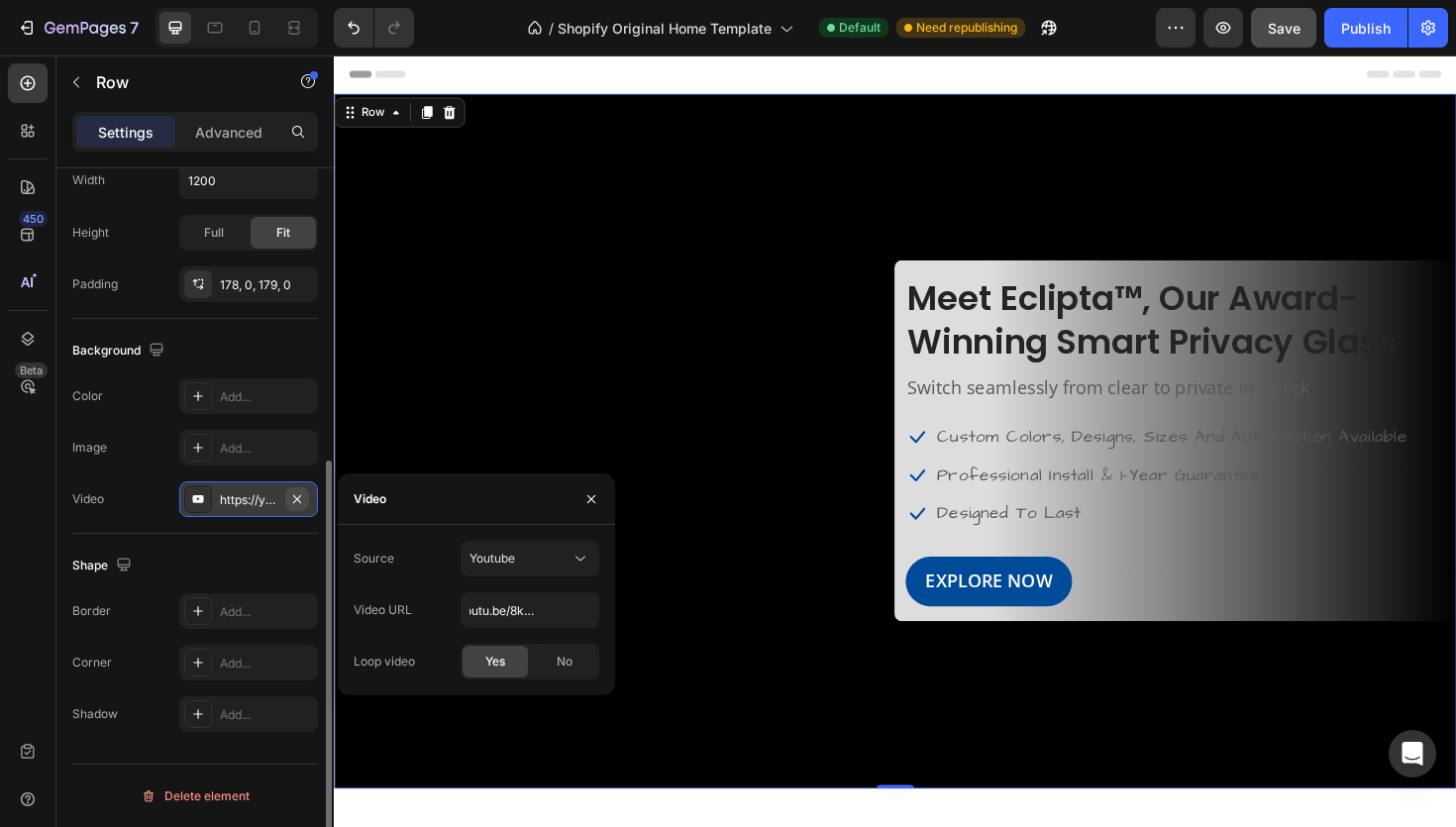 click 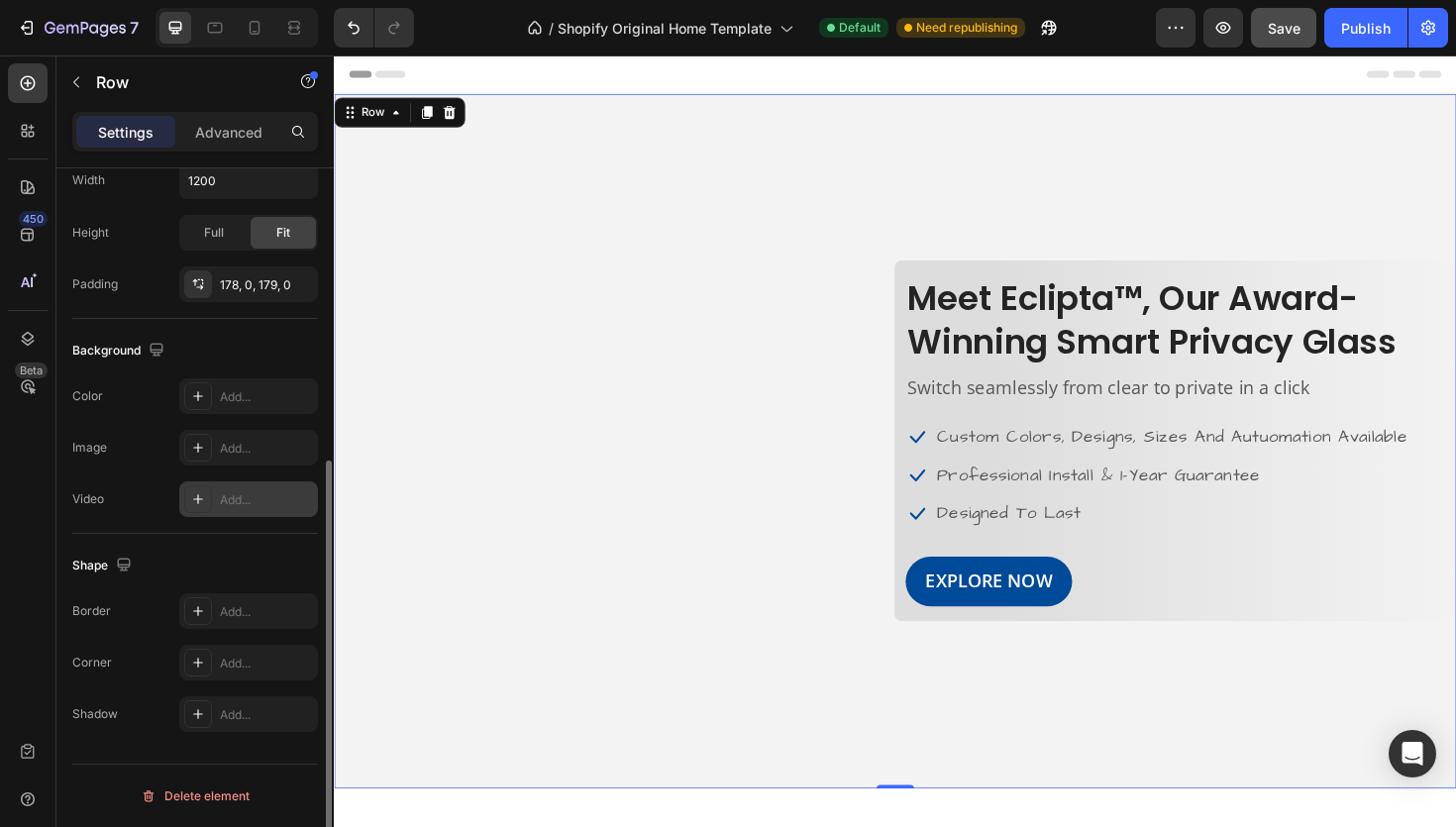 click on "Add..." at bounding box center (249, 499) 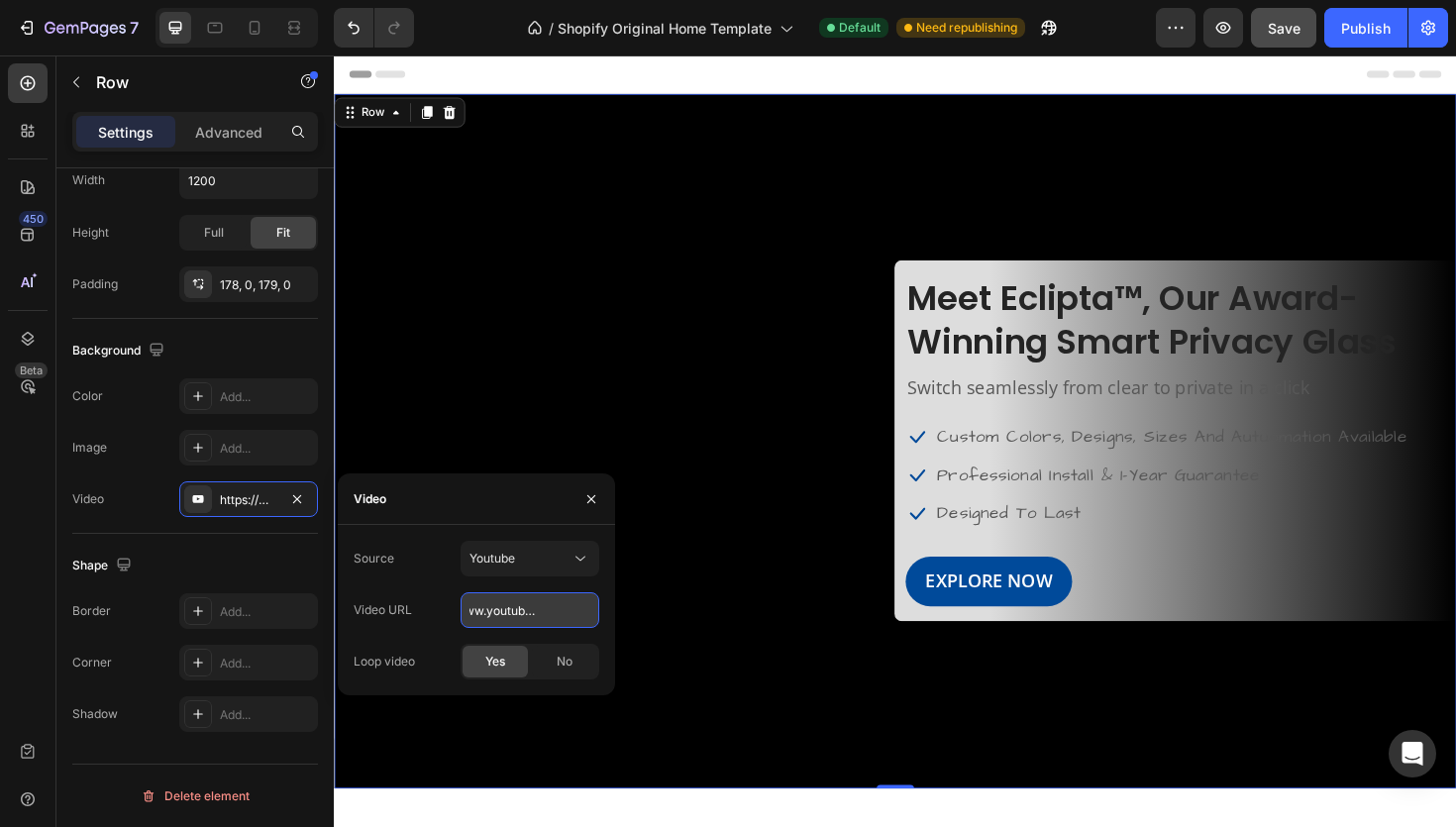 click on "https://www.youtube.com/watch?v=drIt4RH_kyQ" at bounding box center [530, 610] 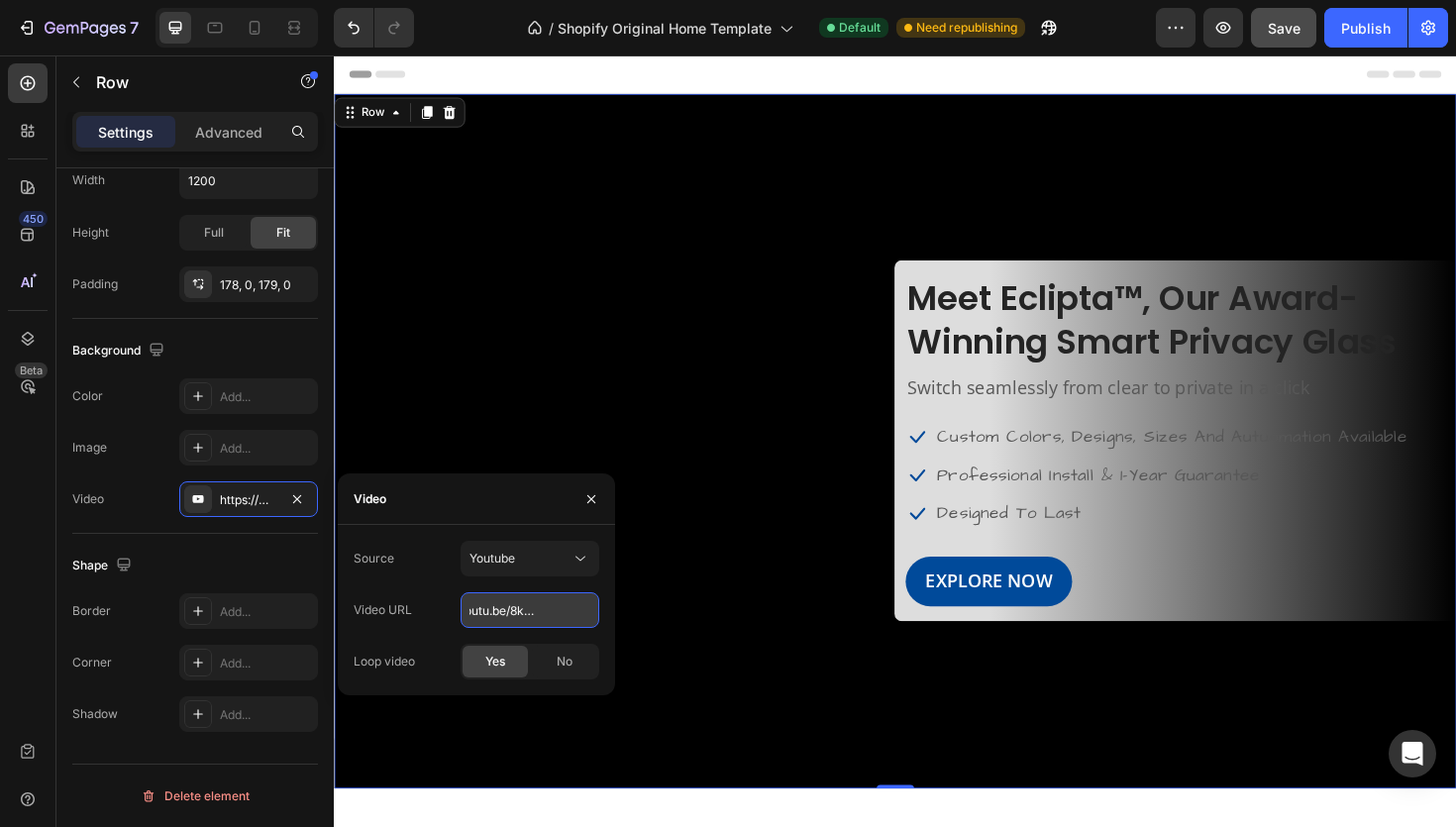 scroll, scrollTop: 0, scrollLeft: 53, axis: horizontal 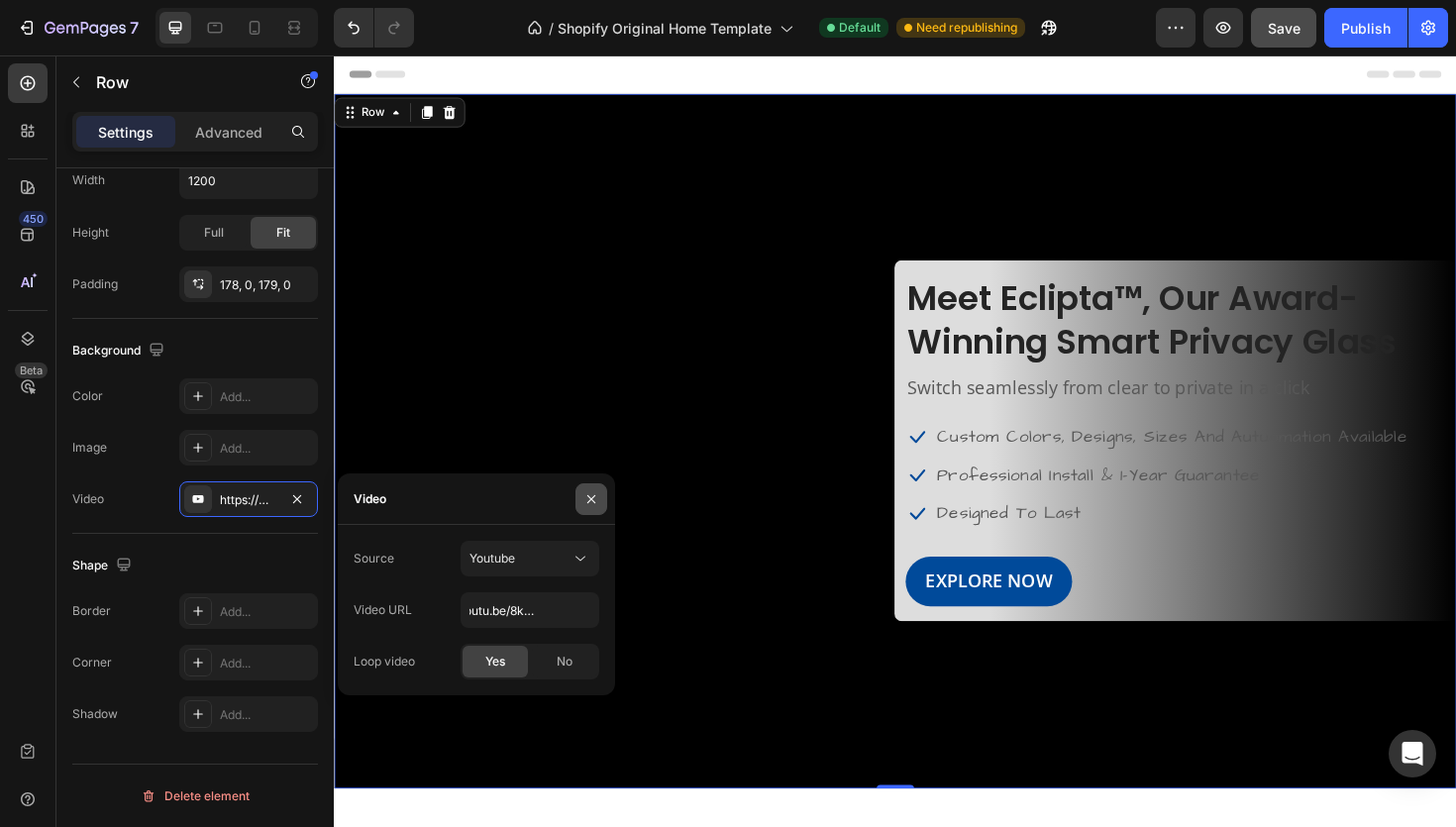 click 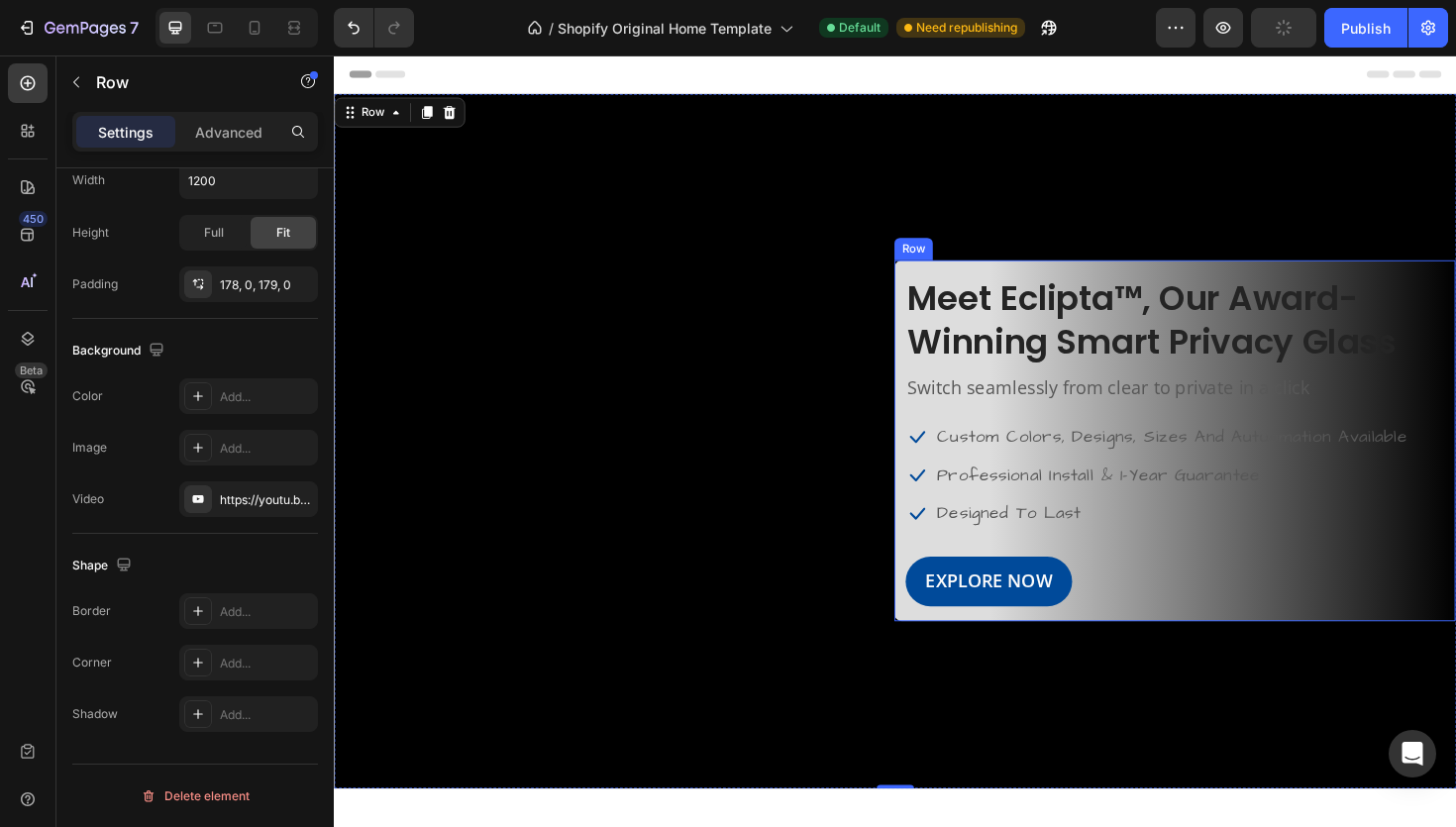 click on "Meet Eclipta™, Our Award-Winning Smart Privacy Glass Heading Switch seamlessly from clear to private in a click Text block                Icon Custom Colors, Designs, Sizes And Autuomation Available Text block                Icon Professional Install & 1-Year Guarantee Text block                Icon Designed To Last Text block Icon List EXPLORE  NOW Button Row" at bounding box center [1224, 464] 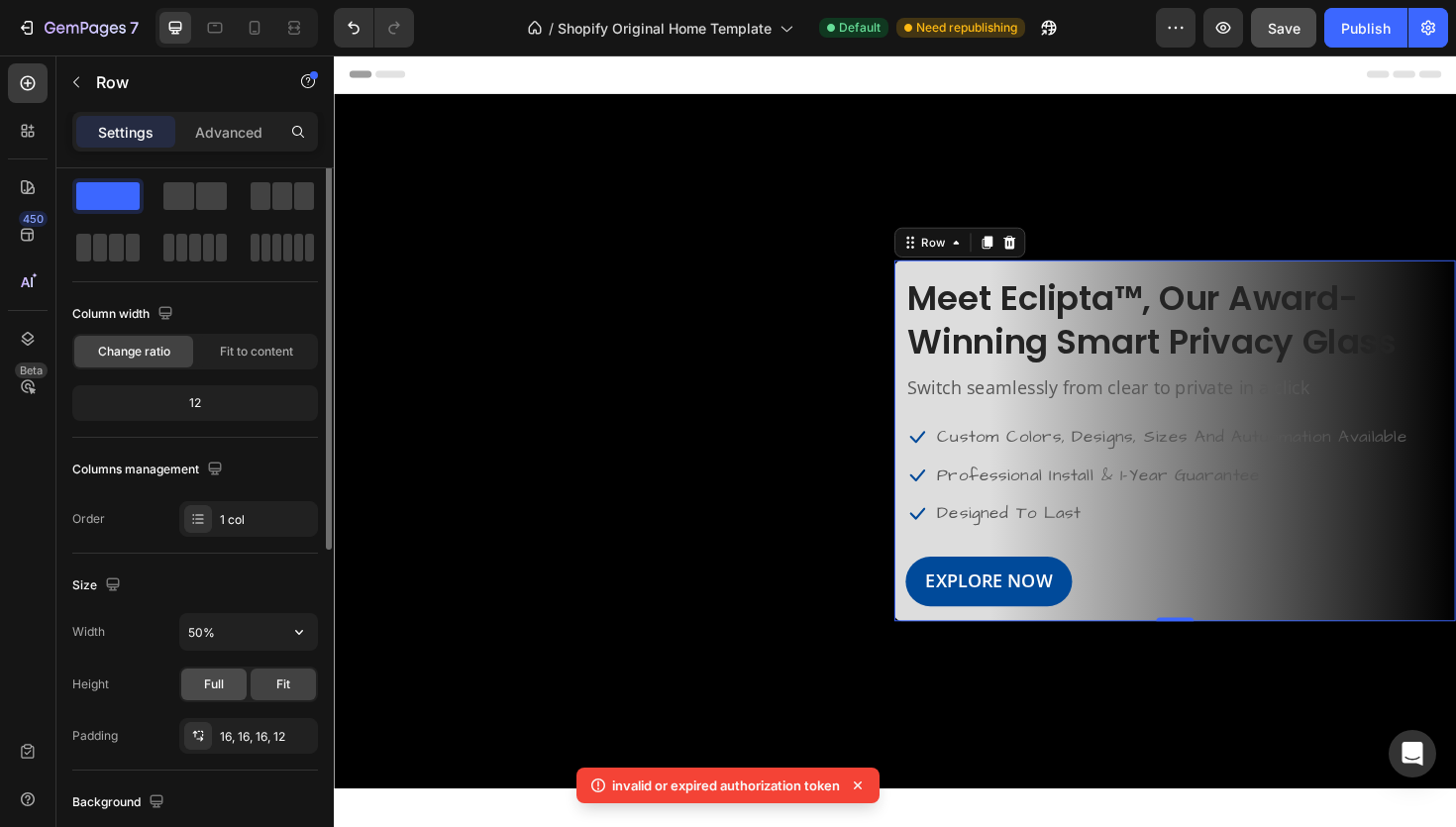 scroll, scrollTop: 0, scrollLeft: 0, axis: both 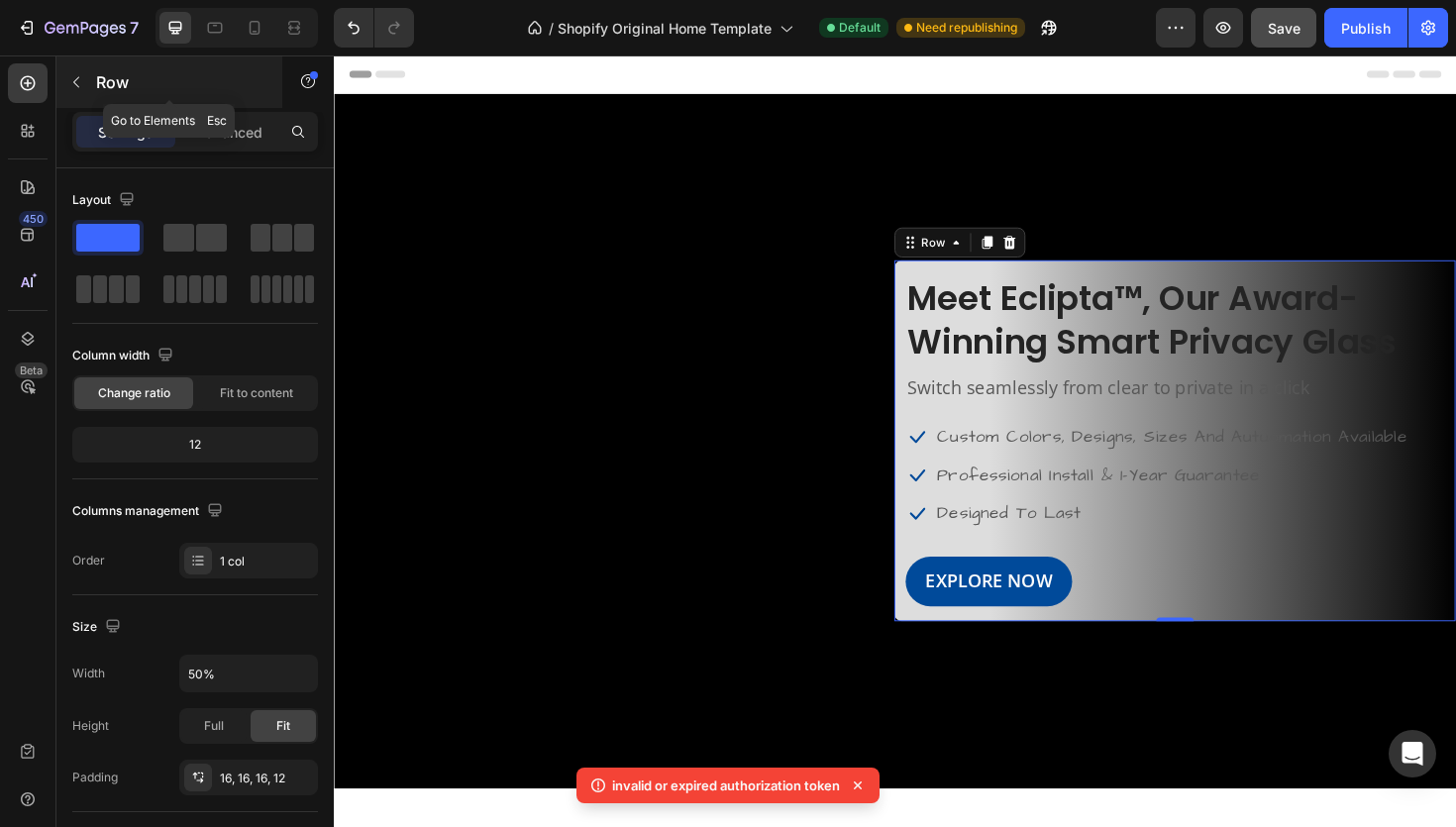 click at bounding box center [76, 82] 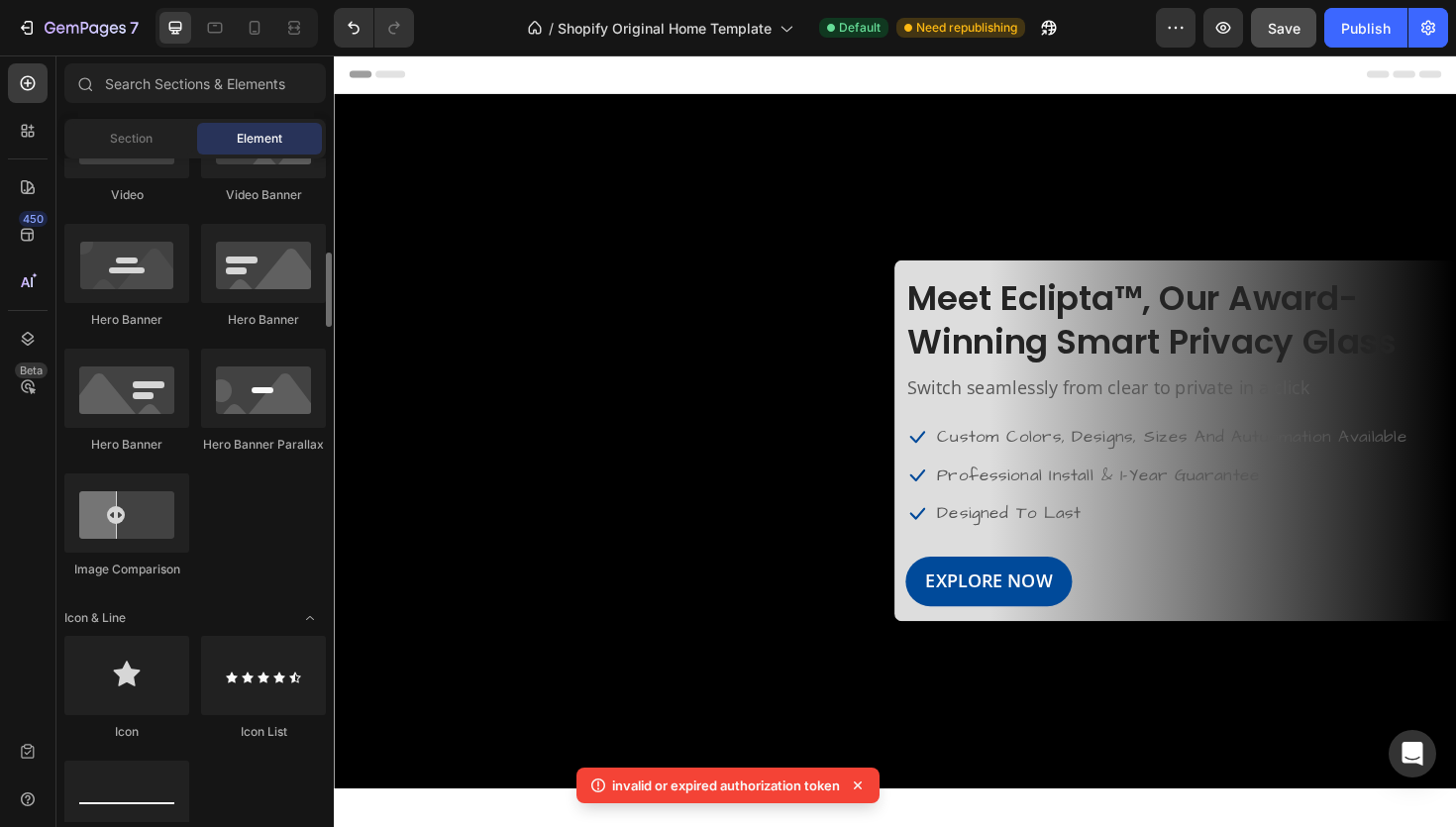 click on "Image Meet Eclipta™, Our Award-Winning Smart Privacy Glass Heading Switch seamlessly from clear to private in a click Text block                Icon Custom Colors, Designs, Sizes And Autuomation Available Text block                Icon Professional Install & 1-Year Guarantee Text block                Icon Designed To Last Text block Icon List EXPLORE  NOW Button Row" at bounding box center (928, 464) 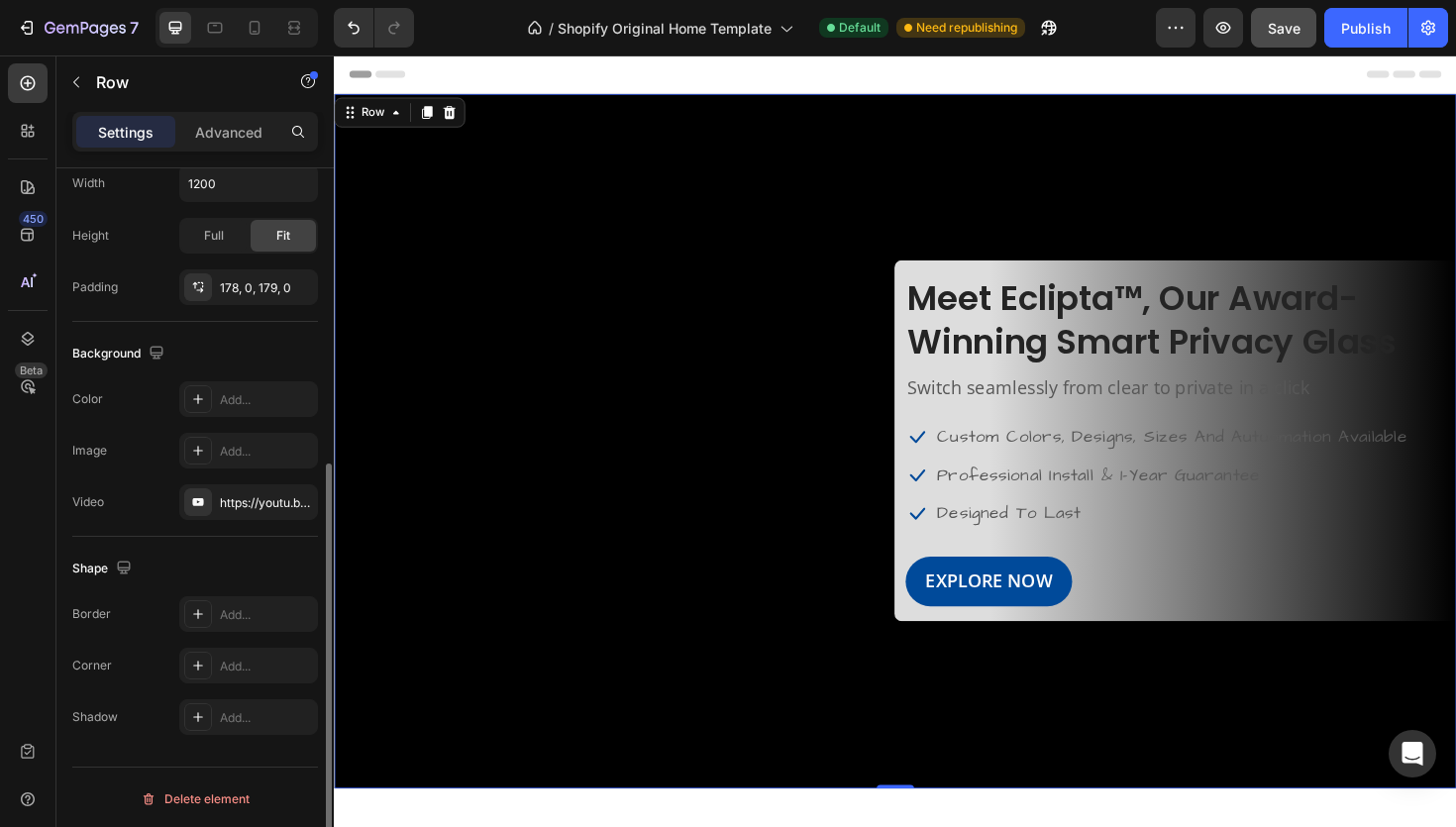scroll, scrollTop: 493, scrollLeft: 0, axis: vertical 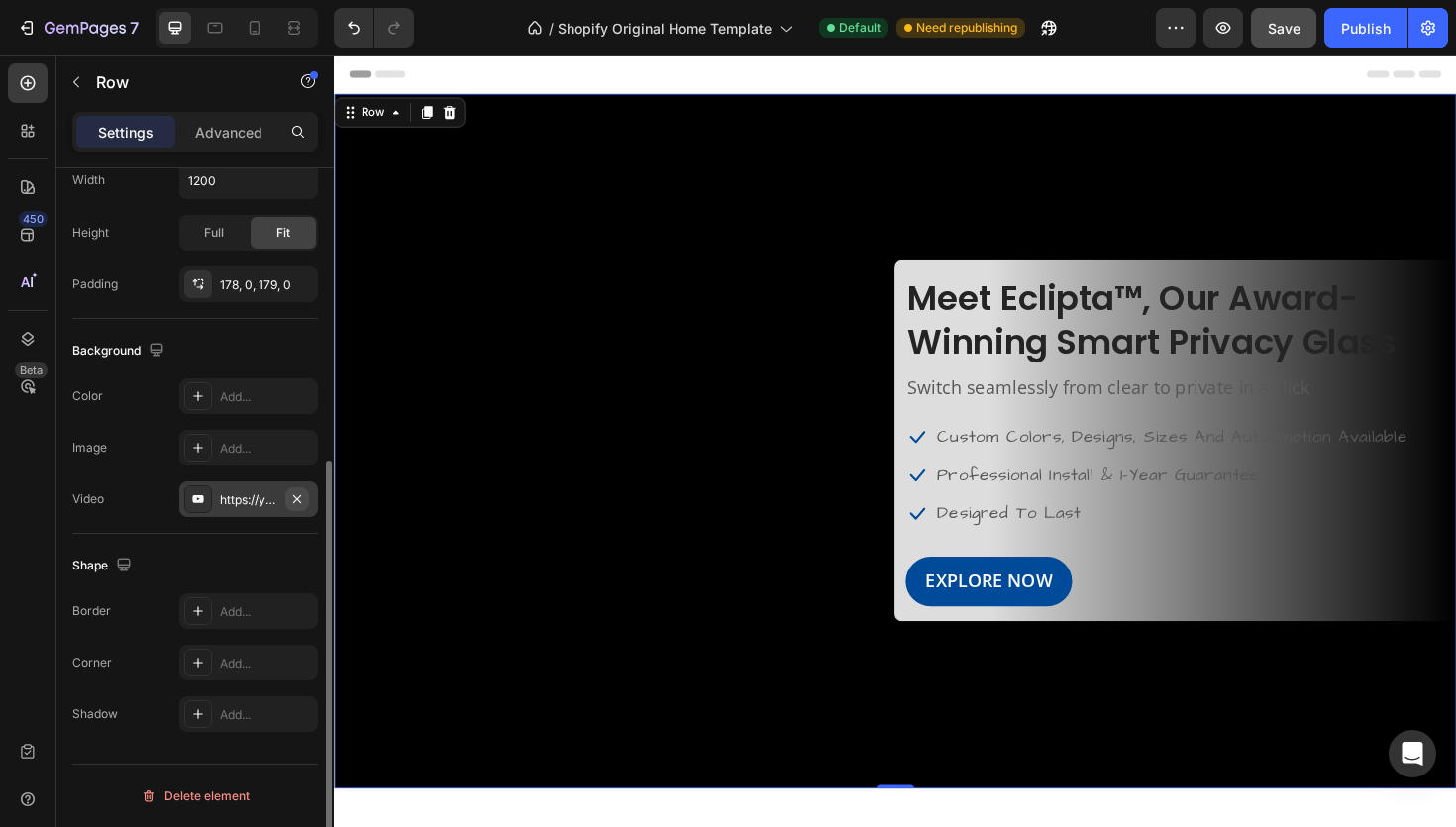 click 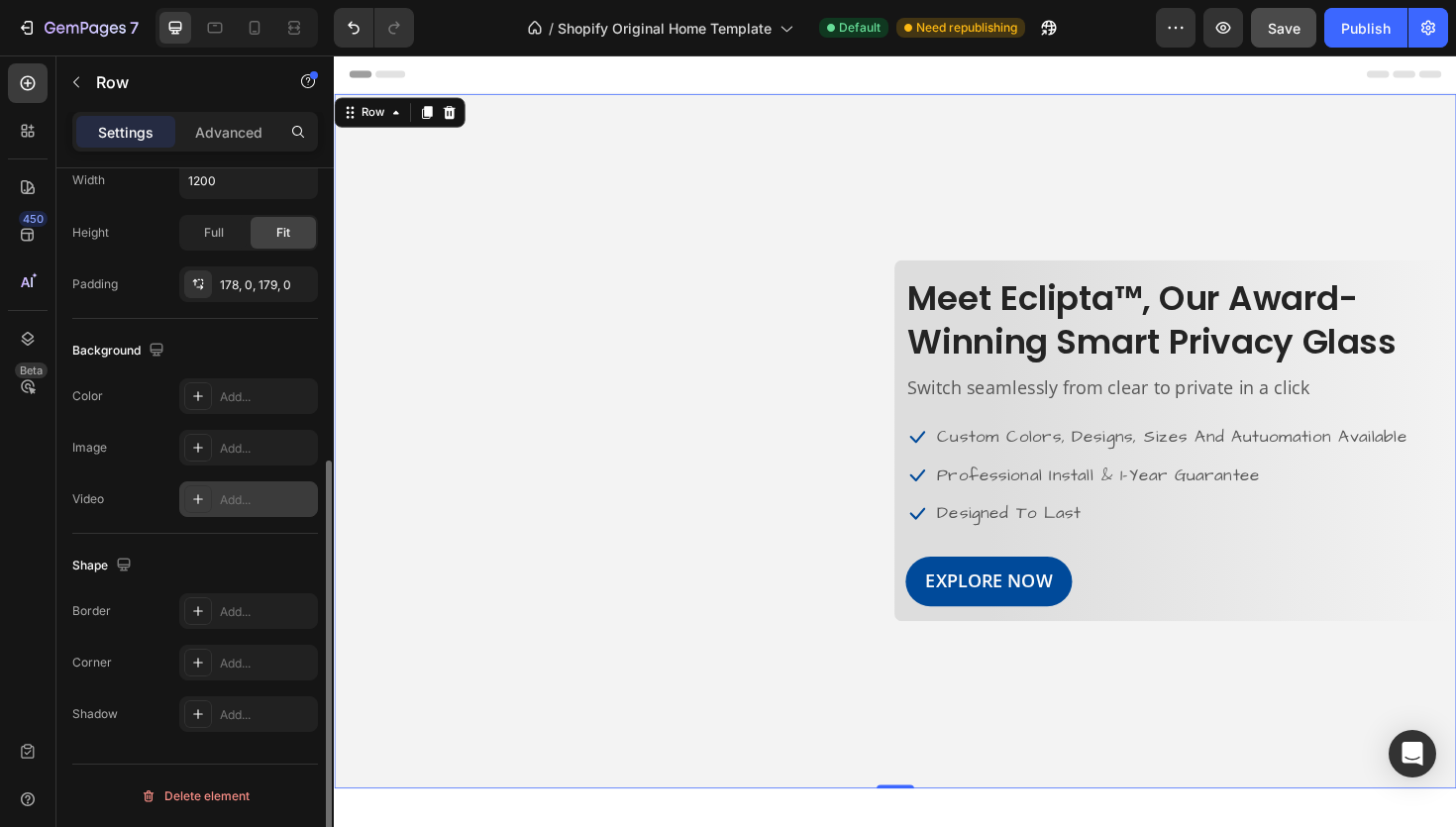 click on "Add..." at bounding box center (266, 500) 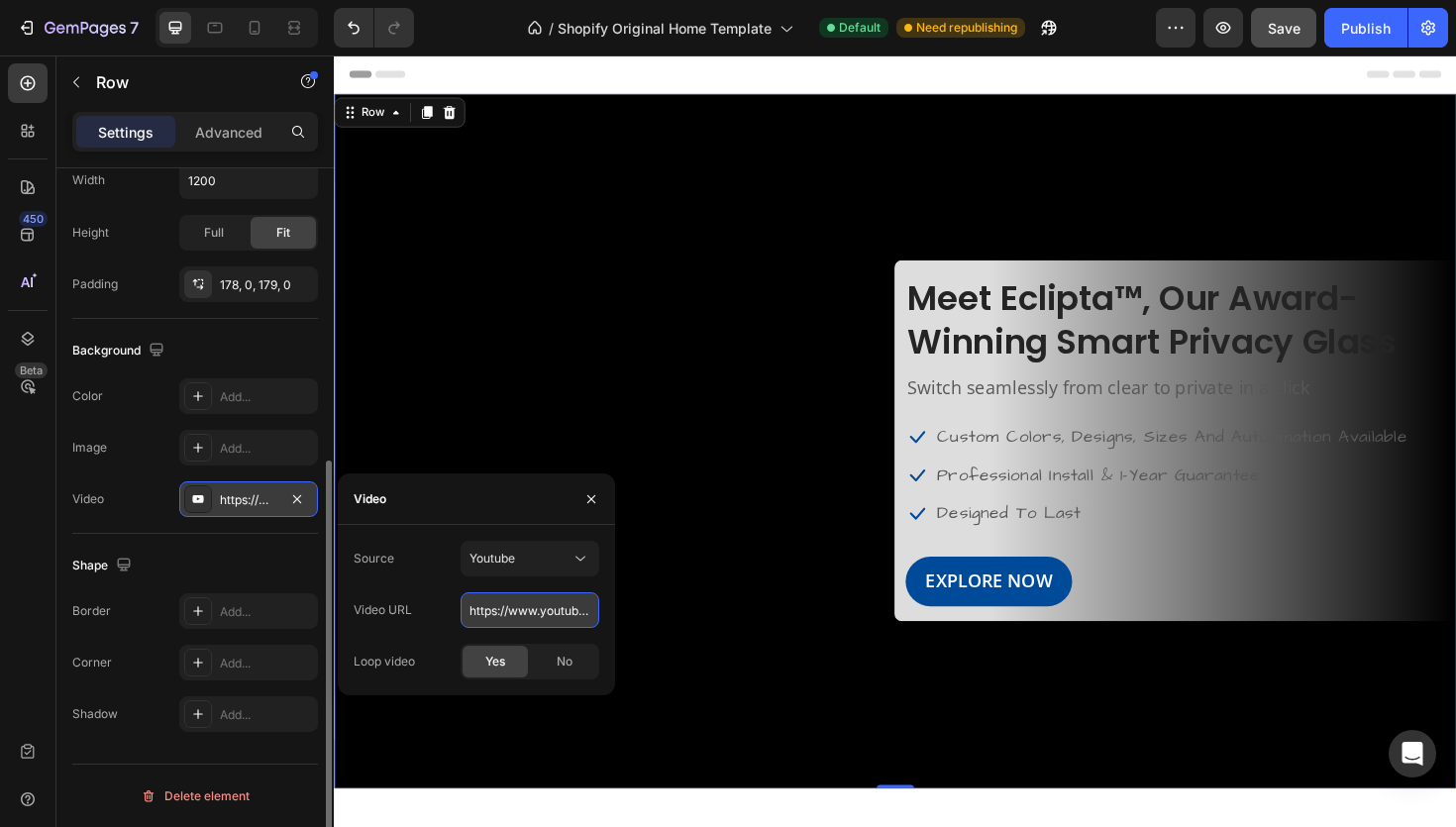 click on "https://www.youtube.com/watch?v=drIt4RH_kyQ" at bounding box center [530, 610] 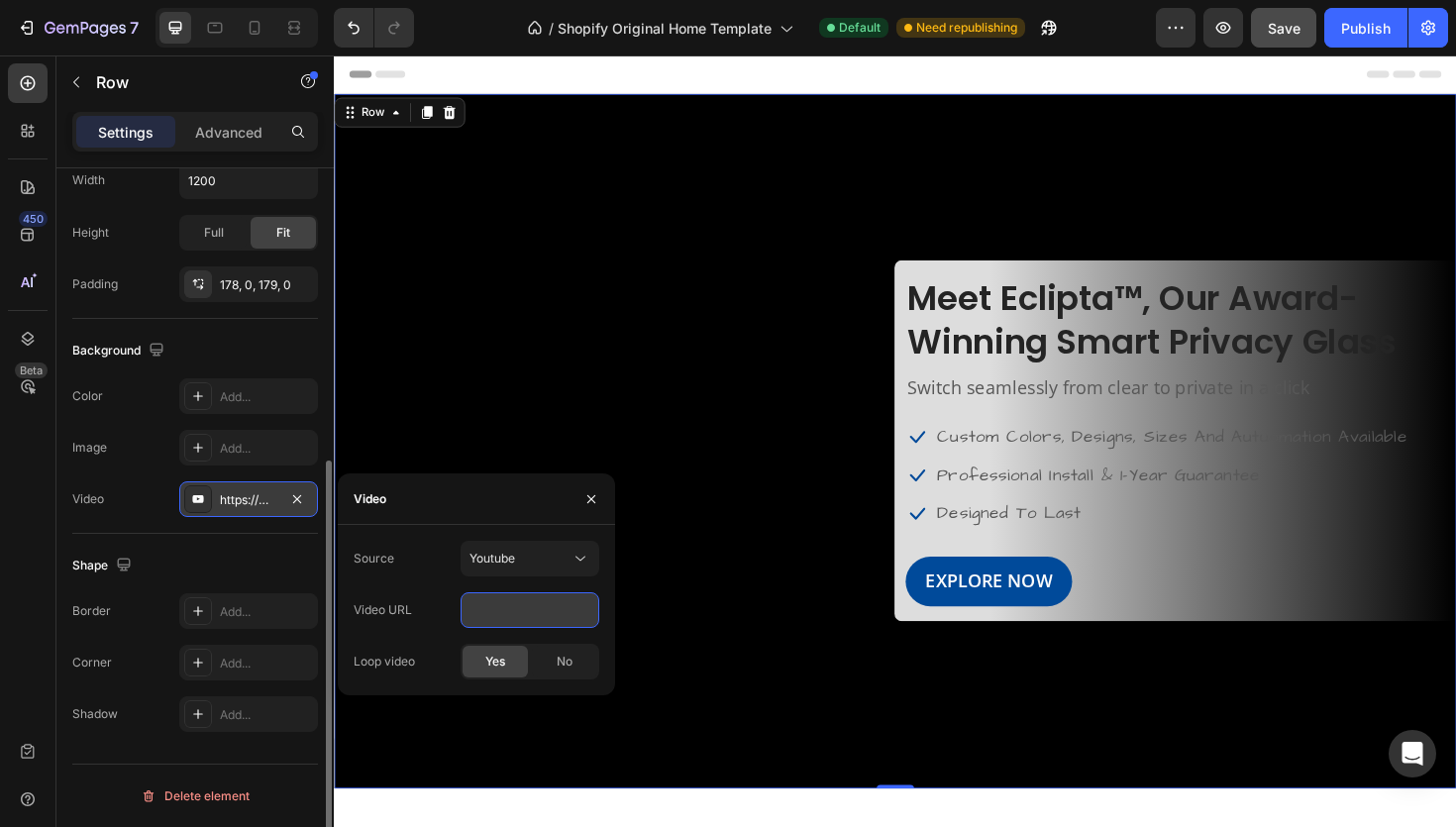 type on "https://www.youtube.com/watch?v=8kgSFOF6LpA" 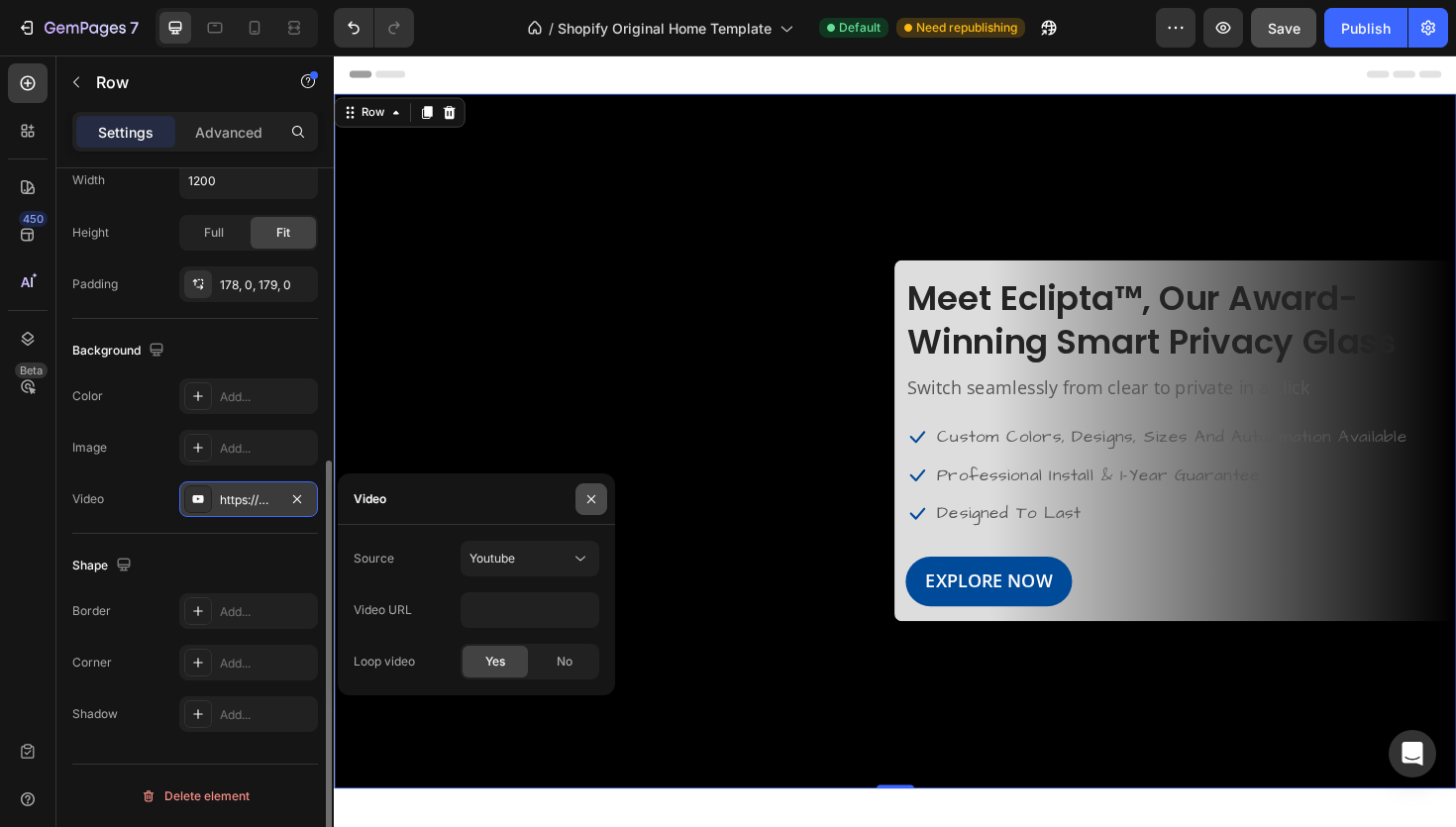 click 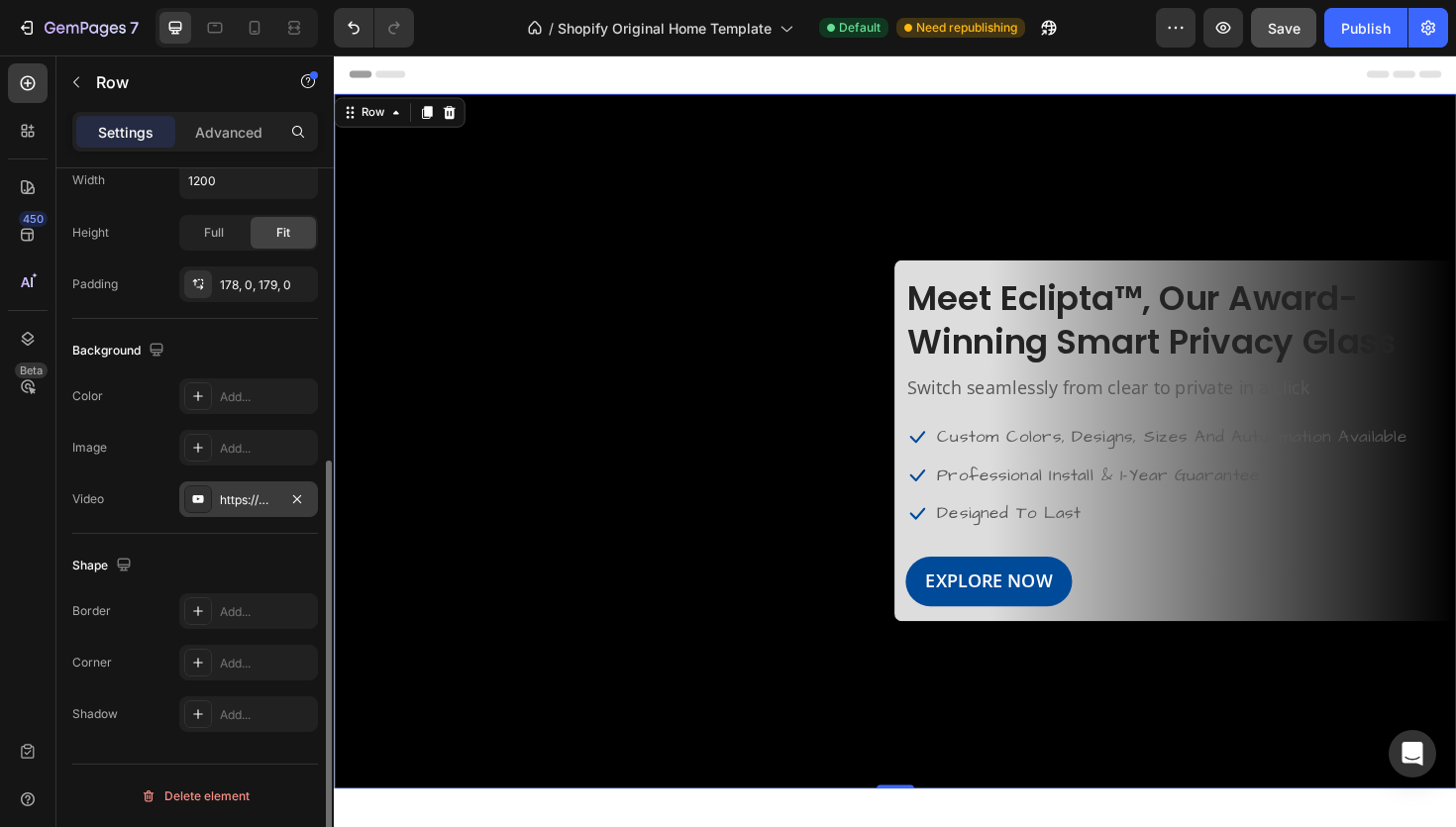 click on "Image Meet Eclipta™, Our Award-Winning Smart Privacy Glass Heading Switch seamlessly from clear to private in a click Text block                Icon Custom Colors, Designs, Sizes And Autuomation Available Text block                Icon Professional Install & 1-Year Guarantee Text block                Icon Designed To Last Text block Icon List EXPLORE  NOW Button Row" at bounding box center [928, 464] 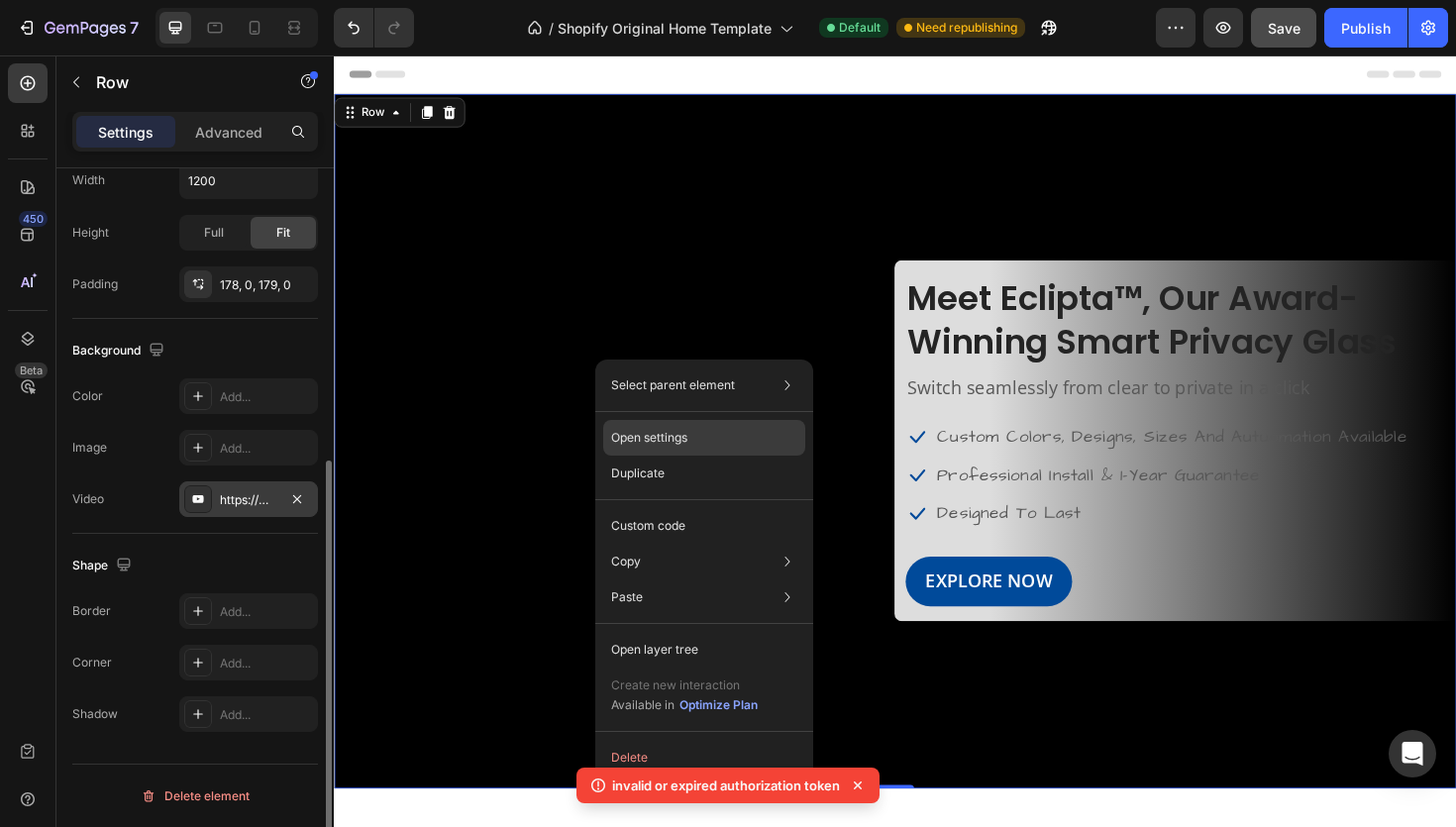 click on "Open settings" 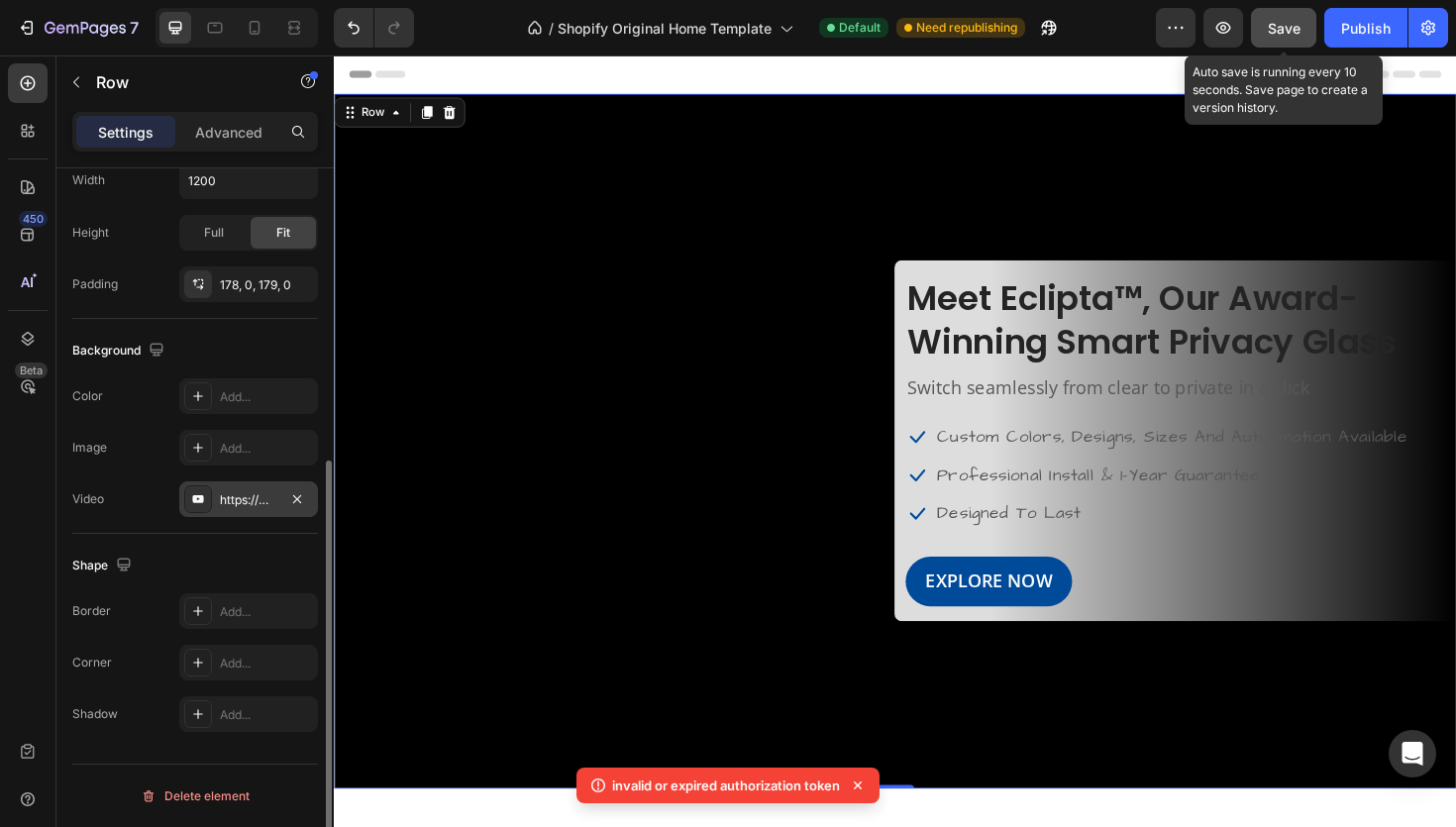 click on "Save" 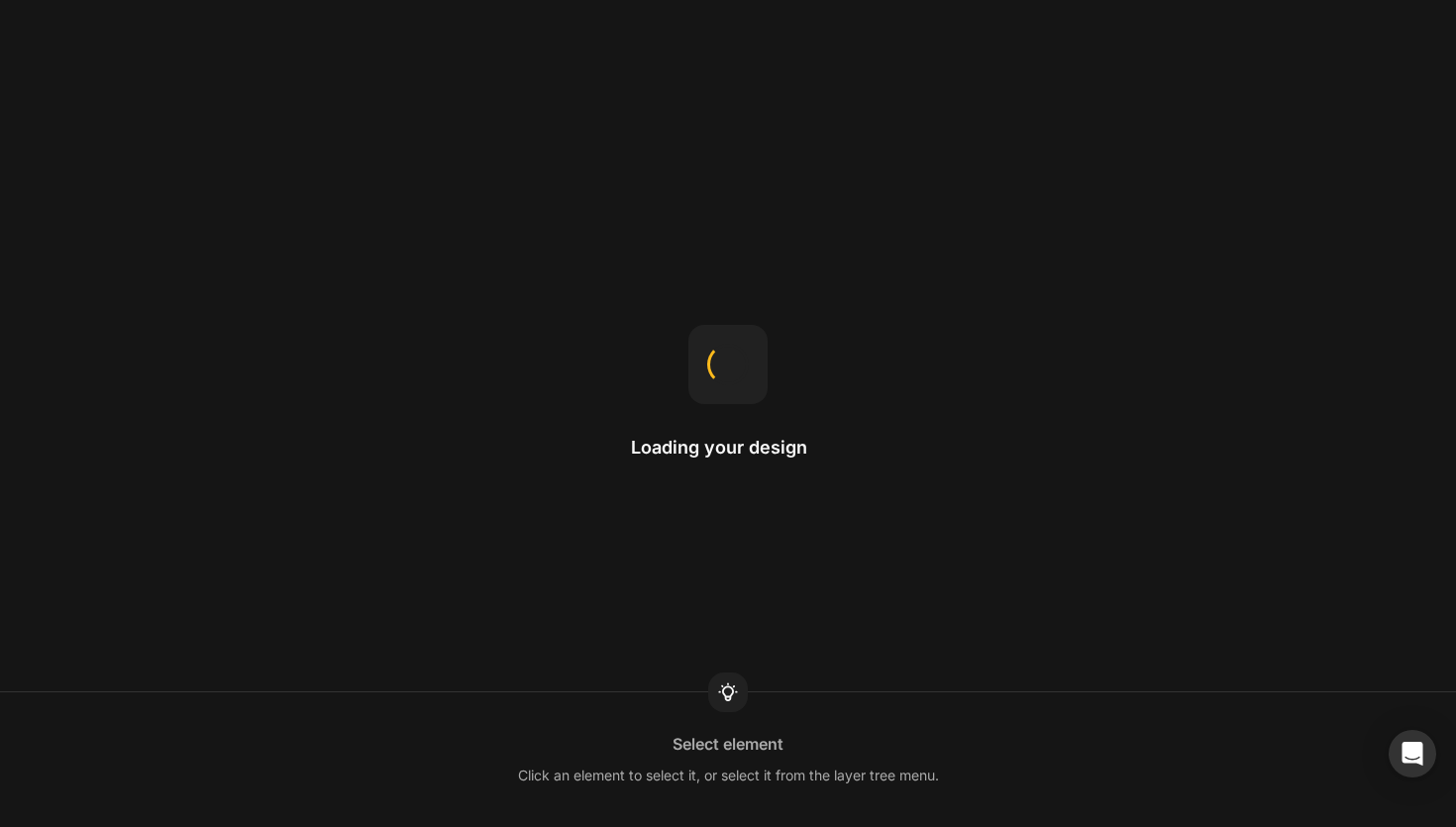 scroll, scrollTop: 0, scrollLeft: 0, axis: both 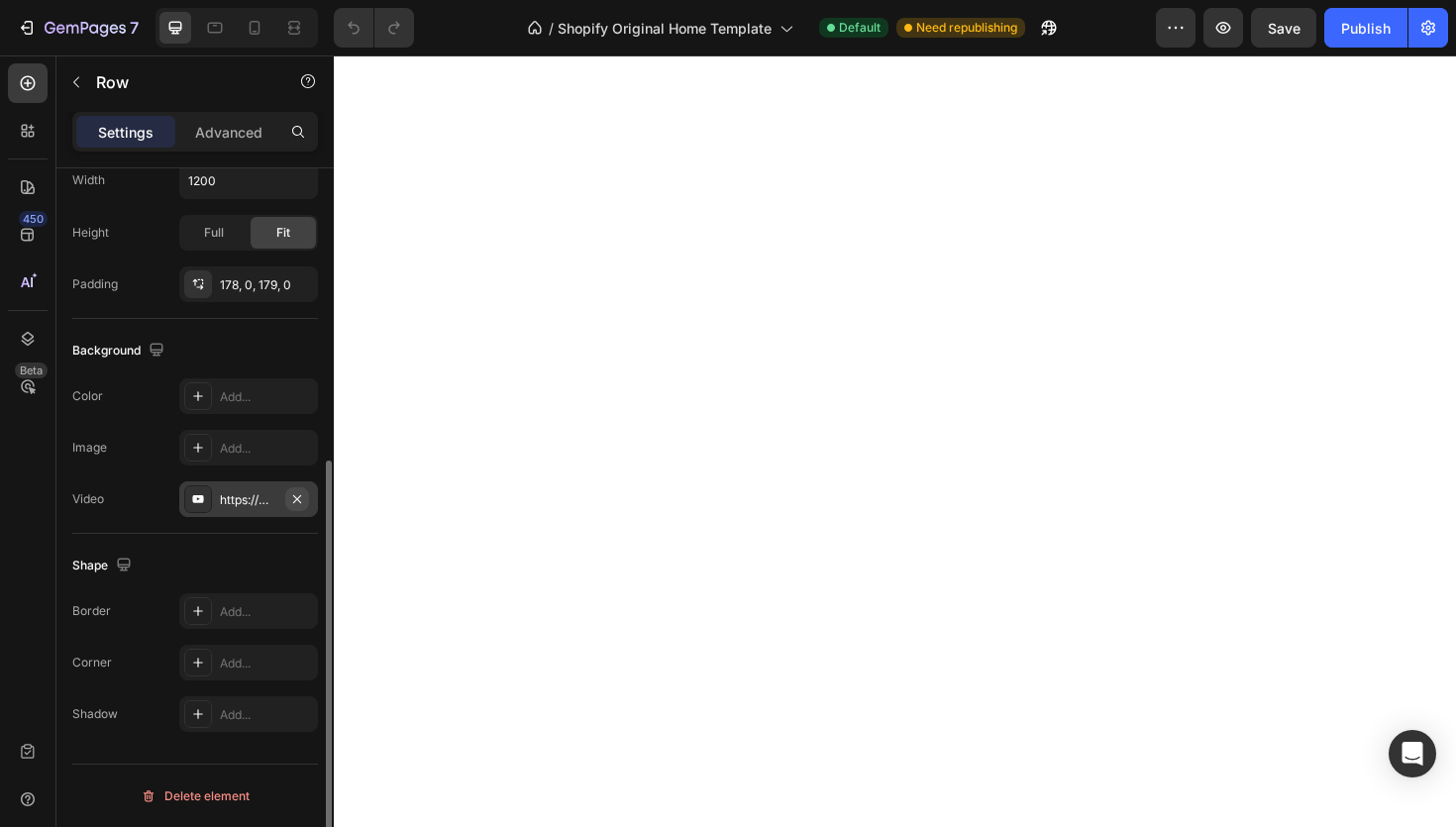 click 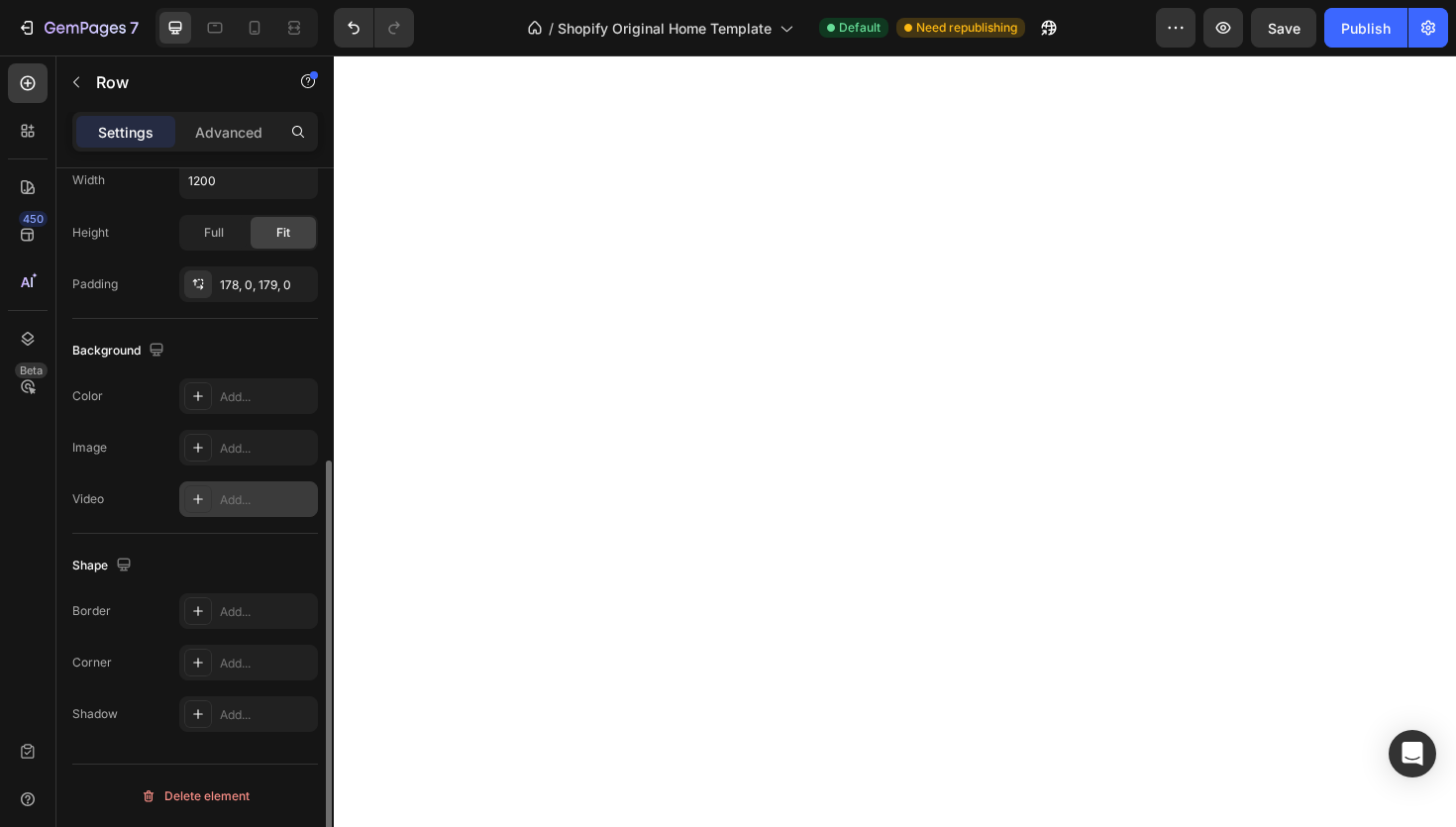 click on "Add..." at bounding box center (266, 500) 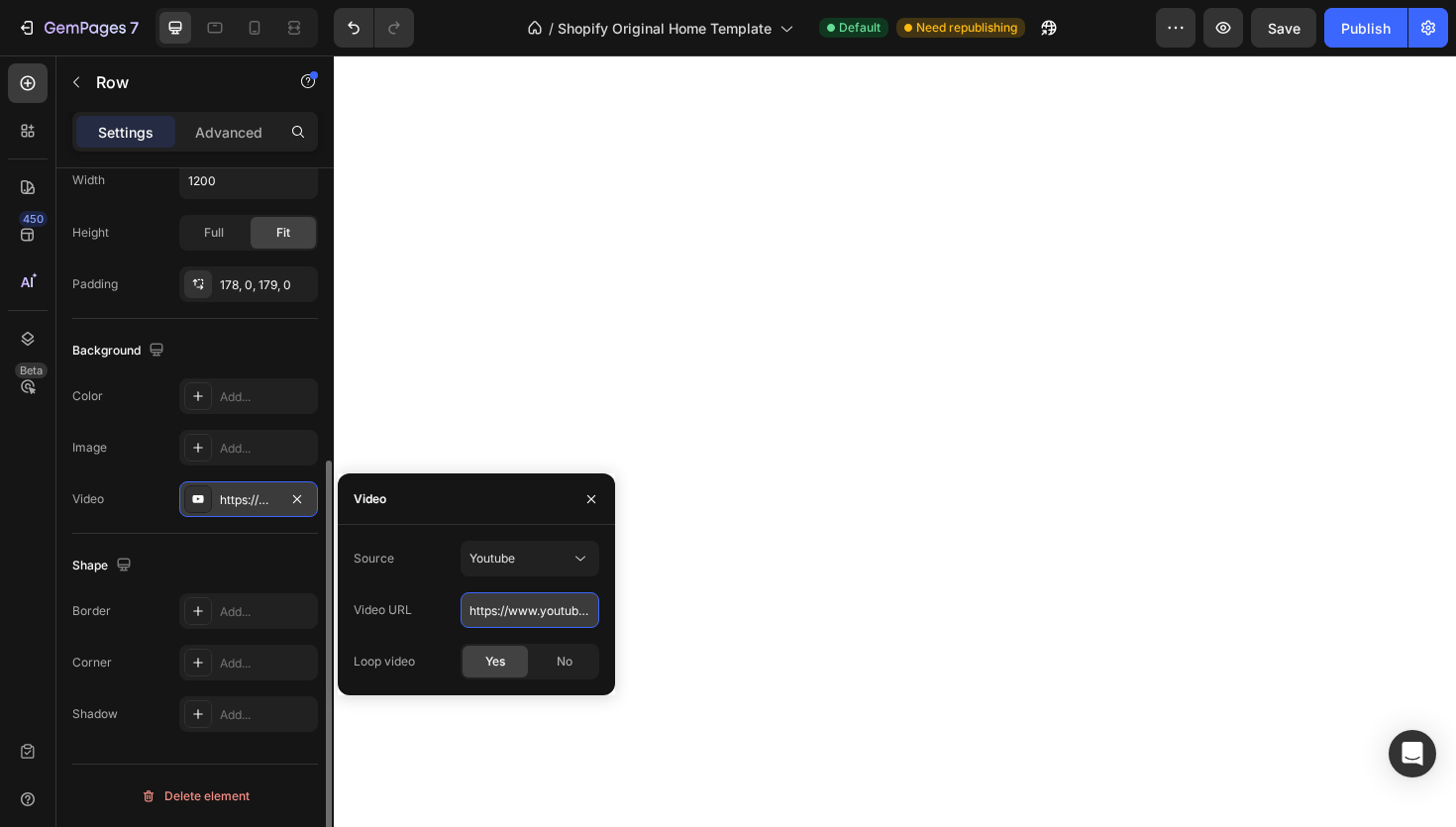 click on "https://www.youtube.com/watch?v=drIt4RH_kyQ" at bounding box center [530, 610] 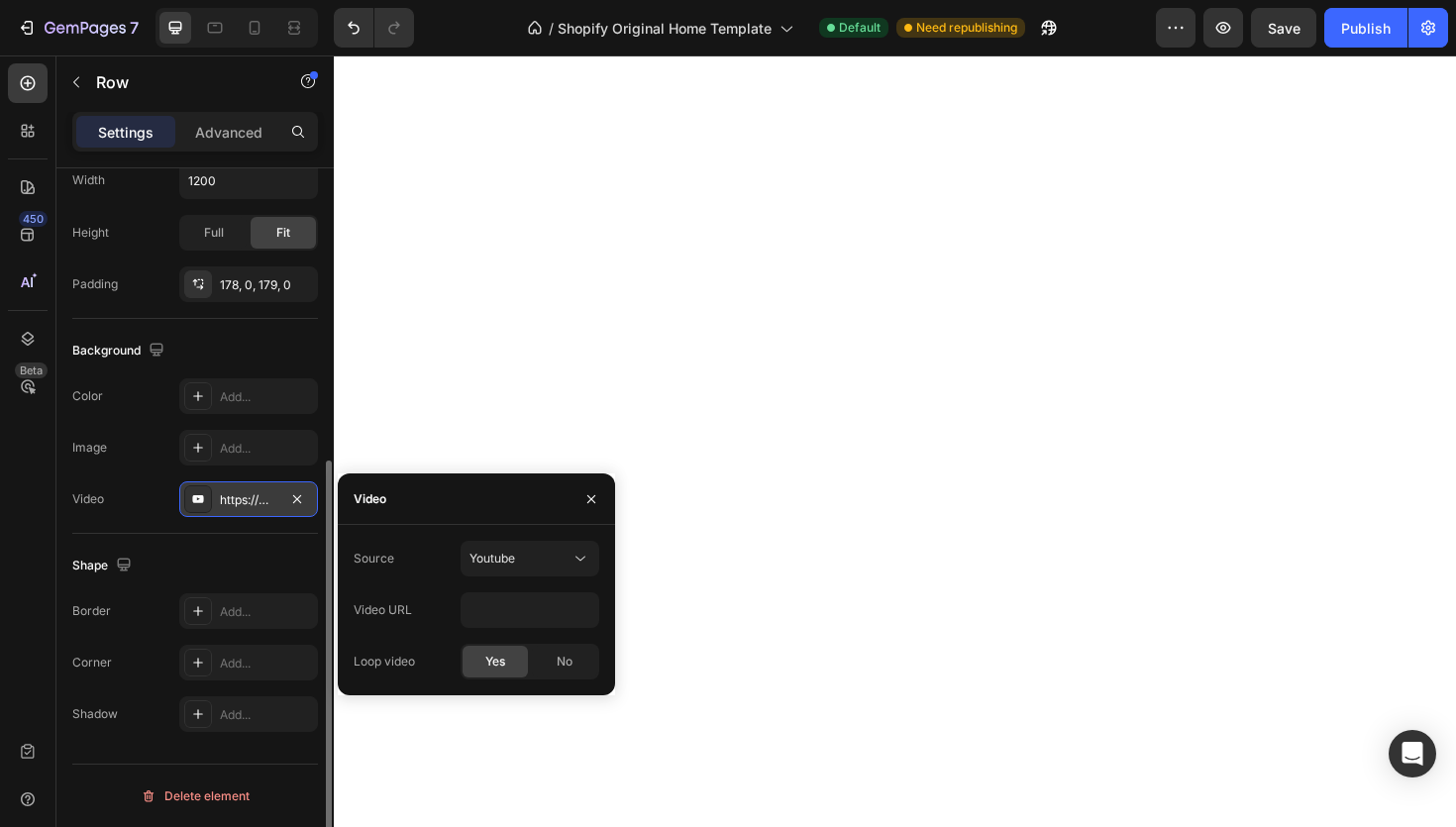 click on "Shape Border Add... Corner Add... Shadow Add..." 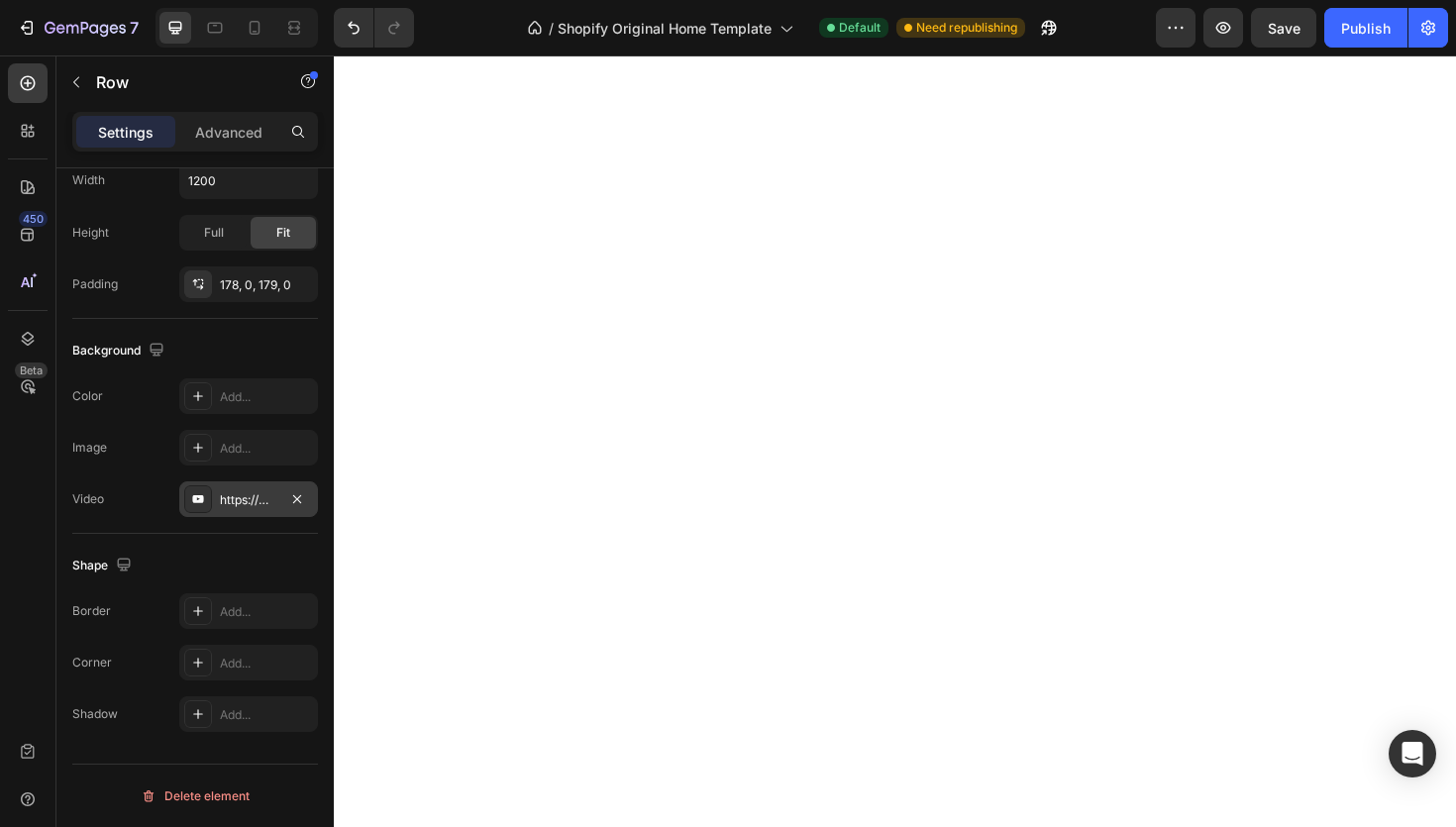 click on "https://www.youtube.com/watch?v=8kgSFOF6LpA" at bounding box center (249, 499) 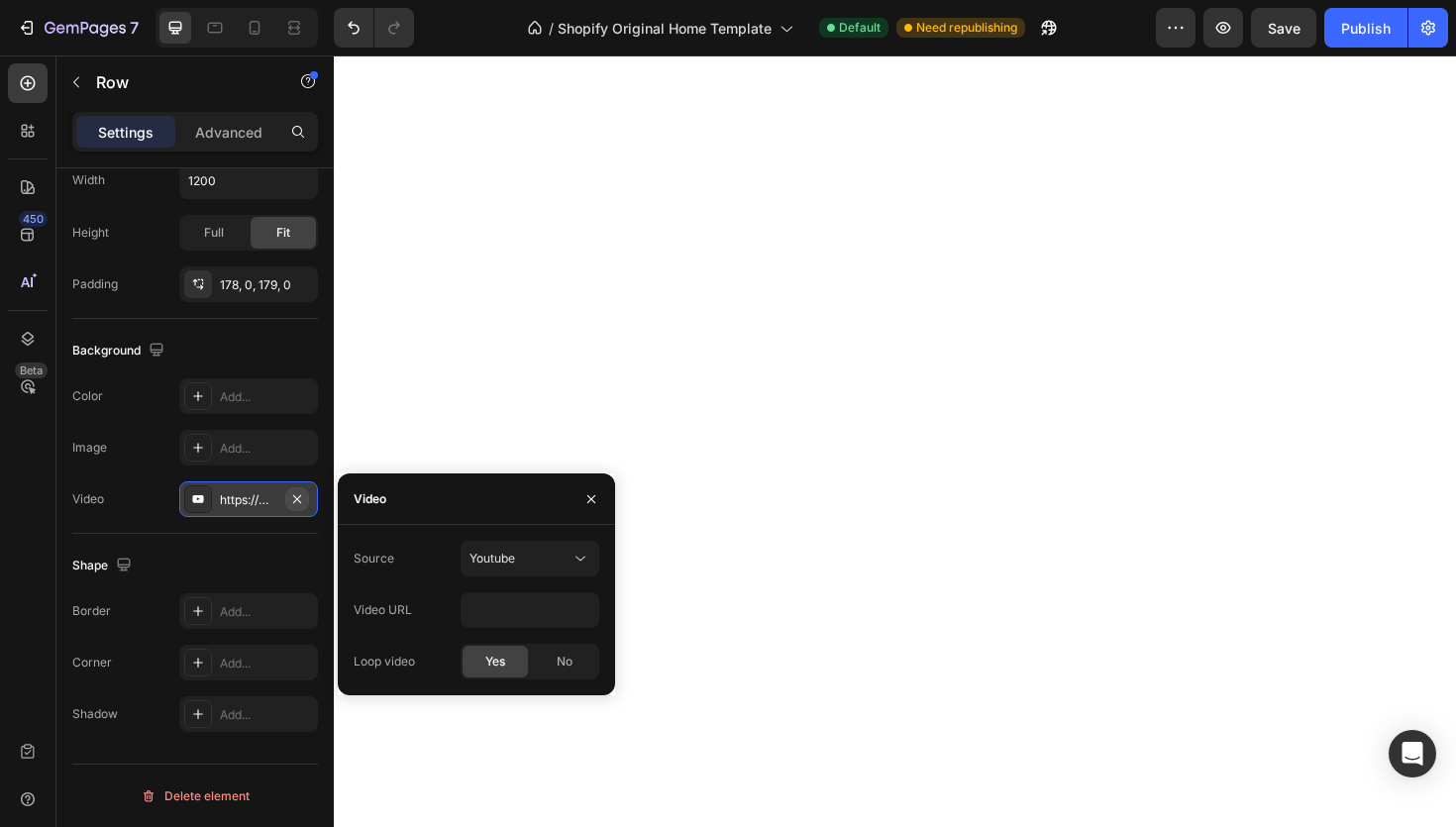 click 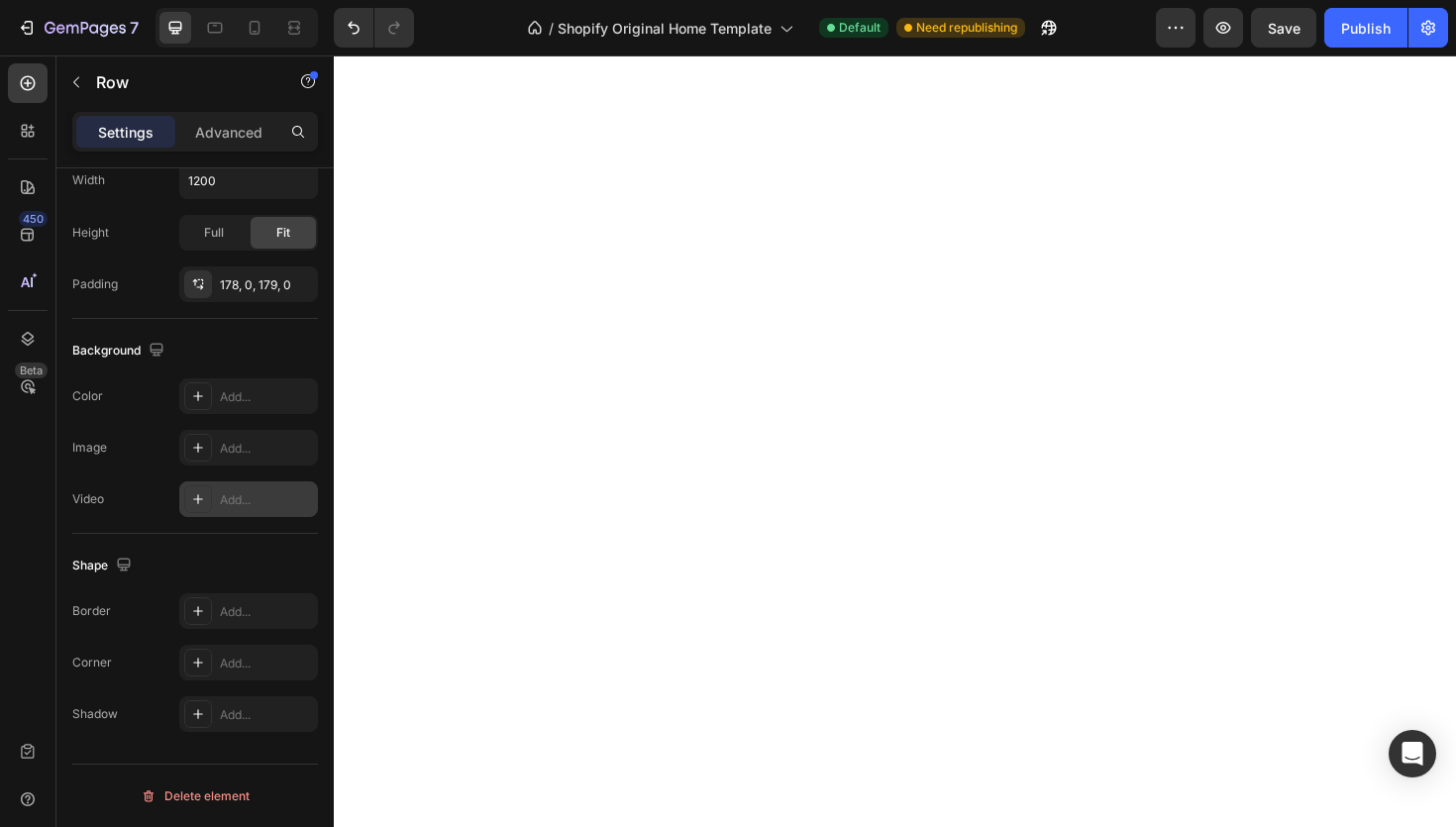 click on "Add..." at bounding box center [266, 500] 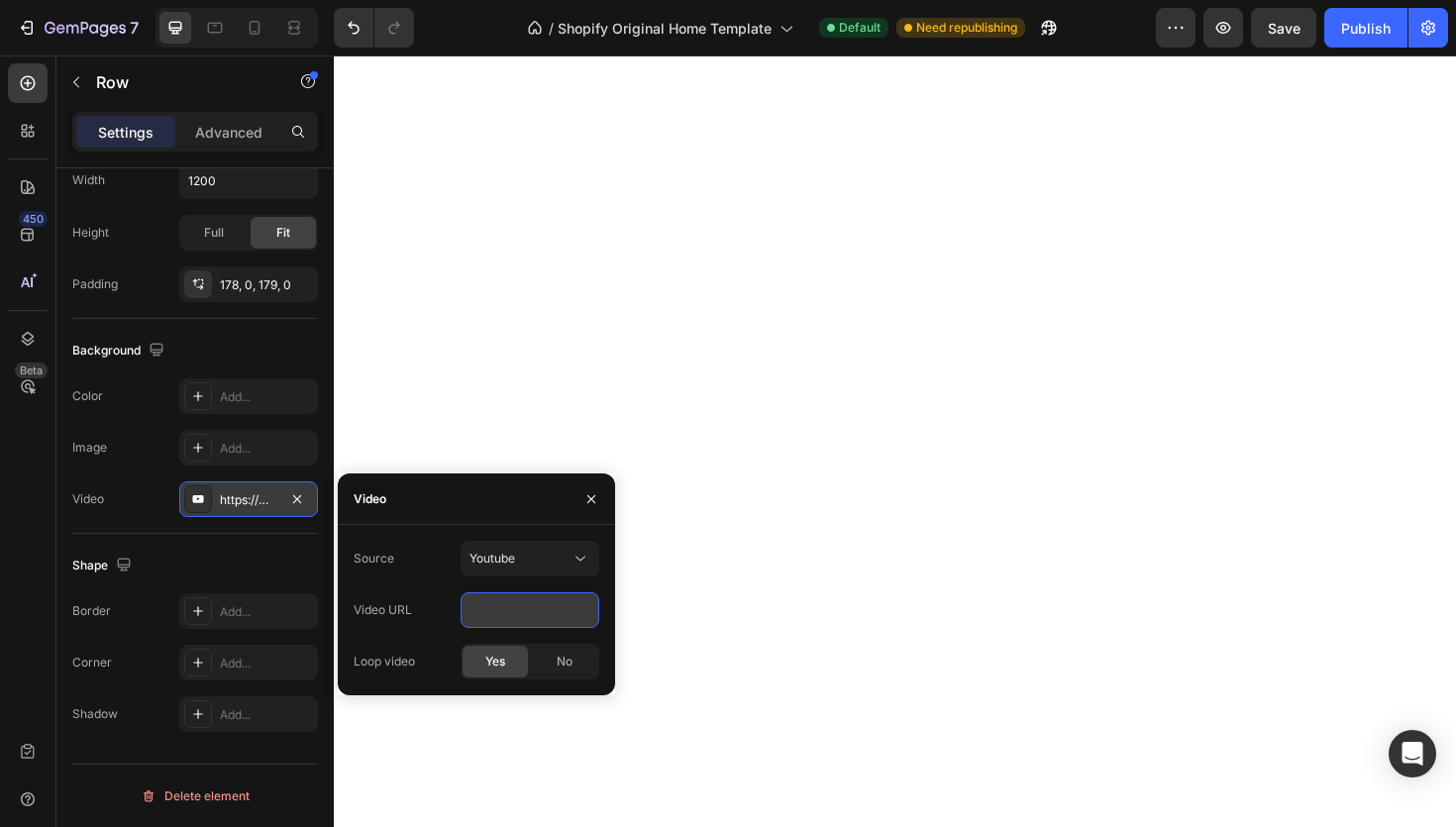 click on "https://www.youtube.com/watch?v=drIt4RH_kyQ" at bounding box center [530, 610] 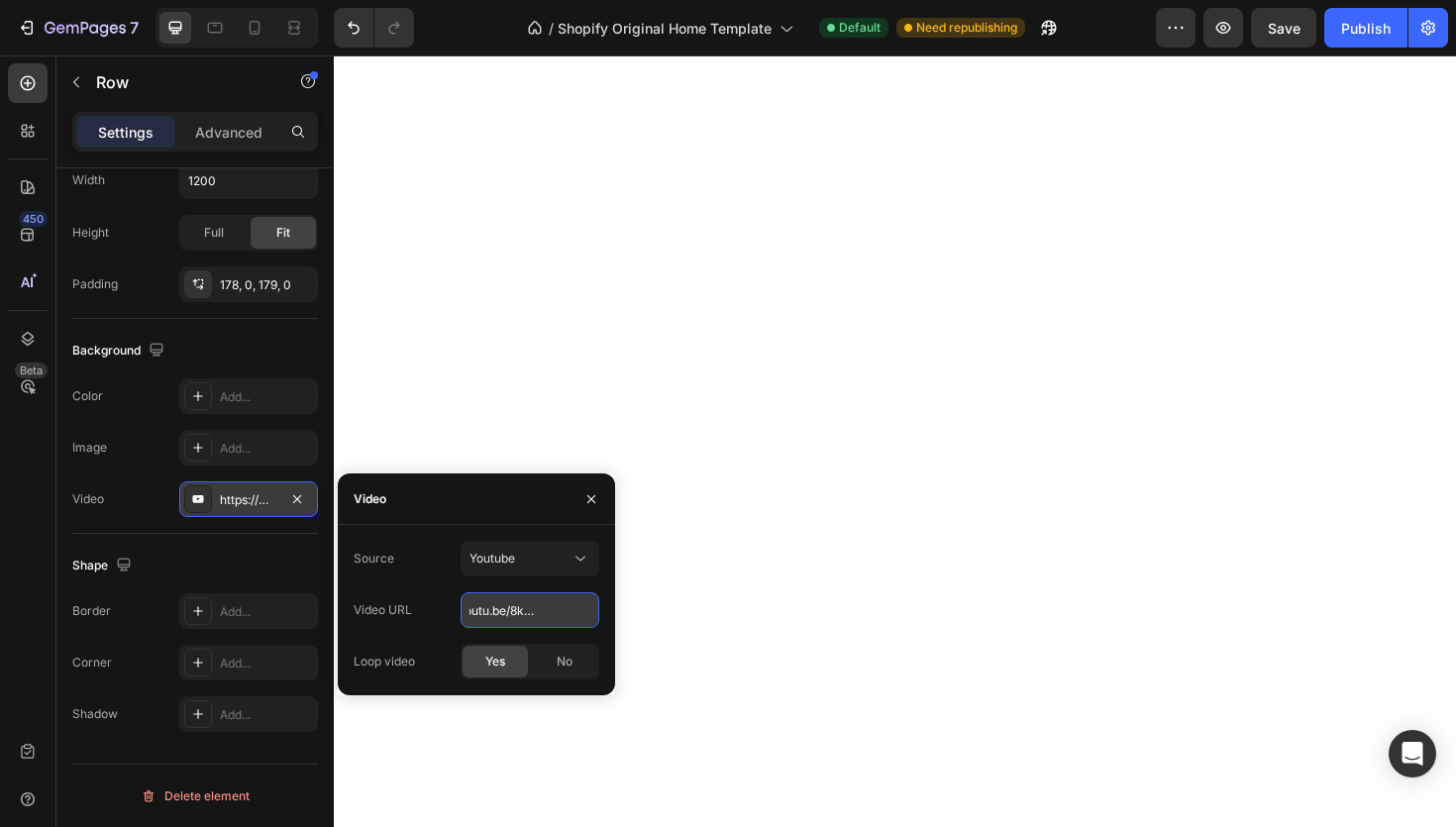 scroll, scrollTop: 0, scrollLeft: 53, axis: horizontal 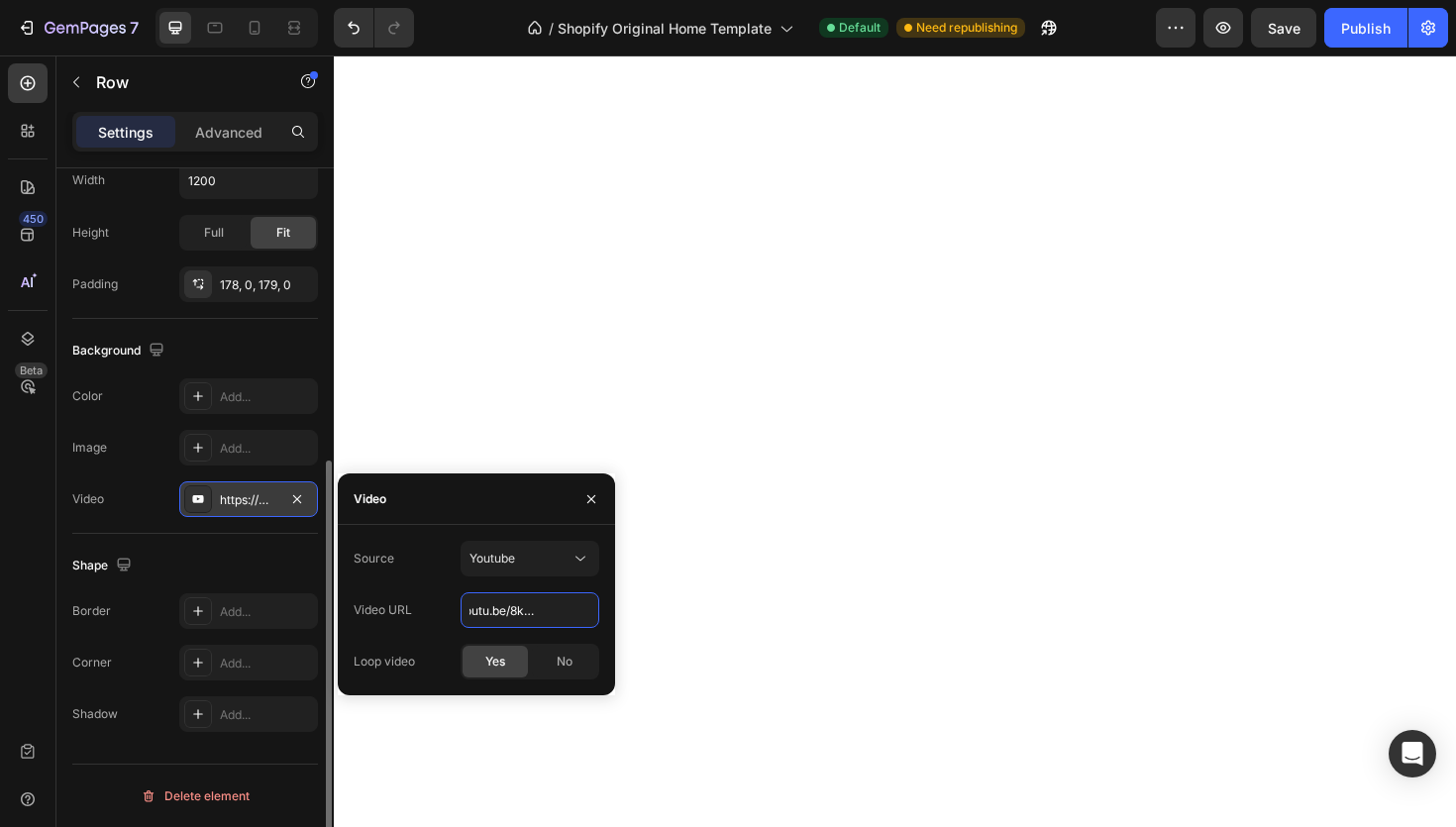 type on "https://youtu.be/8kgSFOF6LpA" 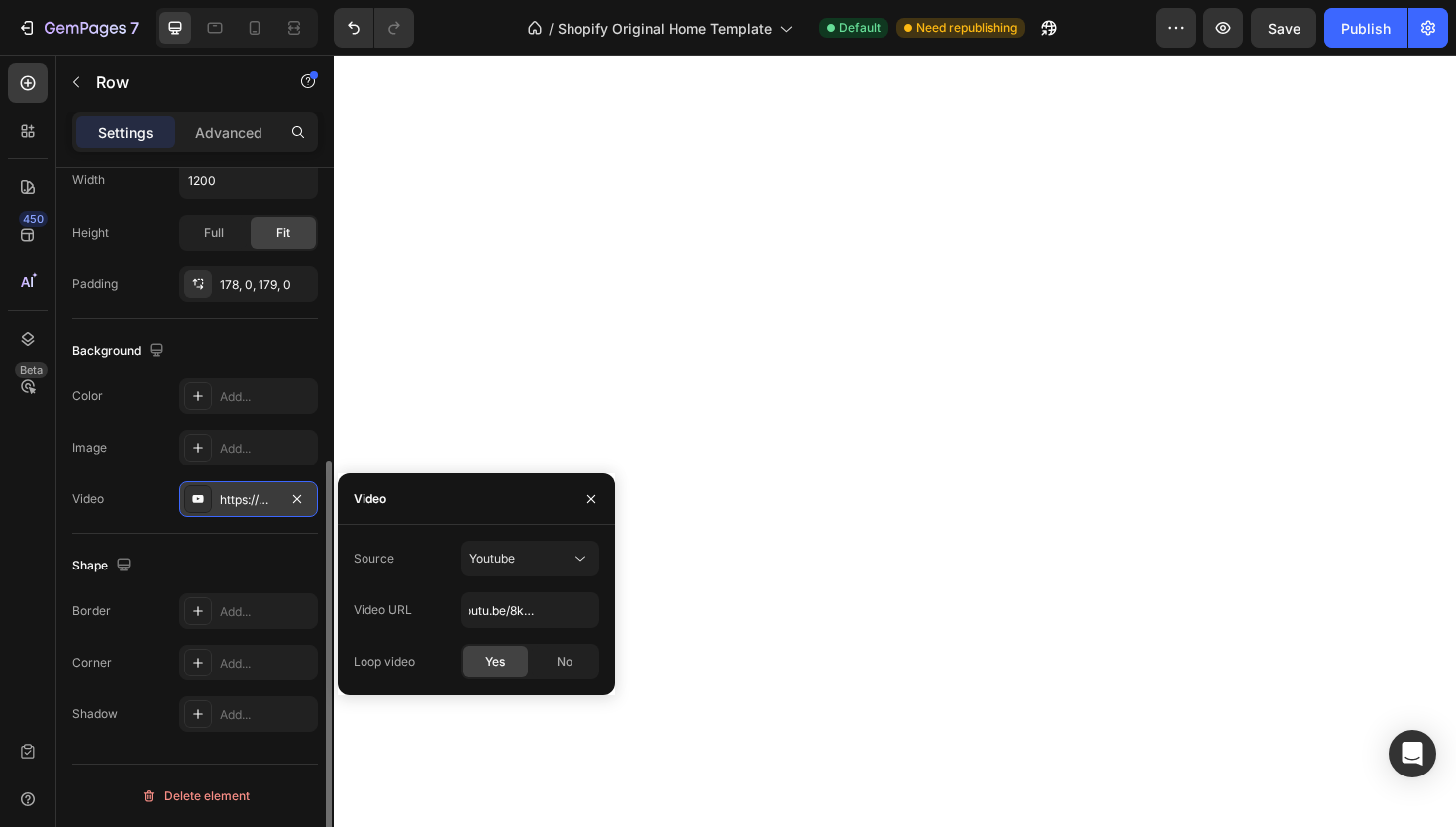 click on "Shape" at bounding box center [195, 566] 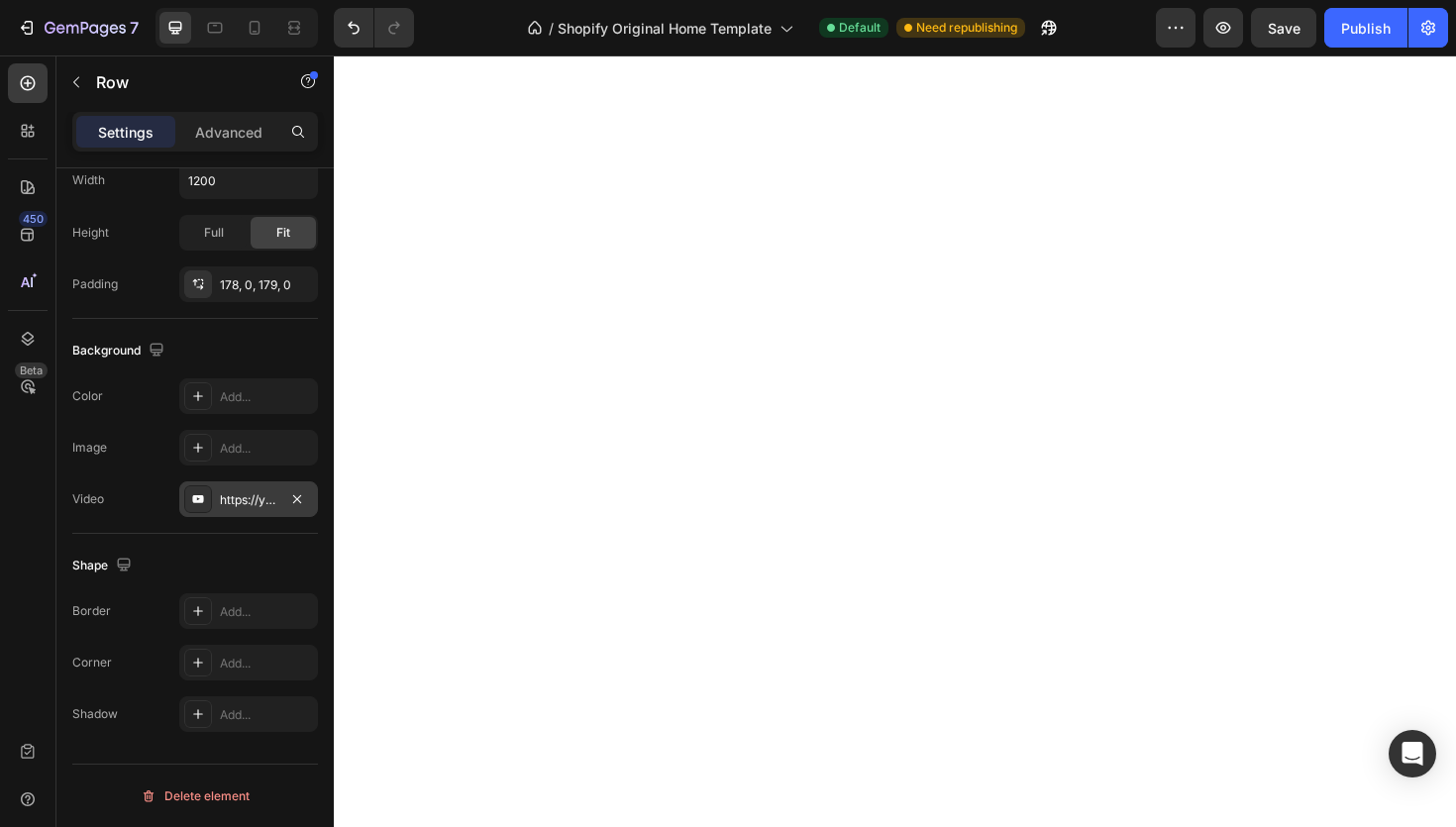 click on "https://youtu.be/8kgSFOF6LpA" at bounding box center [249, 500] 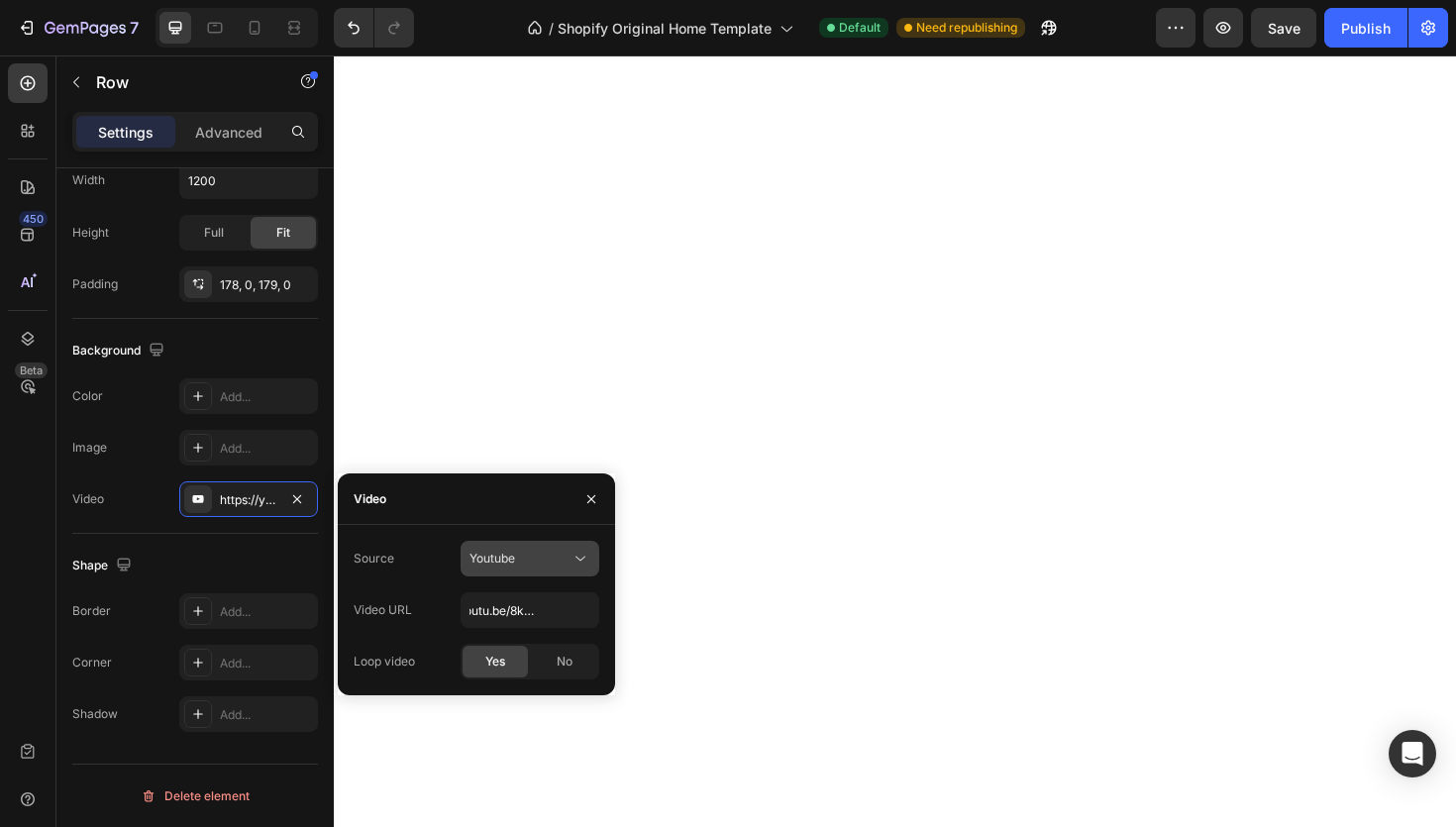 click on "Youtube" 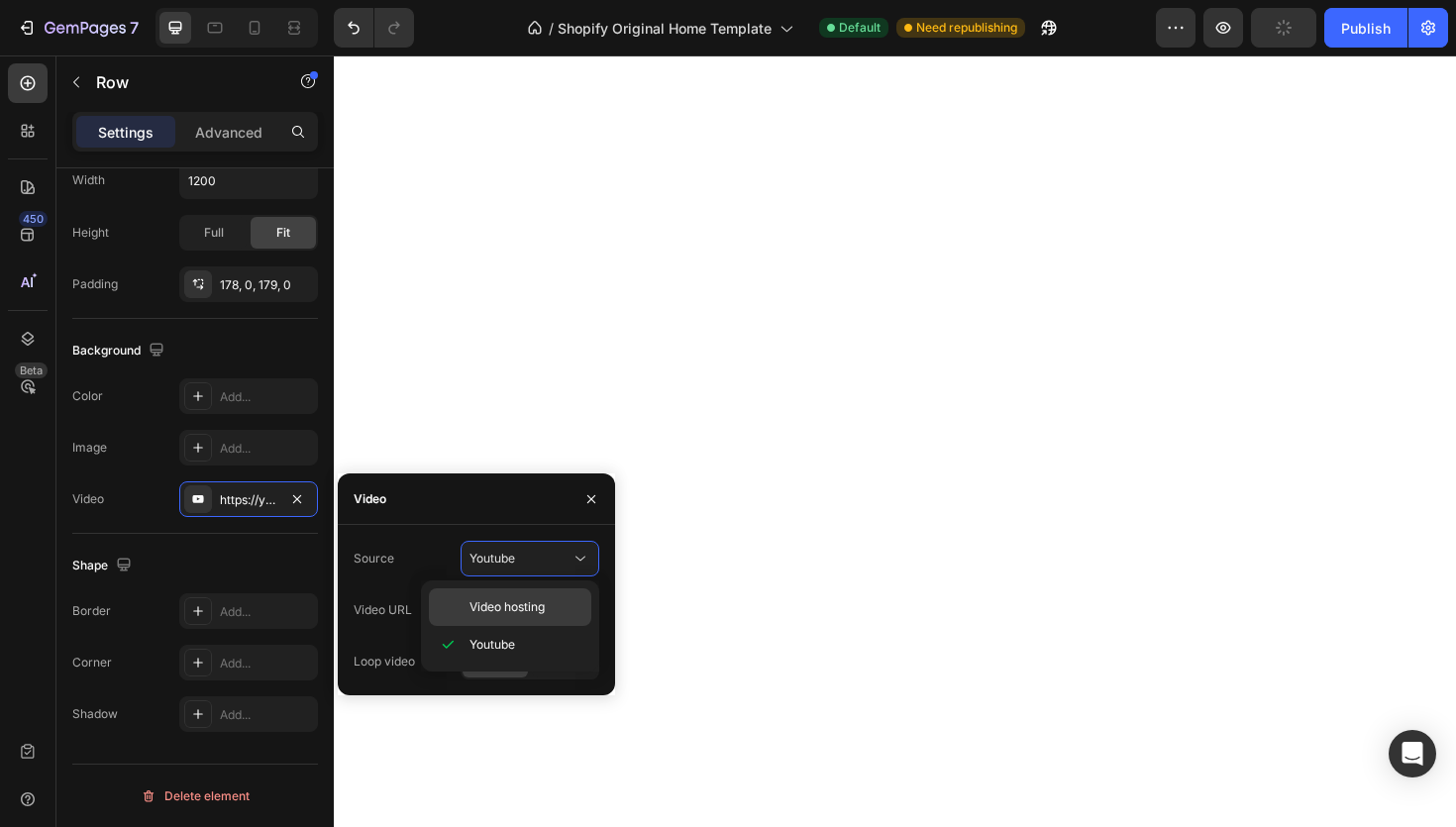 click on "Video hosting" at bounding box center (526, 607) 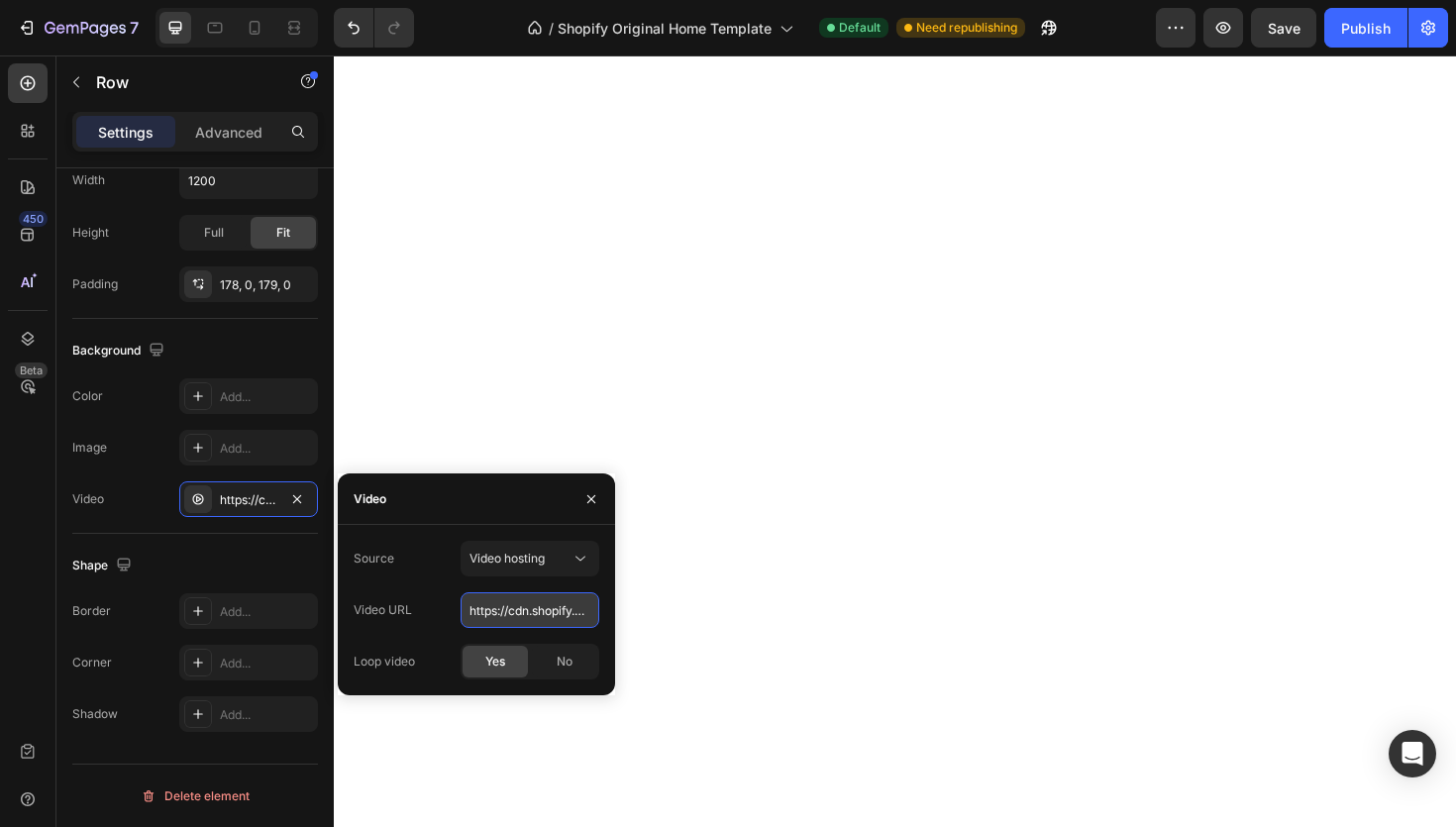 click on "https://cdn.shopify.com/videos/c/o/v/92a407d4e0c94a288eb54cac18c387dc.mp4" at bounding box center (530, 610) 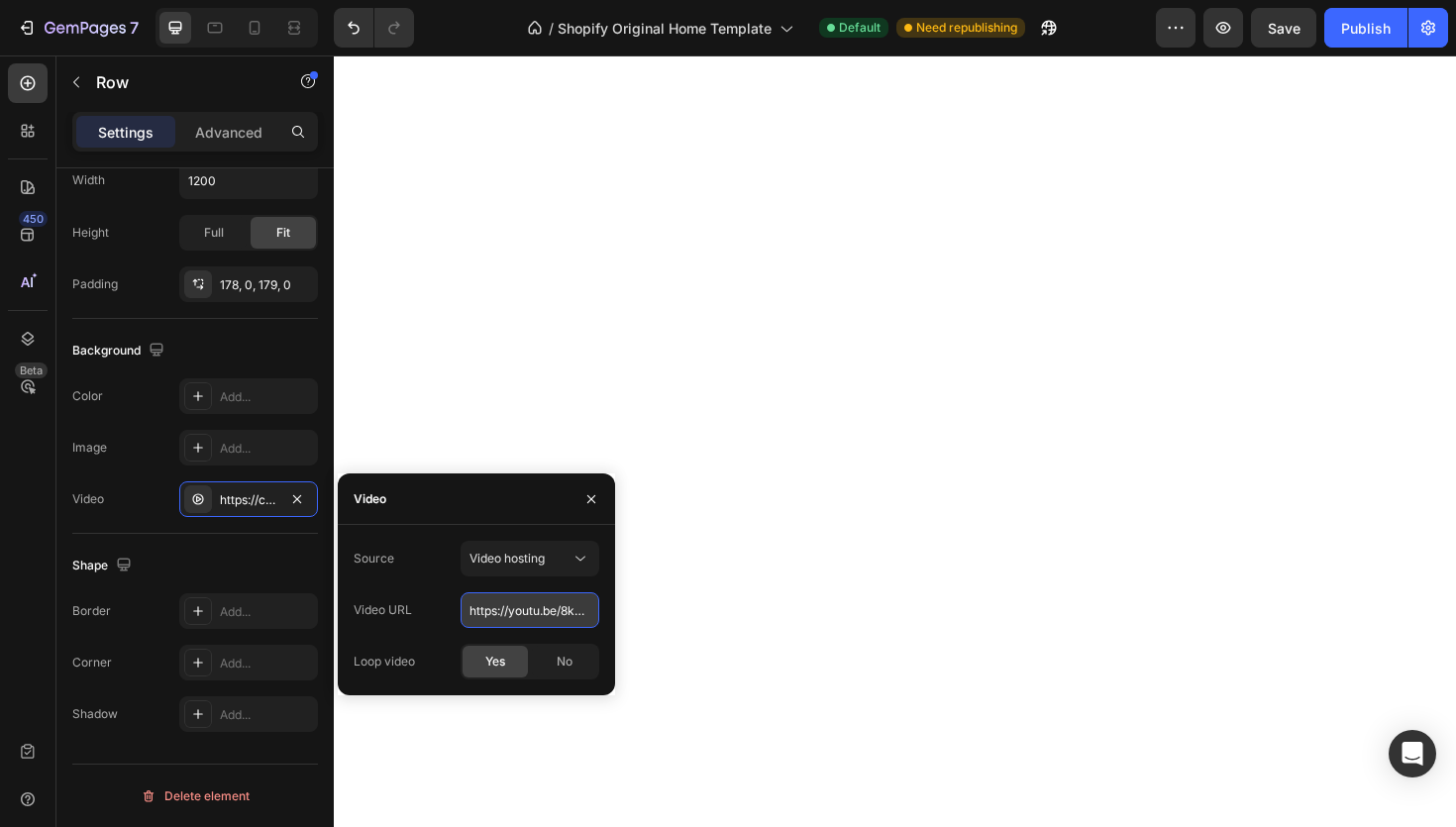 scroll, scrollTop: 0, scrollLeft: 53, axis: horizontal 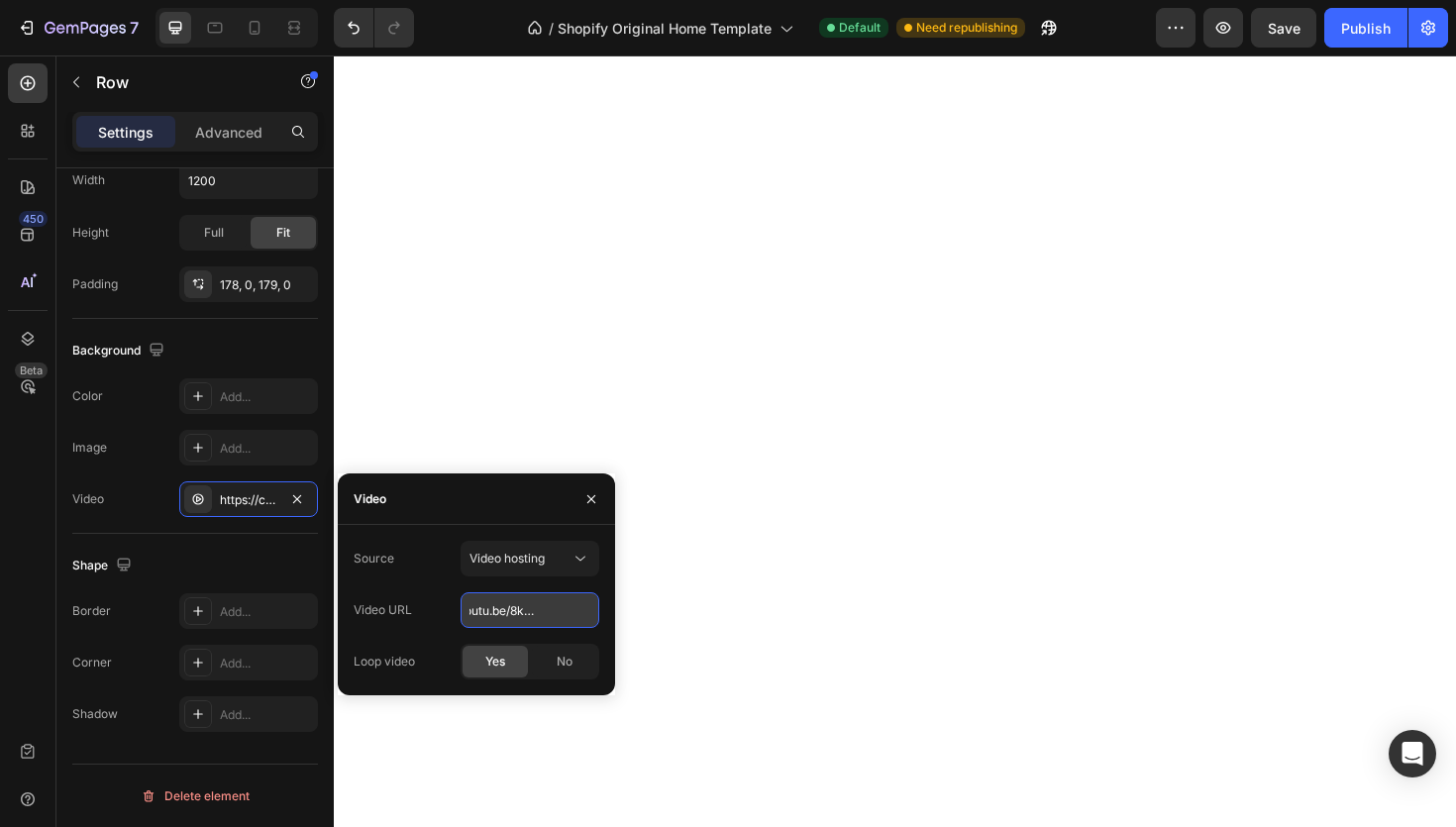 type on "https://youtu.be/8kgSFOF6LpA" 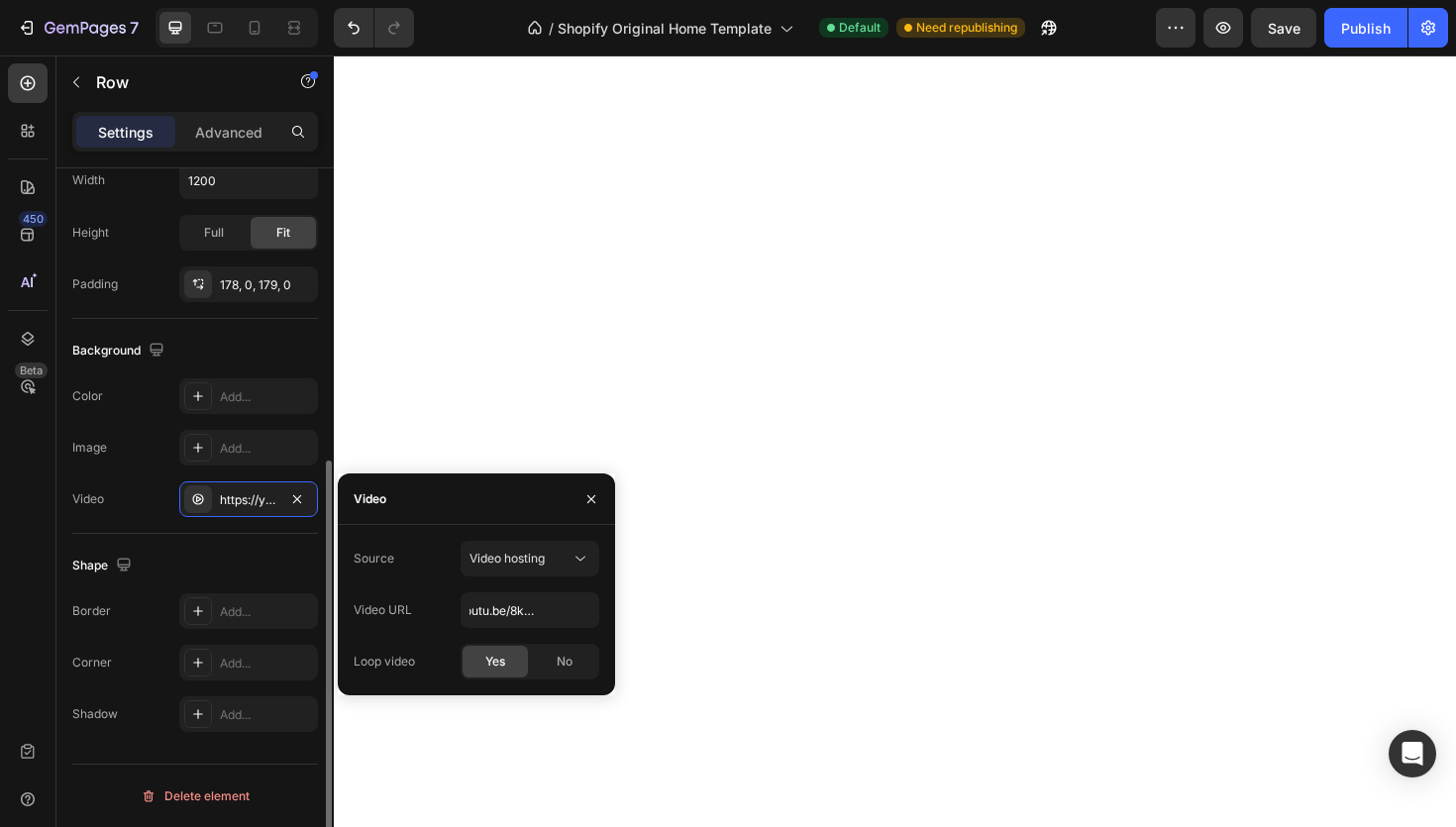 click on "Shape" at bounding box center [195, 566] 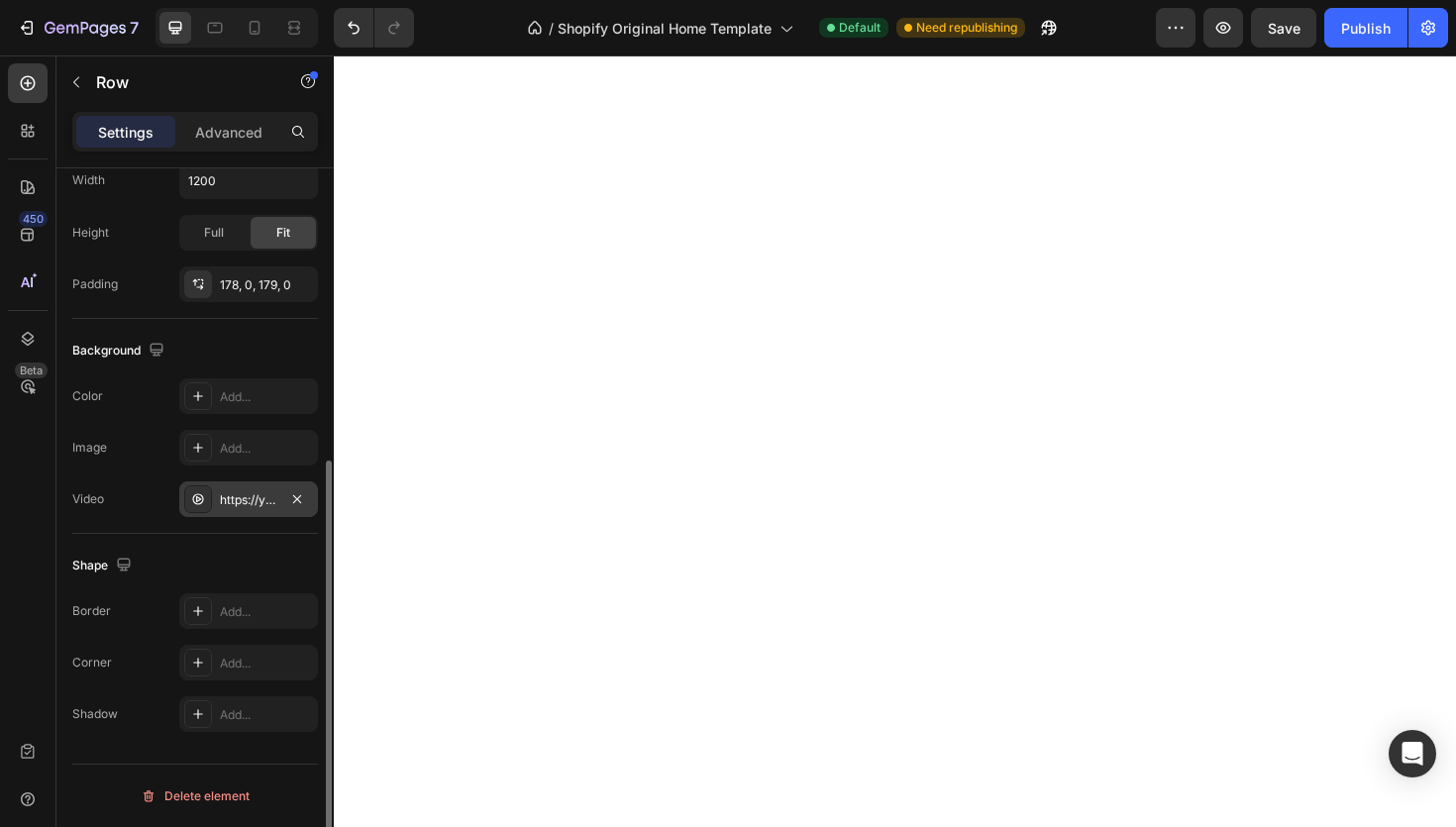 click on "https://youtu.be/8kgSFOF6LpA" at bounding box center (249, 499) 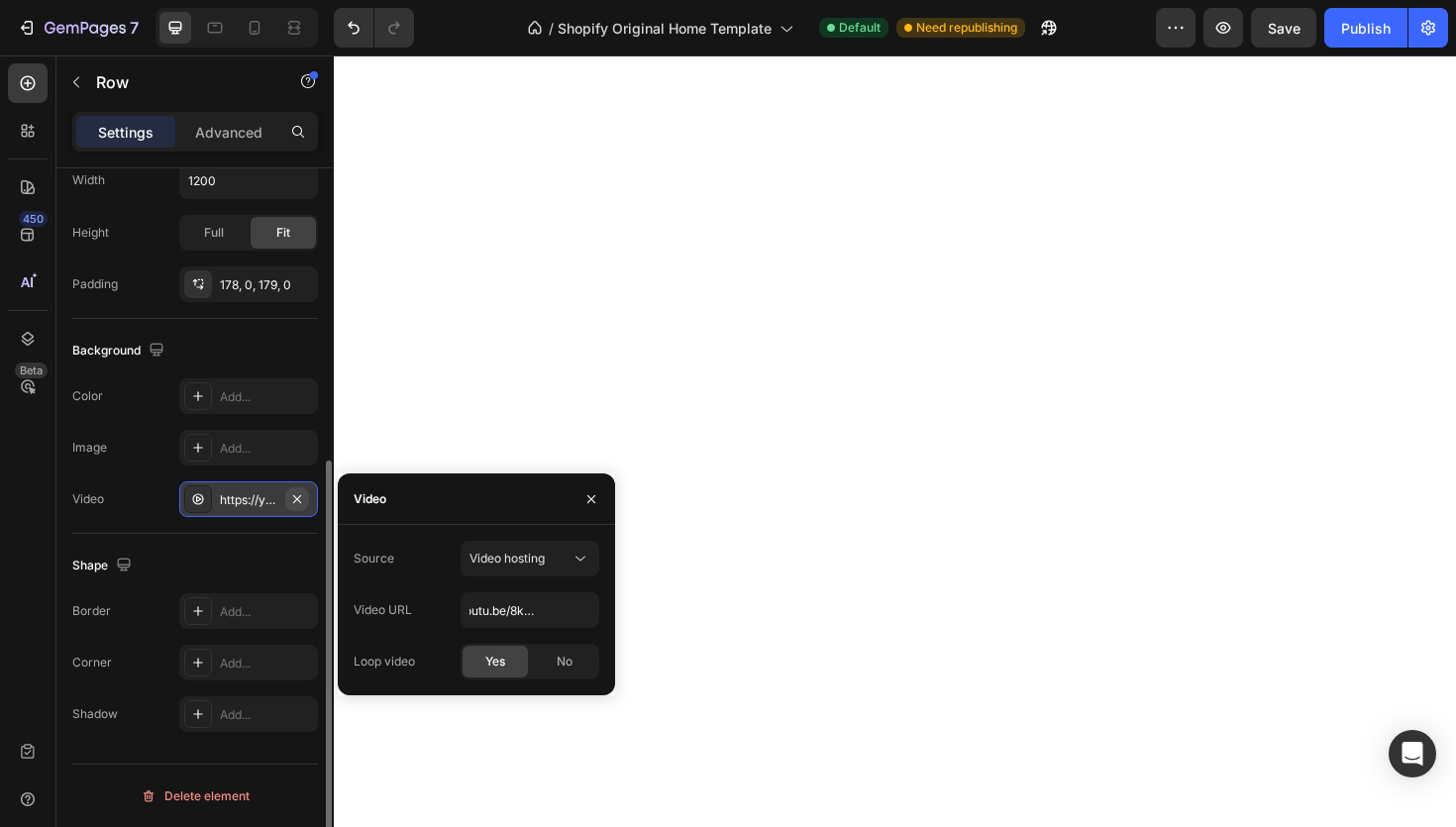 click 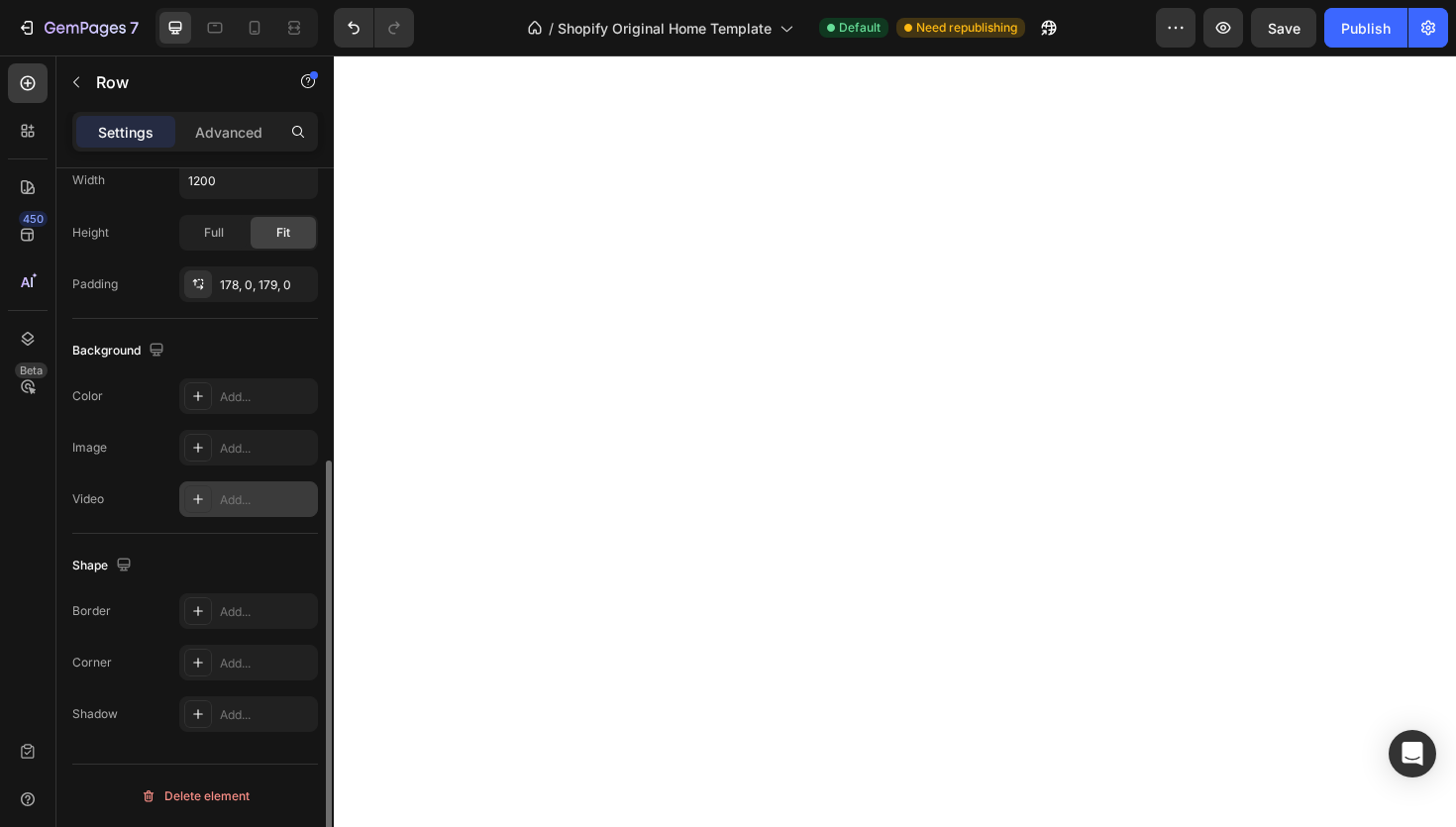 click on "Add..." at bounding box center [249, 499] 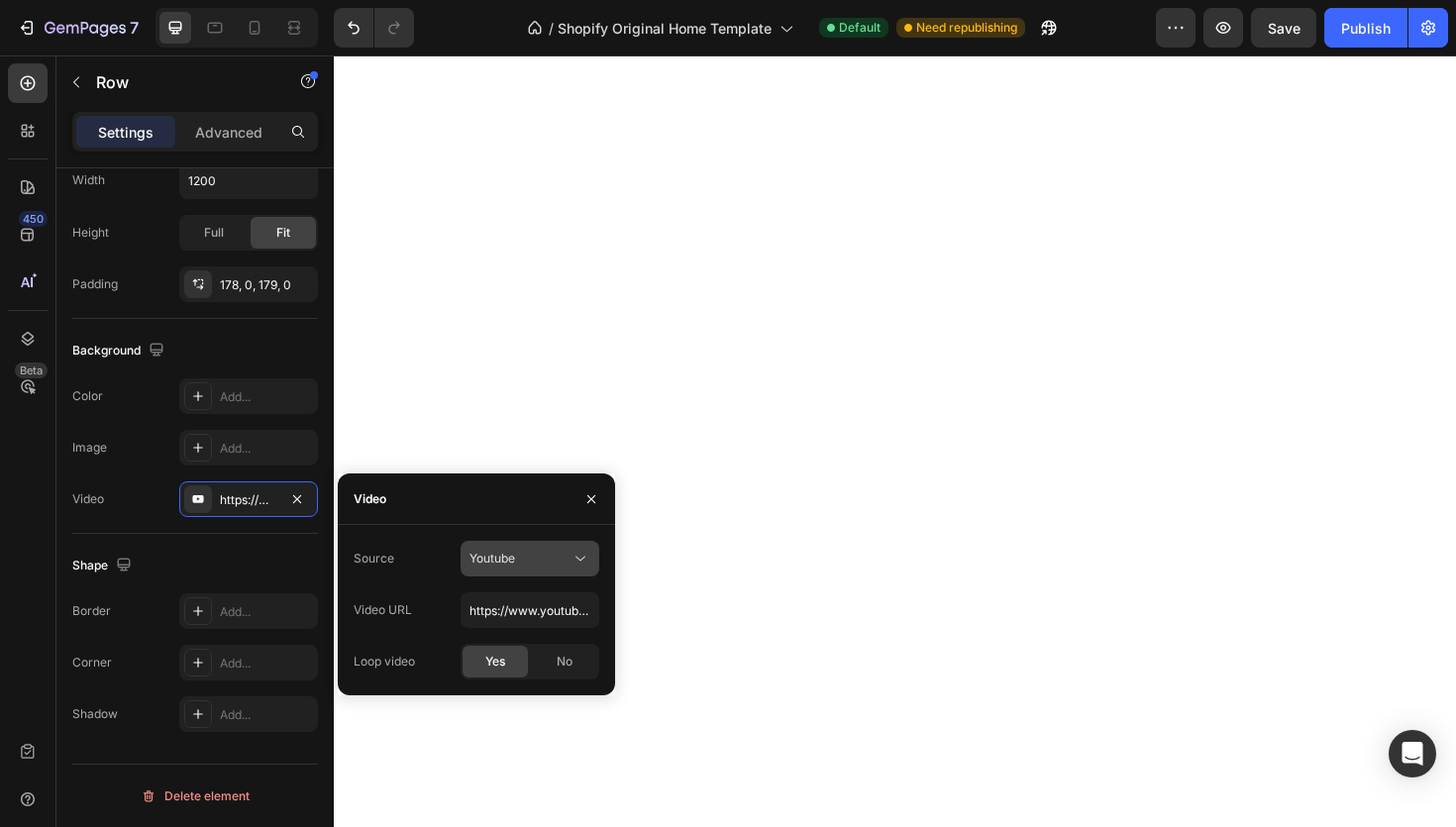 click on "Youtube" at bounding box center (520, 559) 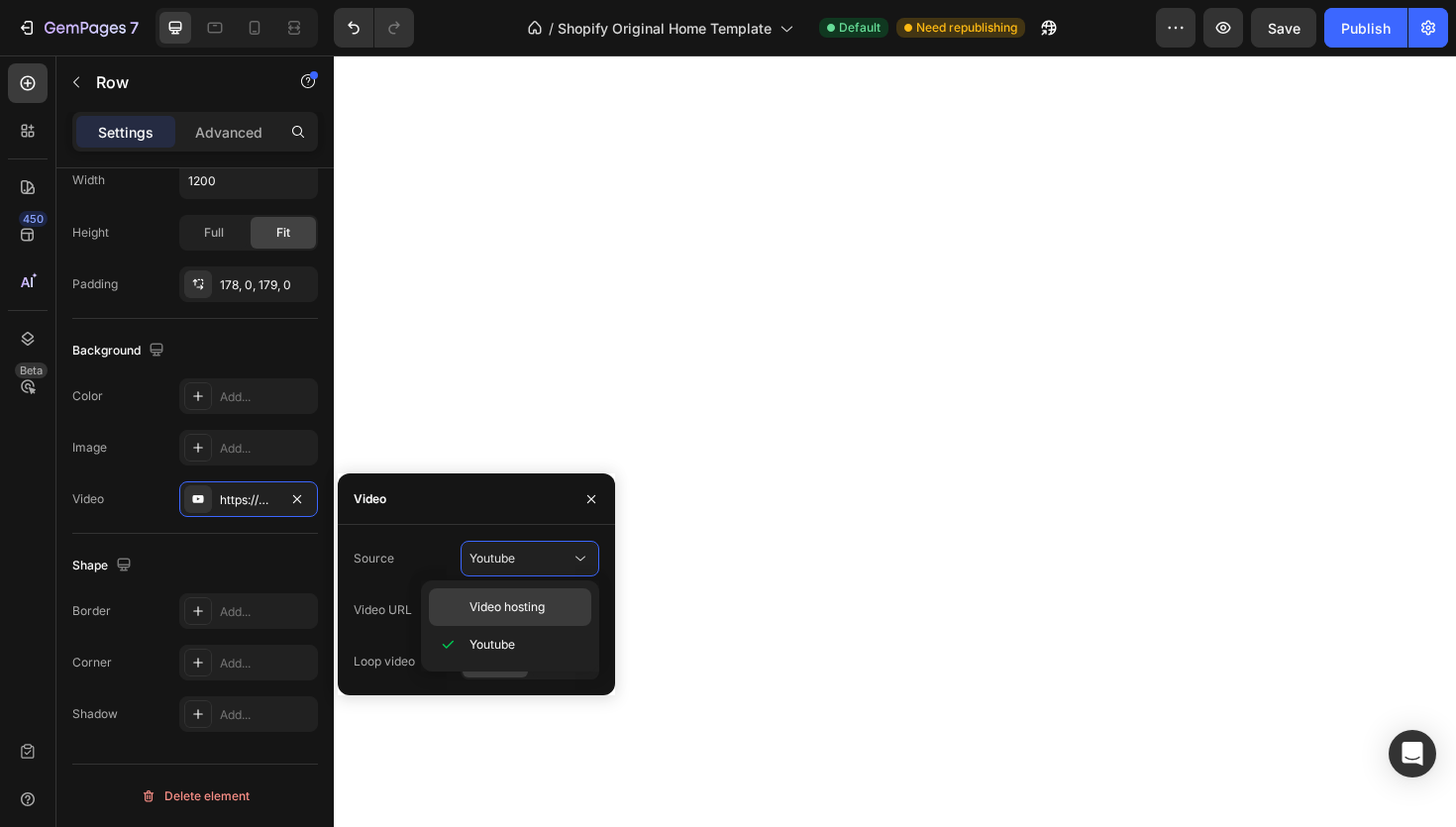 click on "Video hosting" at bounding box center [507, 607] 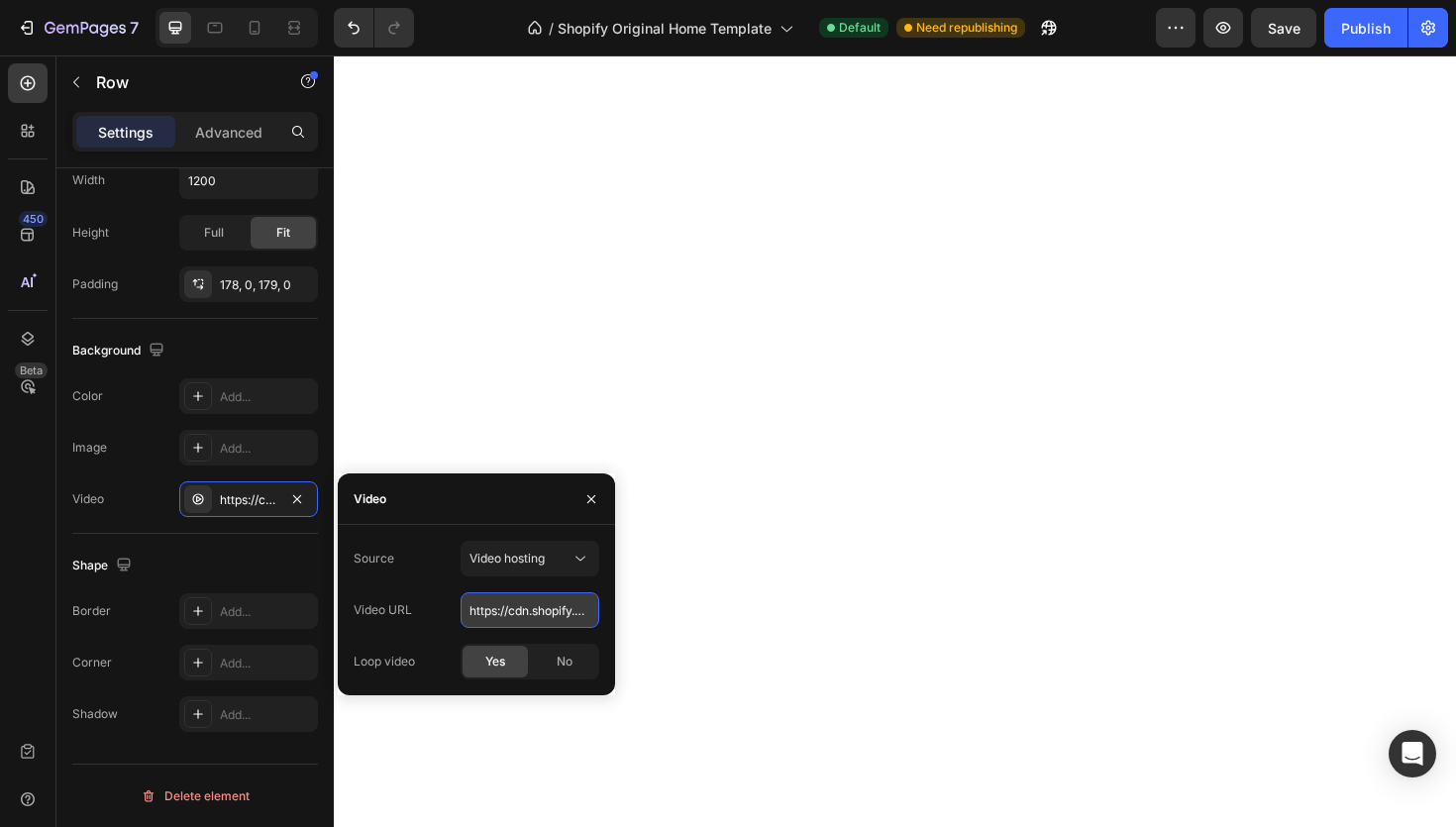 click on "https://cdn.shopify.com/videos/c/o/v/92a407d4e0c94a288eb54cac18c387dc.mp4" at bounding box center [530, 610] 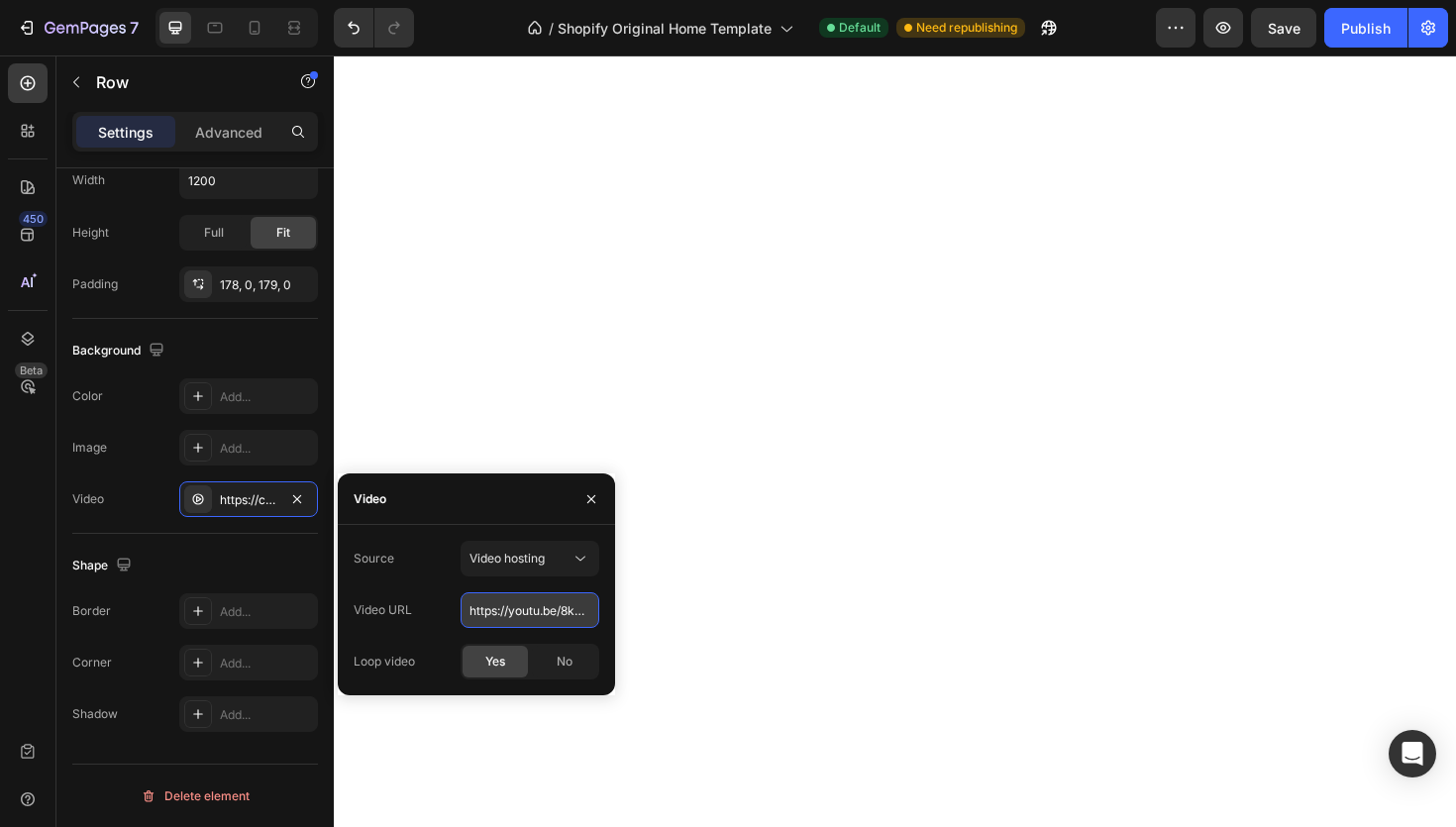 scroll, scrollTop: 0, scrollLeft: 53, axis: horizontal 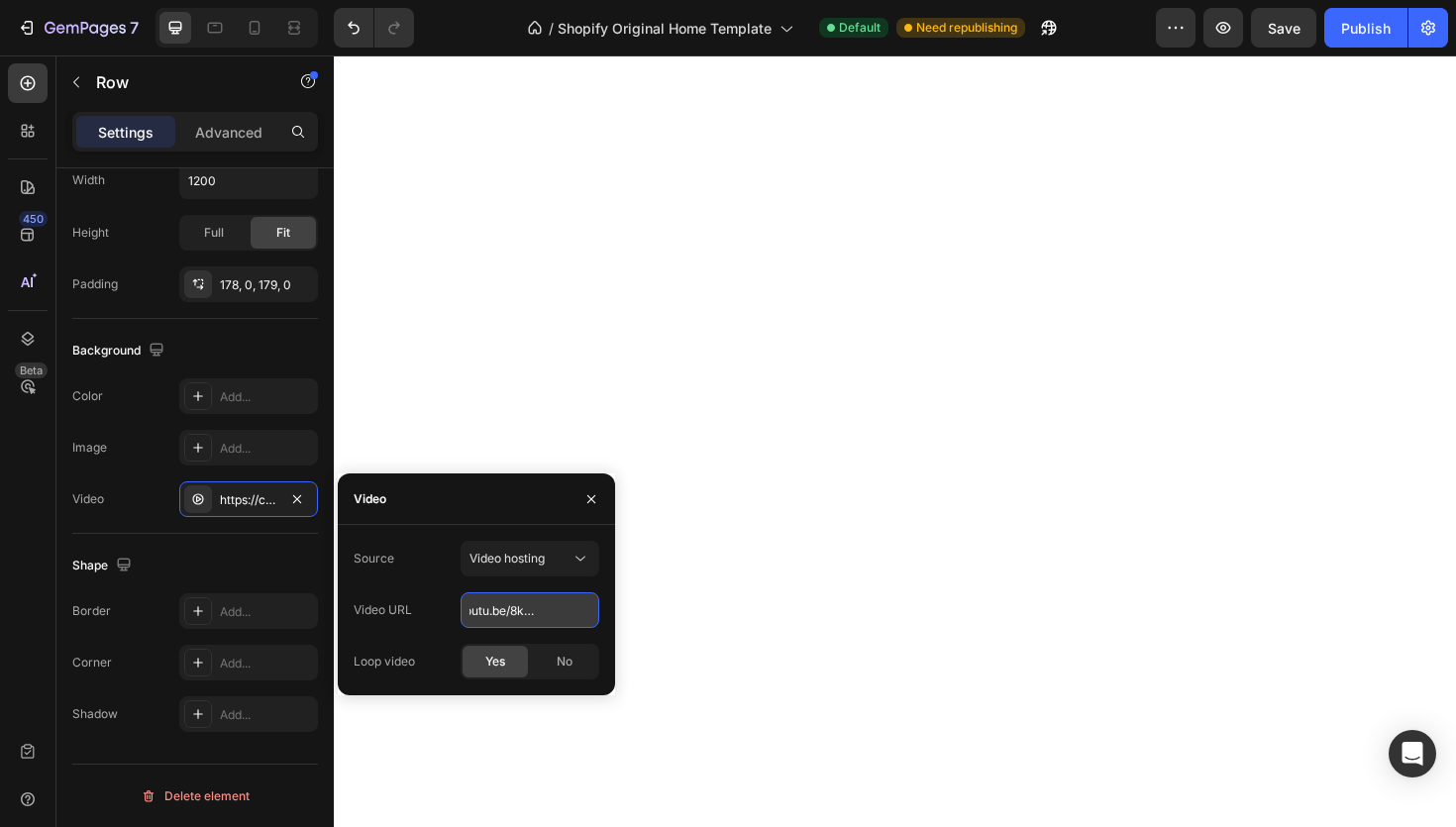type on "https://youtu.be/8kgSFOF6LpA" 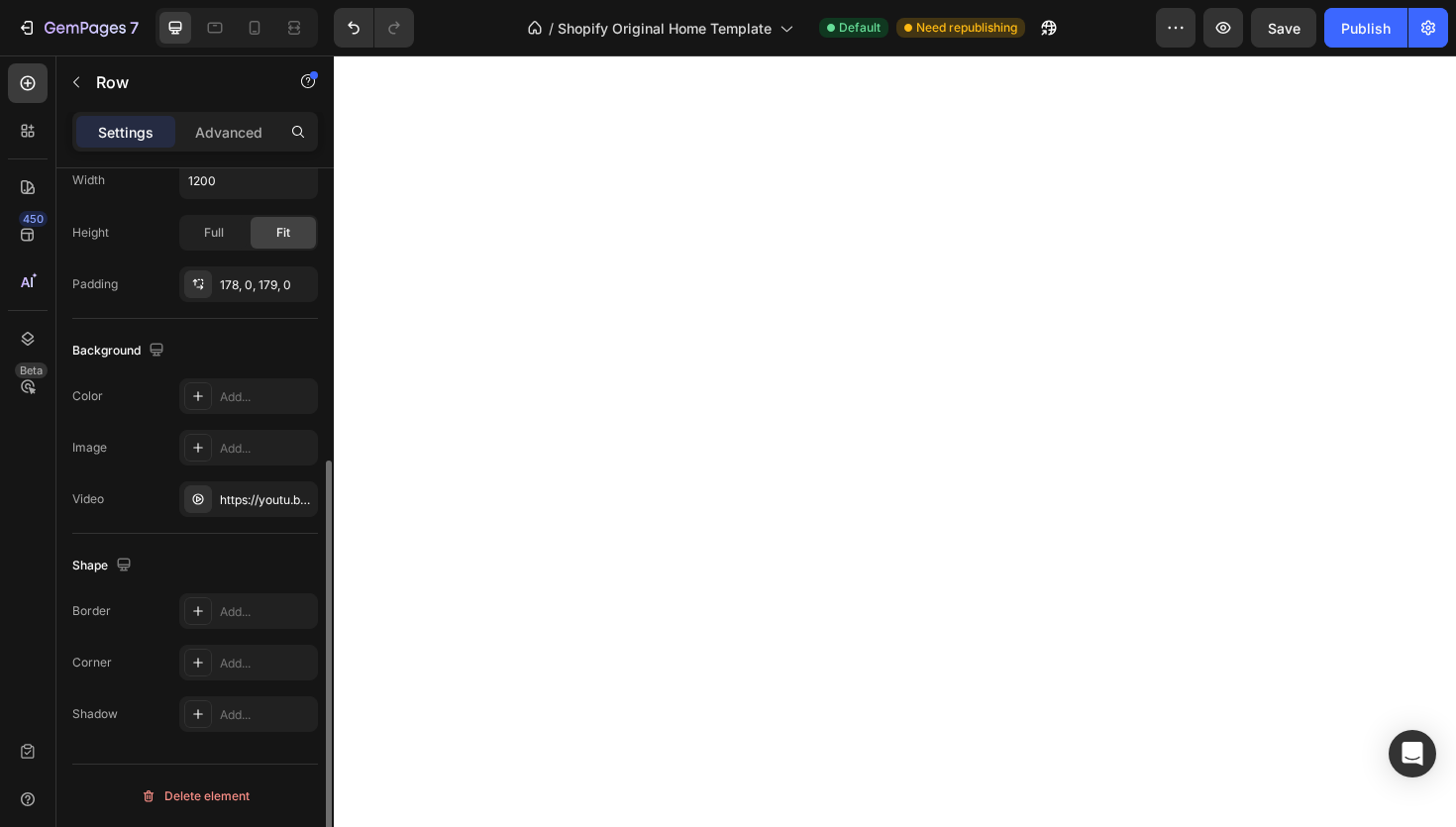 click on "Shape" at bounding box center (195, 566) 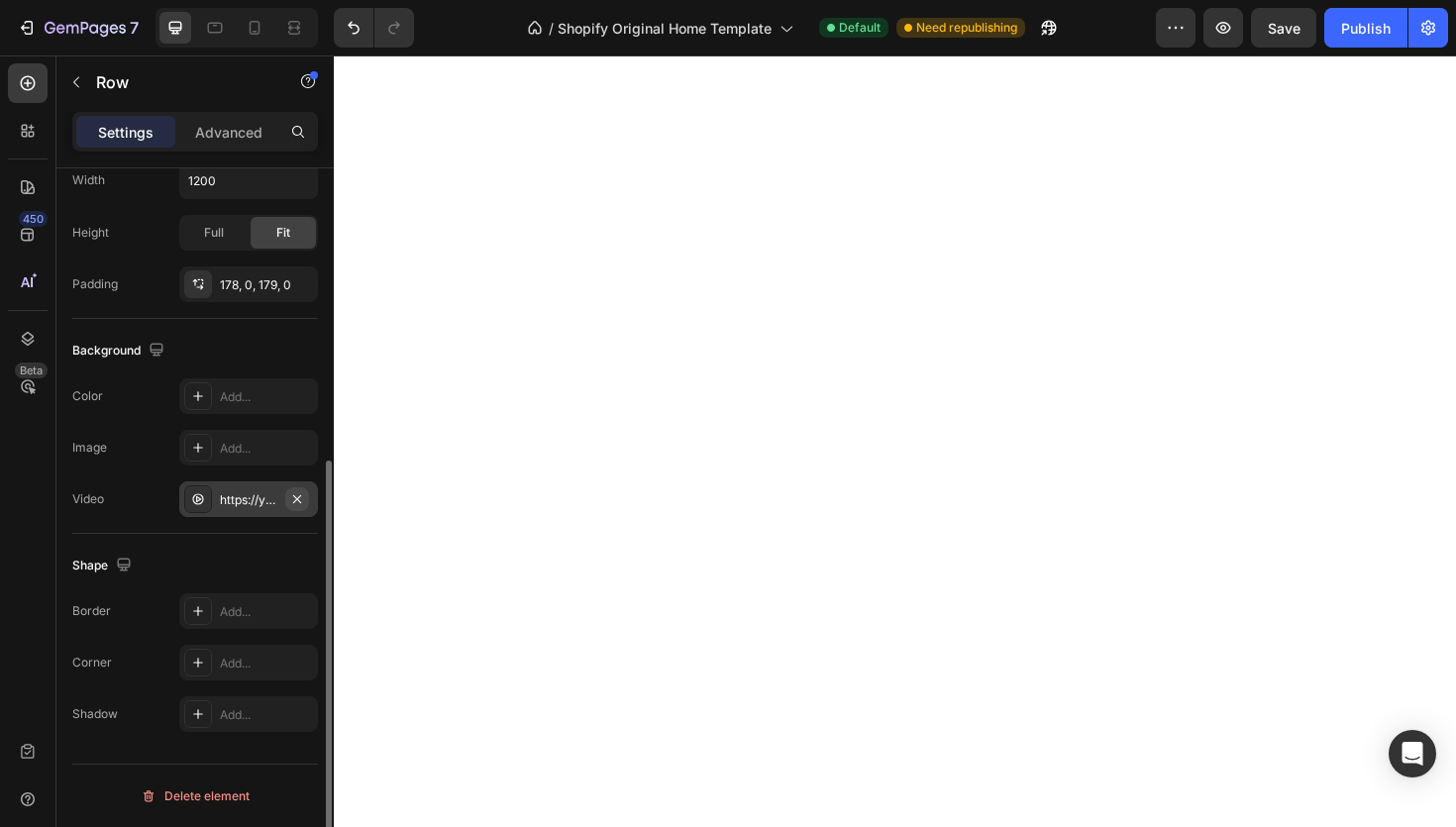 click 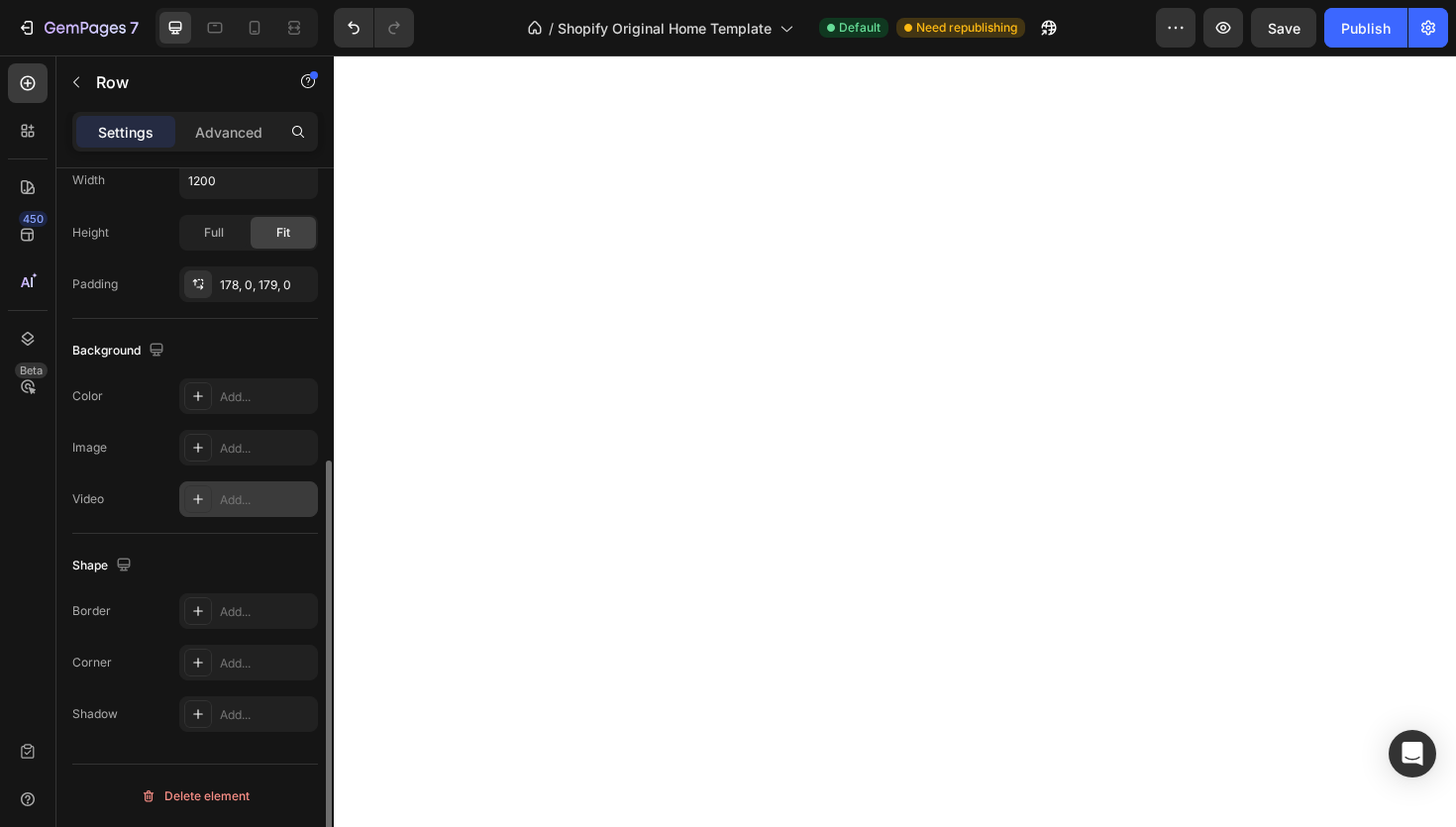click on "Add..." at bounding box center [266, 500] 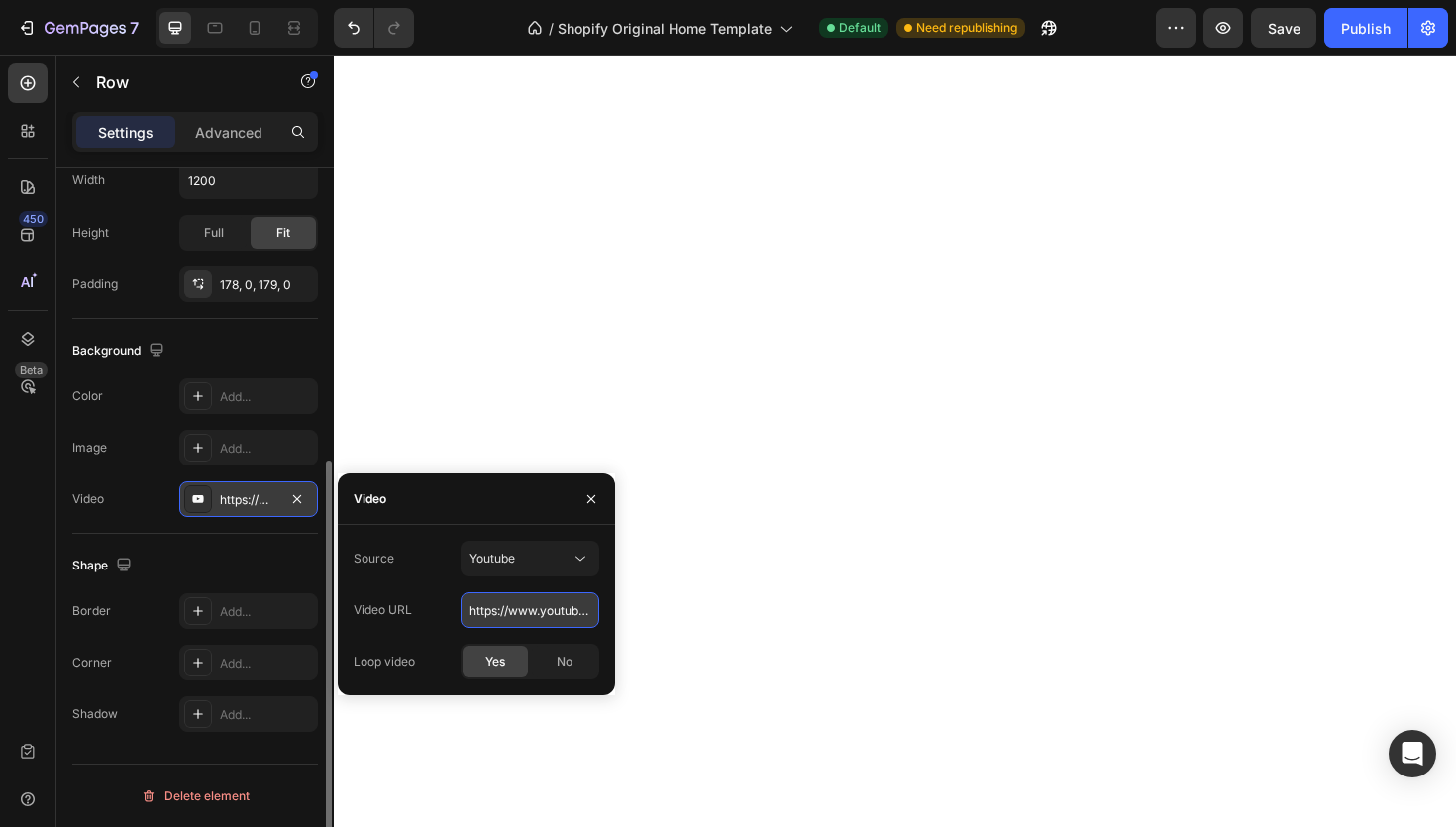 click on "https://www.youtube.com/watch?v=drIt4RH_kyQ" at bounding box center (530, 610) 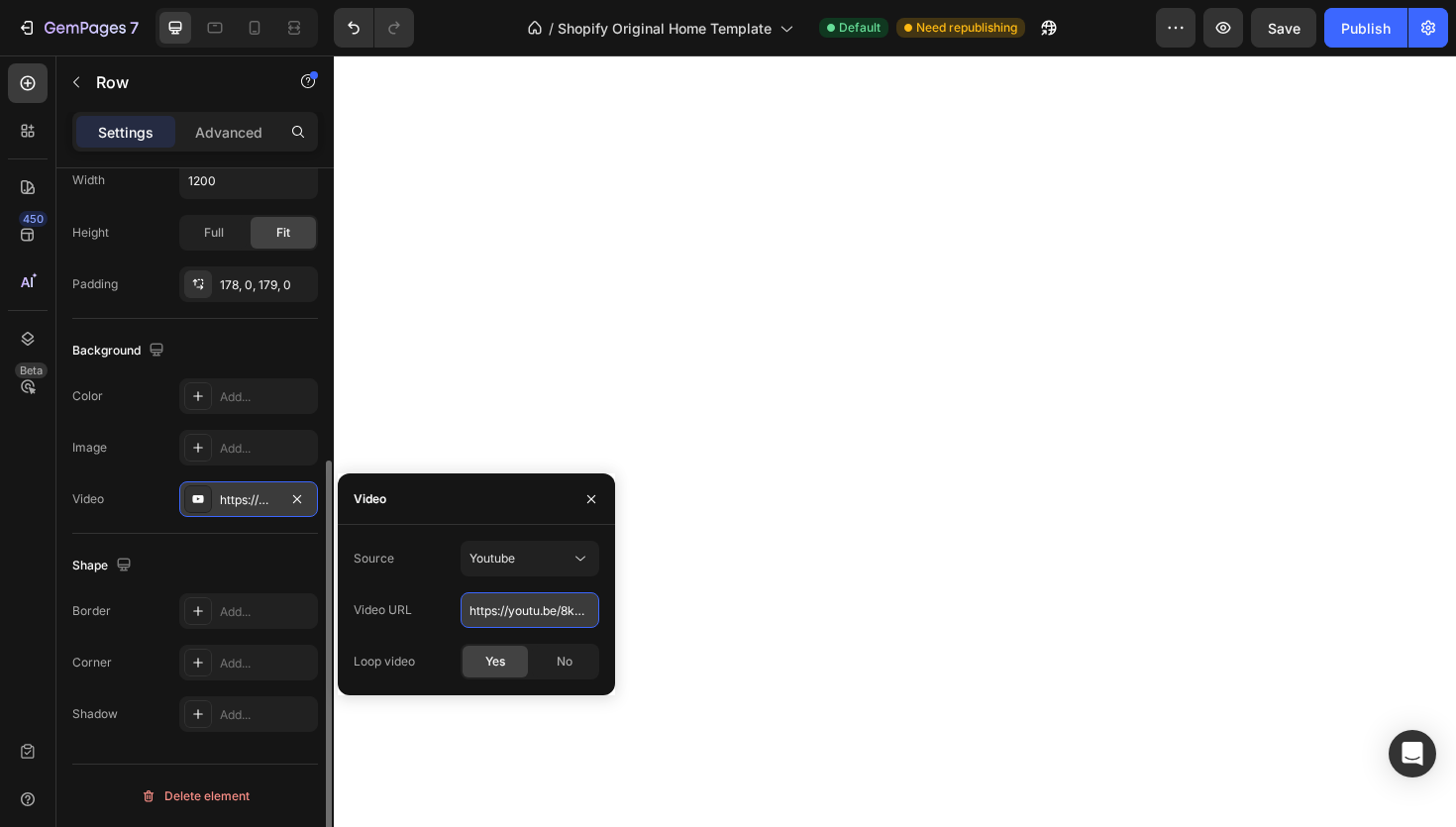scroll, scrollTop: 0, scrollLeft: 52, axis: horizontal 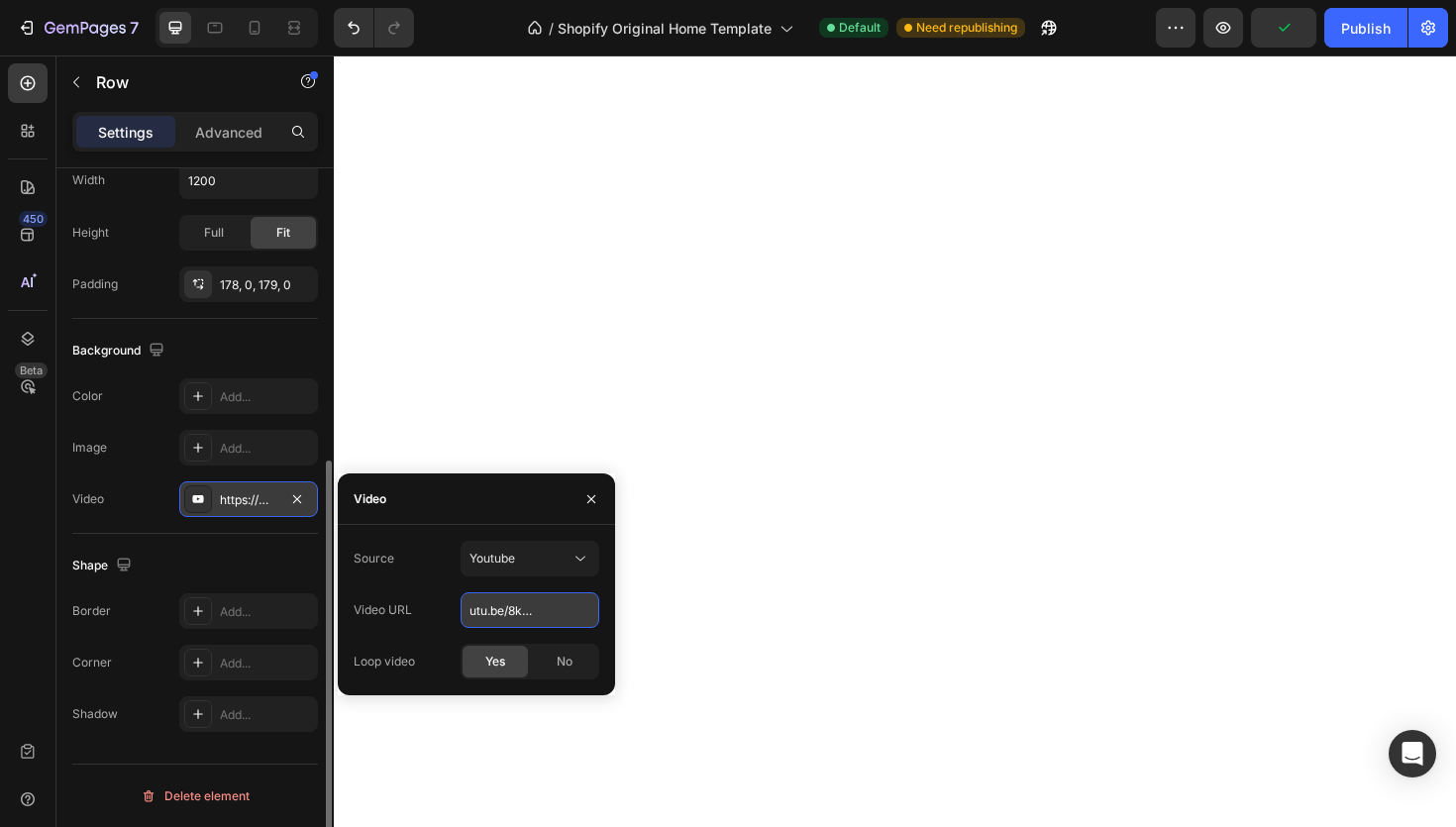 paste 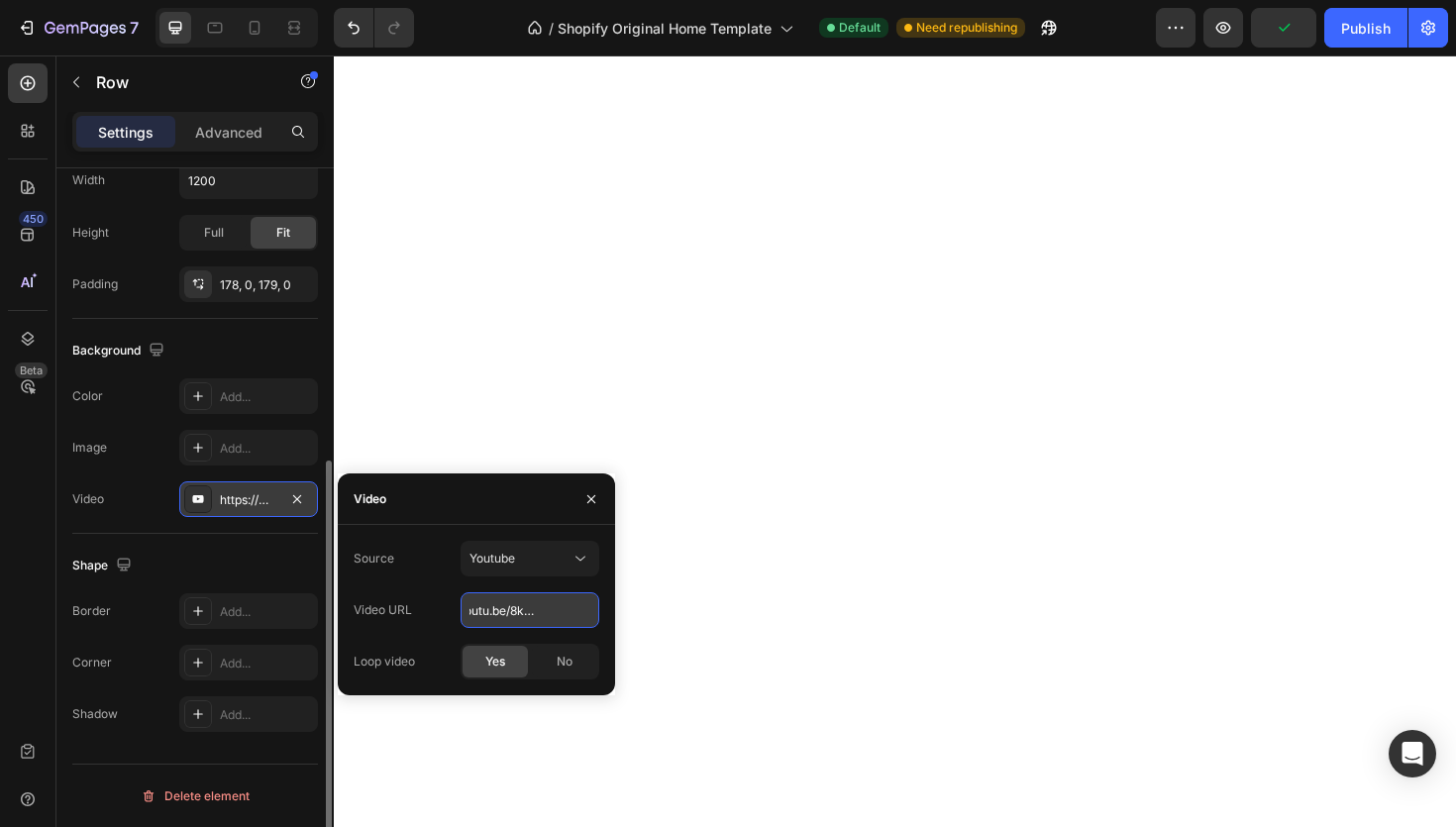 scroll, scrollTop: 0, scrollLeft: 53, axis: horizontal 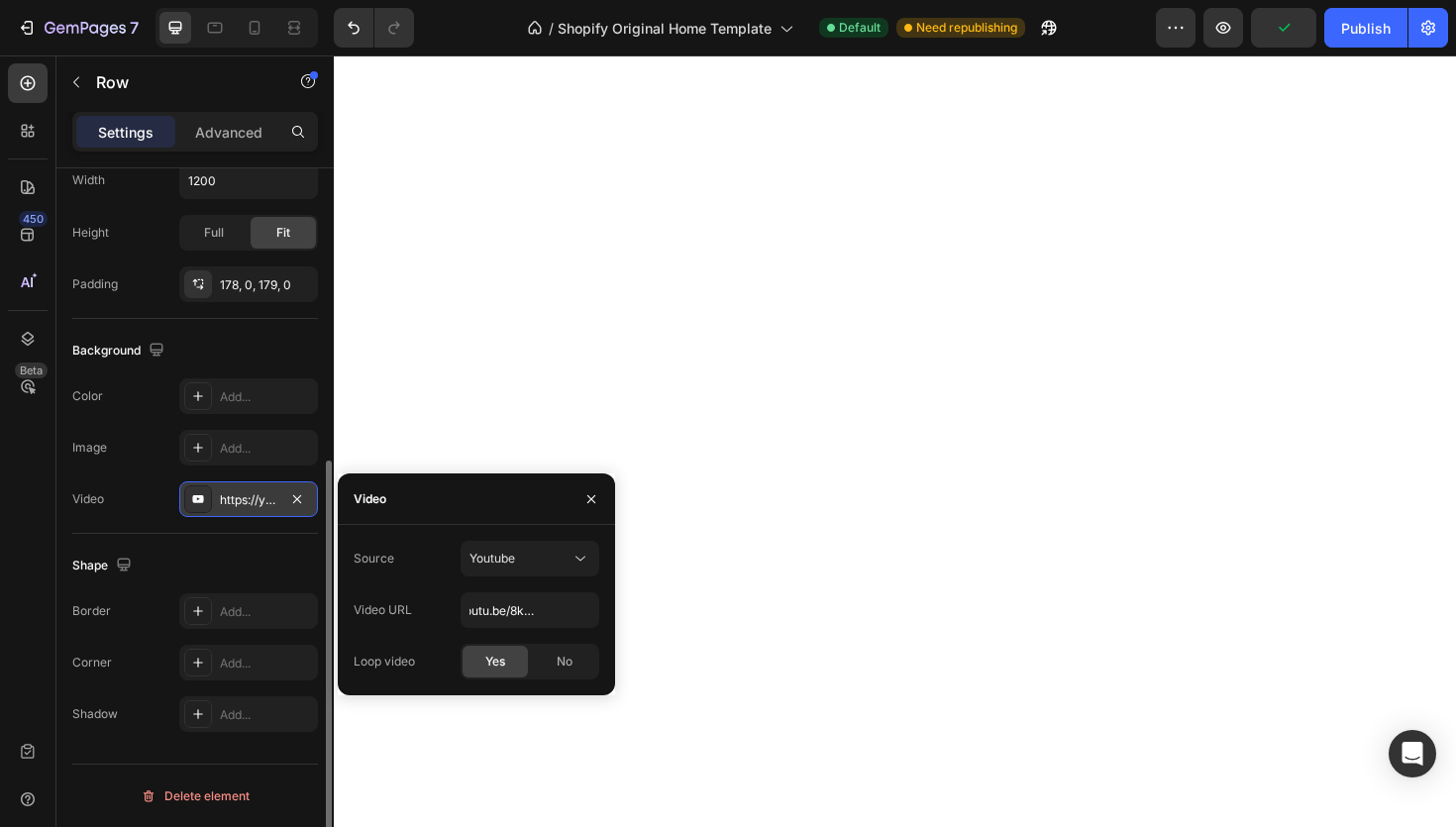 click on "Shape" at bounding box center (195, 566) 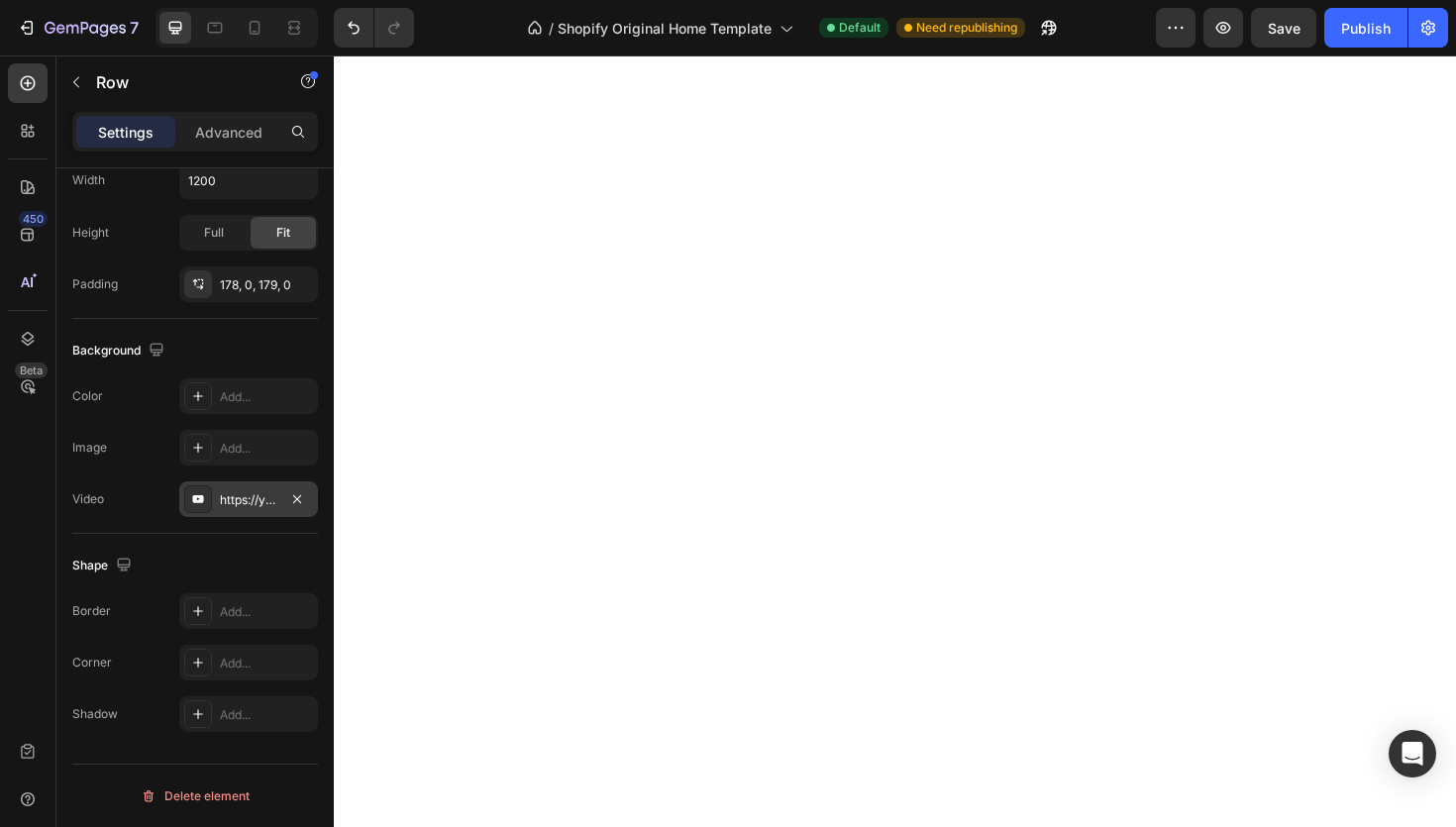 click on "https://youtu.be/8kgSFOF6LpA" at bounding box center [249, 499] 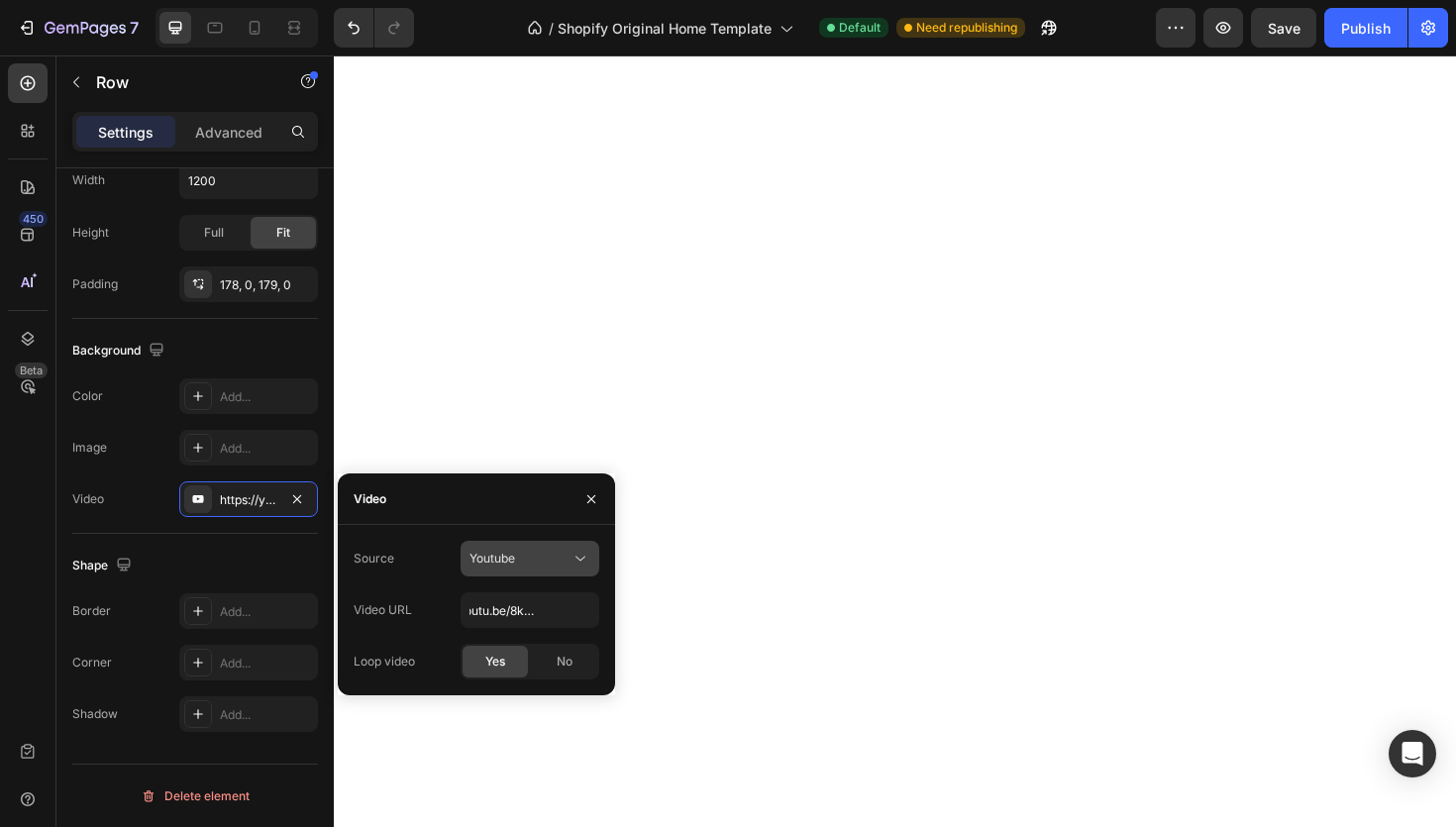 click on "Youtube" at bounding box center [492, 558] 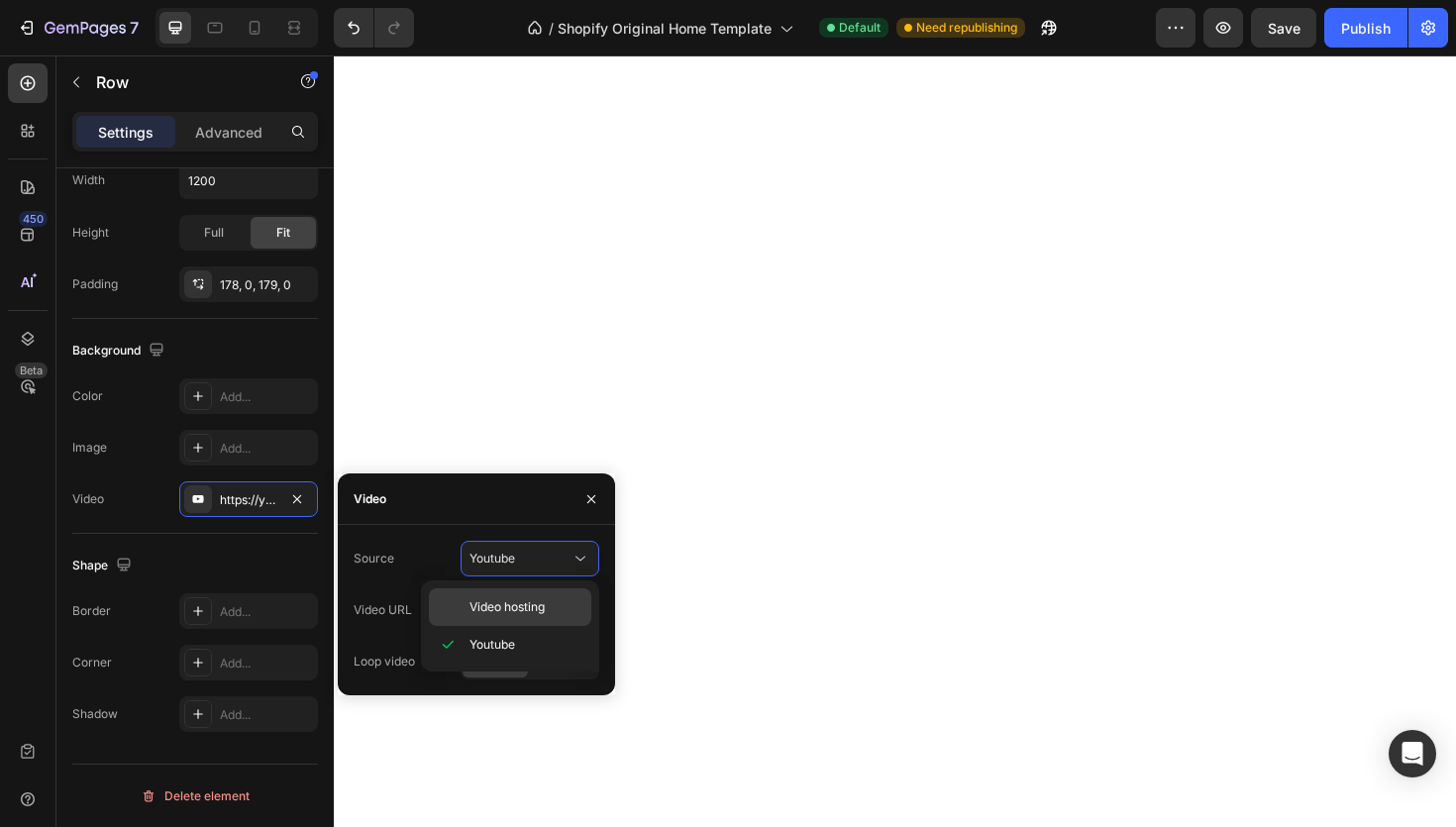 click on "Video hosting" at bounding box center [507, 607] 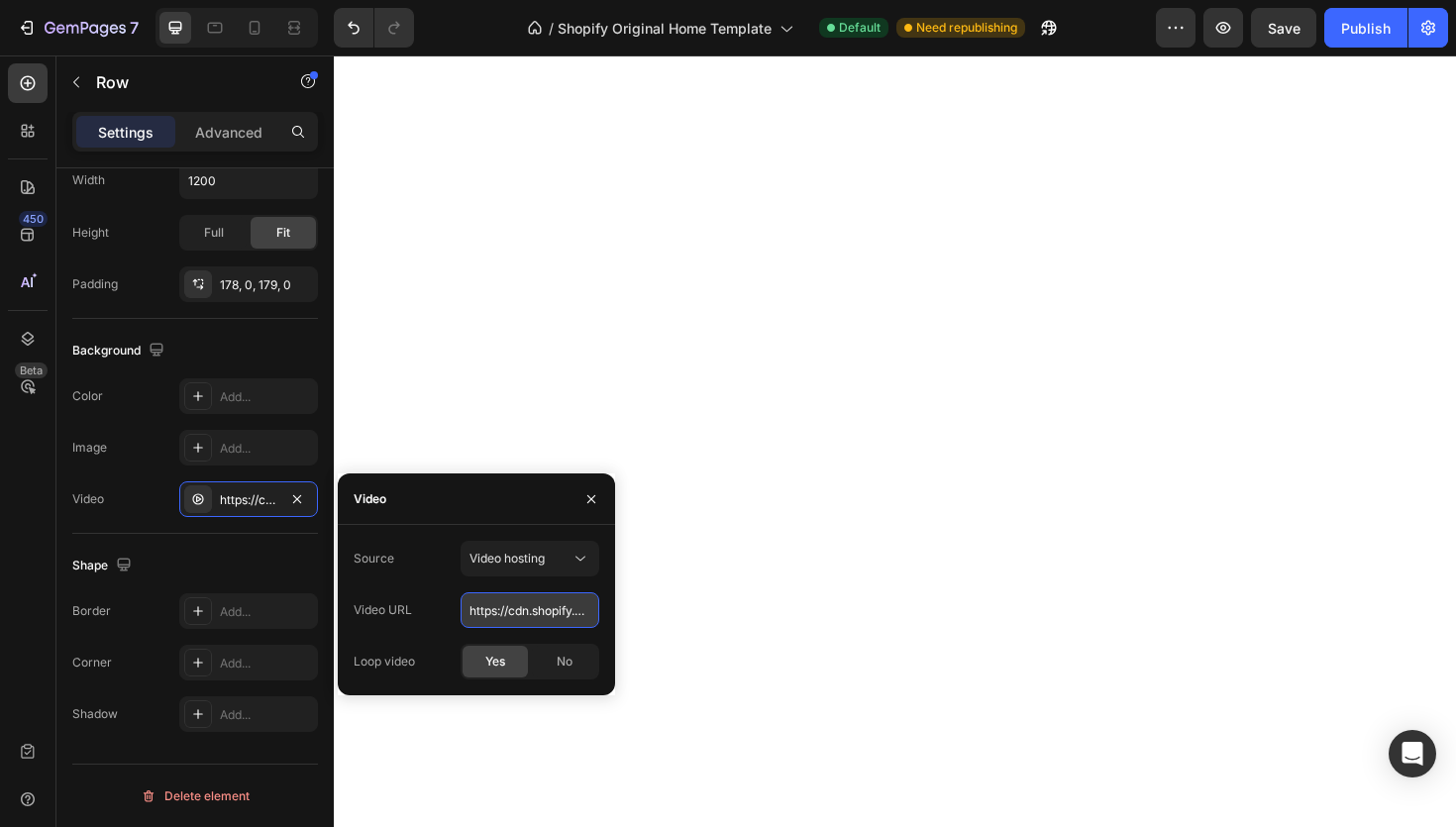 click on "https://cdn.shopify.com/videos/c/o/v/92a407d4e0c94a288eb54cac18c387dc.mp4" at bounding box center (530, 610) 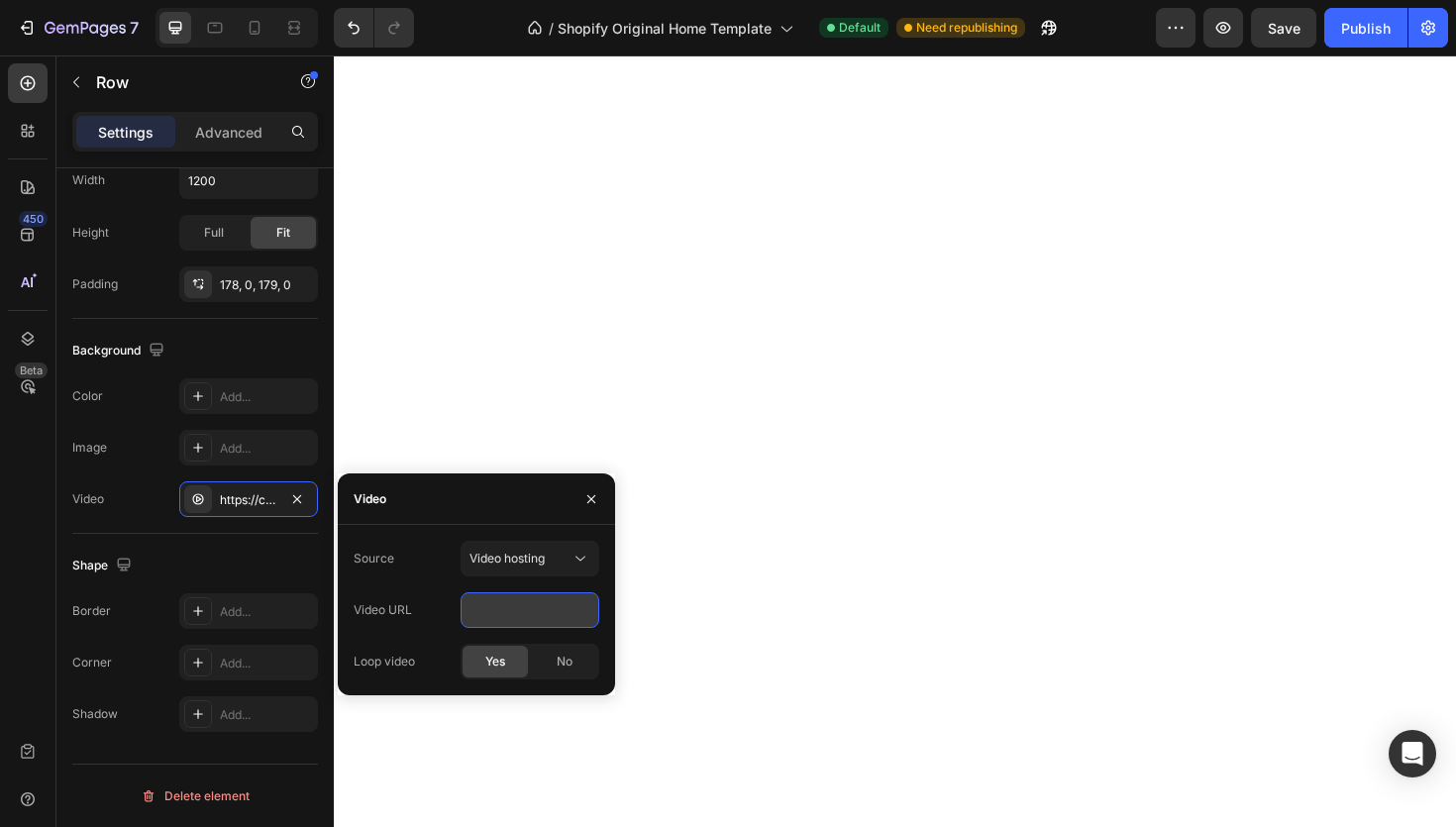 scroll, scrollTop: 0, scrollLeft: 0, axis: both 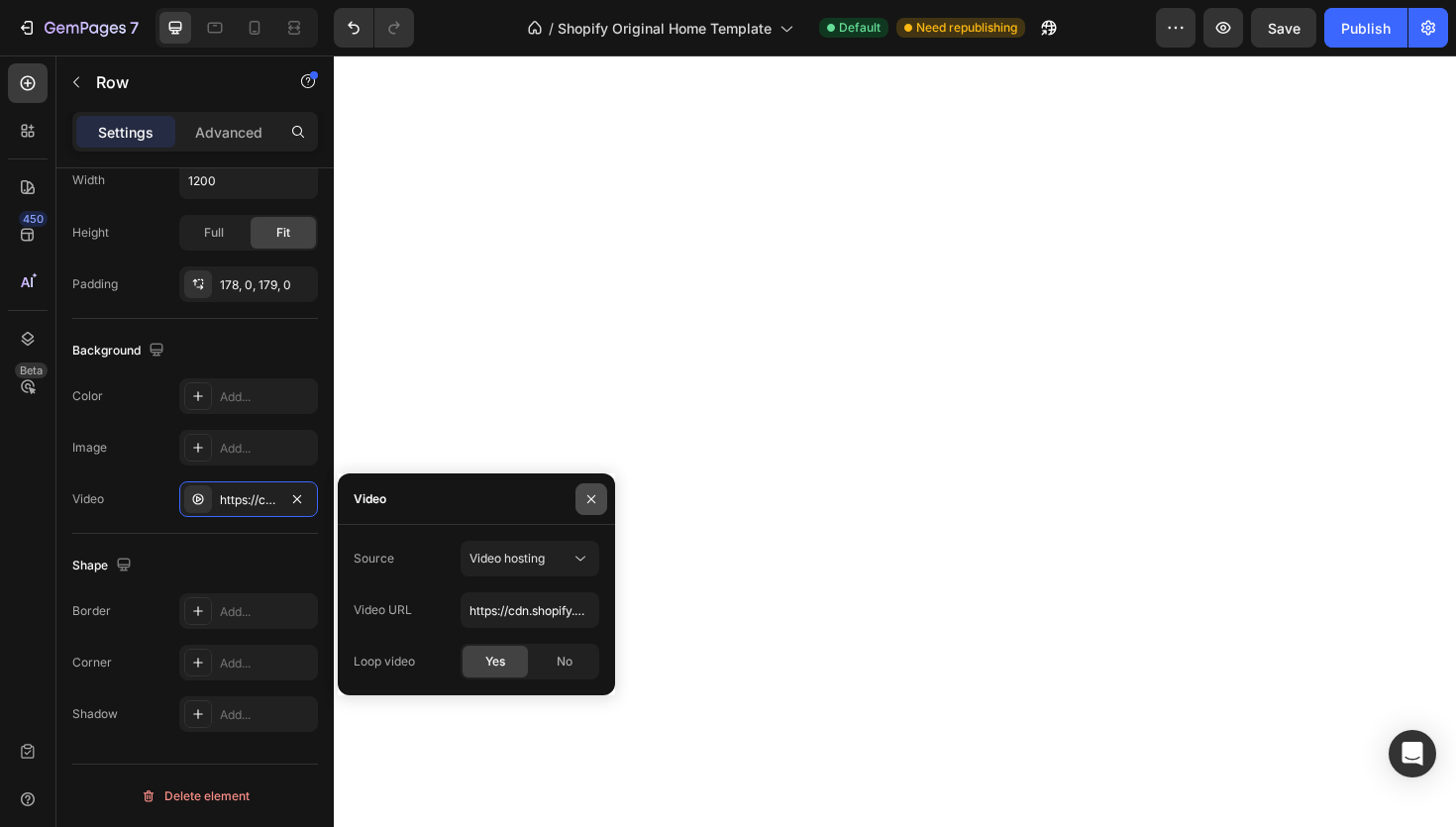 click 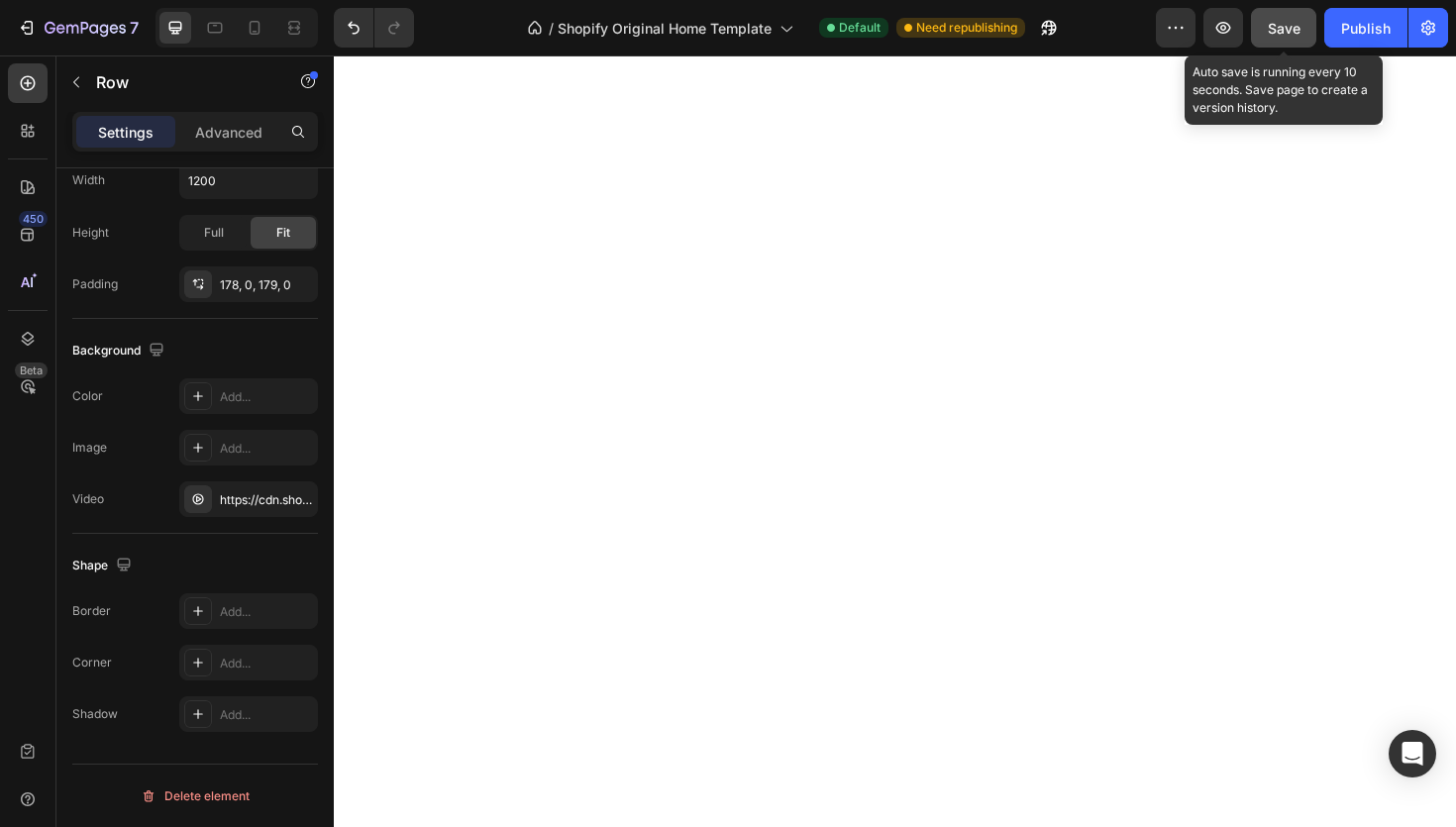 click on "Save" 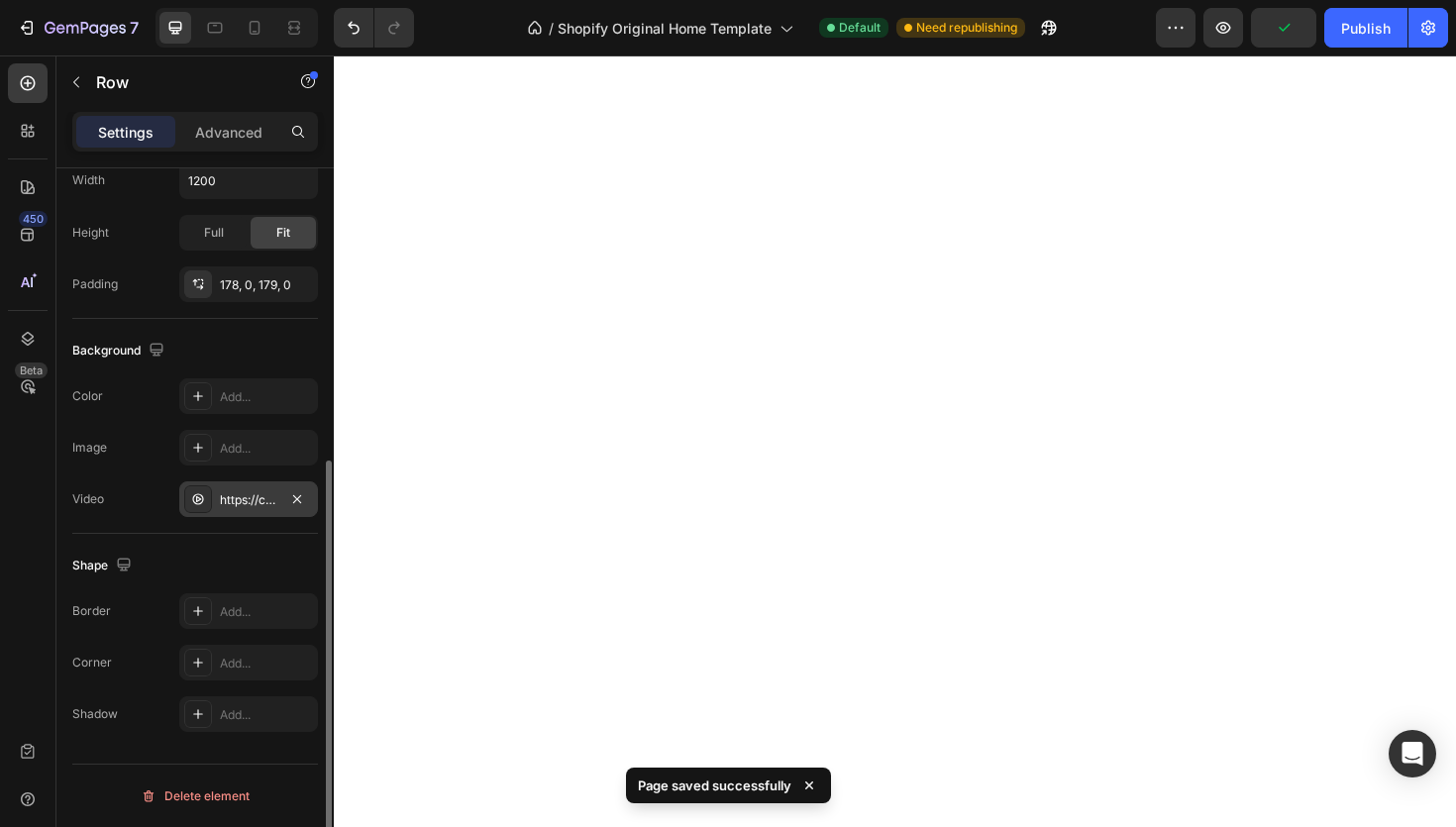 click on "https://cdn.shopify.com/videos/c/o/v/92a407d4e0c94a288eb54cac18c387dc.mp4" at bounding box center [249, 500] 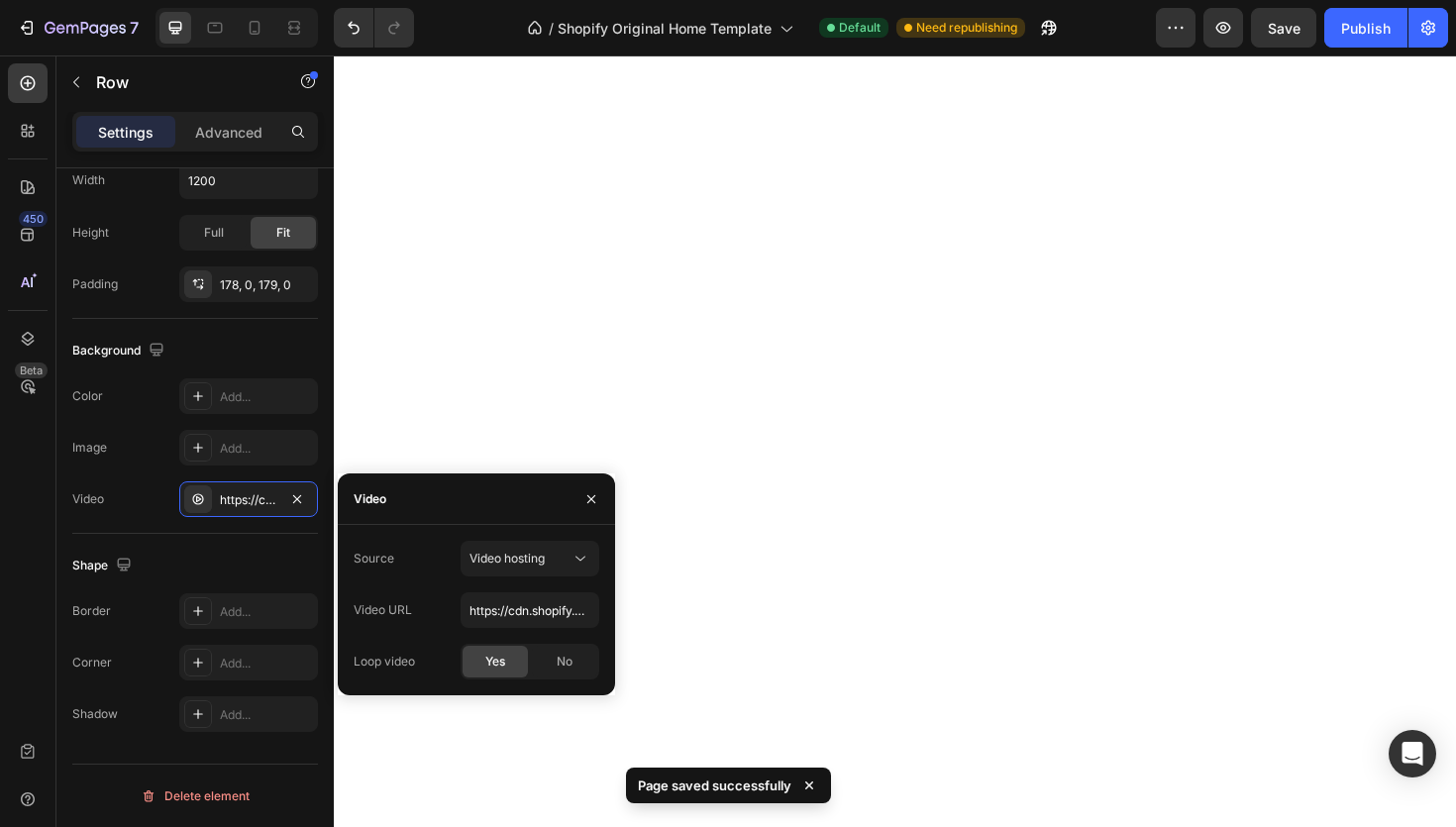 click on "Source Video hosting Video URL https://cdn.shopify.com/videos/c/o/v/92a407d4e0c94a288eb54cac18c387dc.mp4 Loop video Yes No" 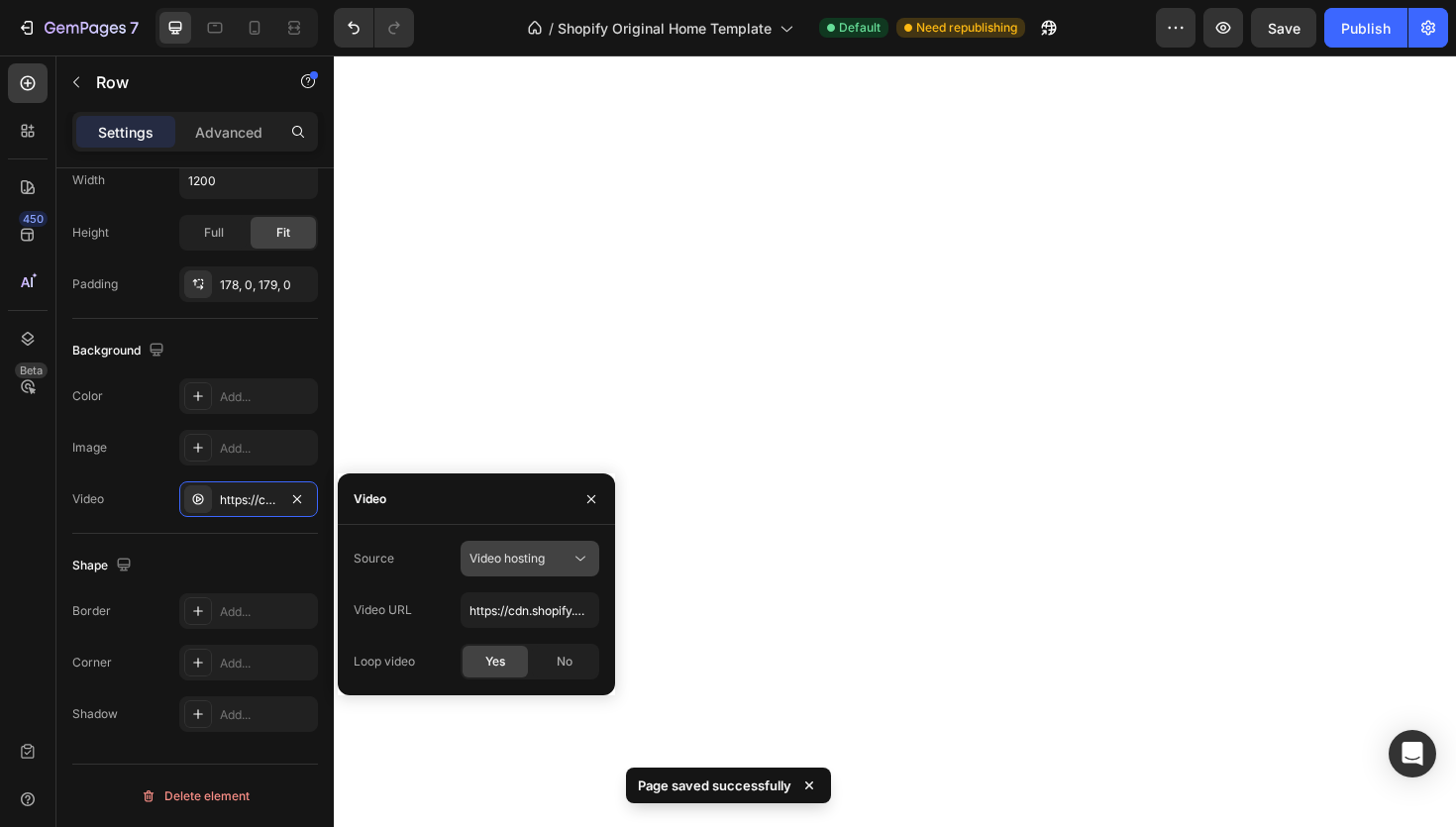 click on "Video hosting" 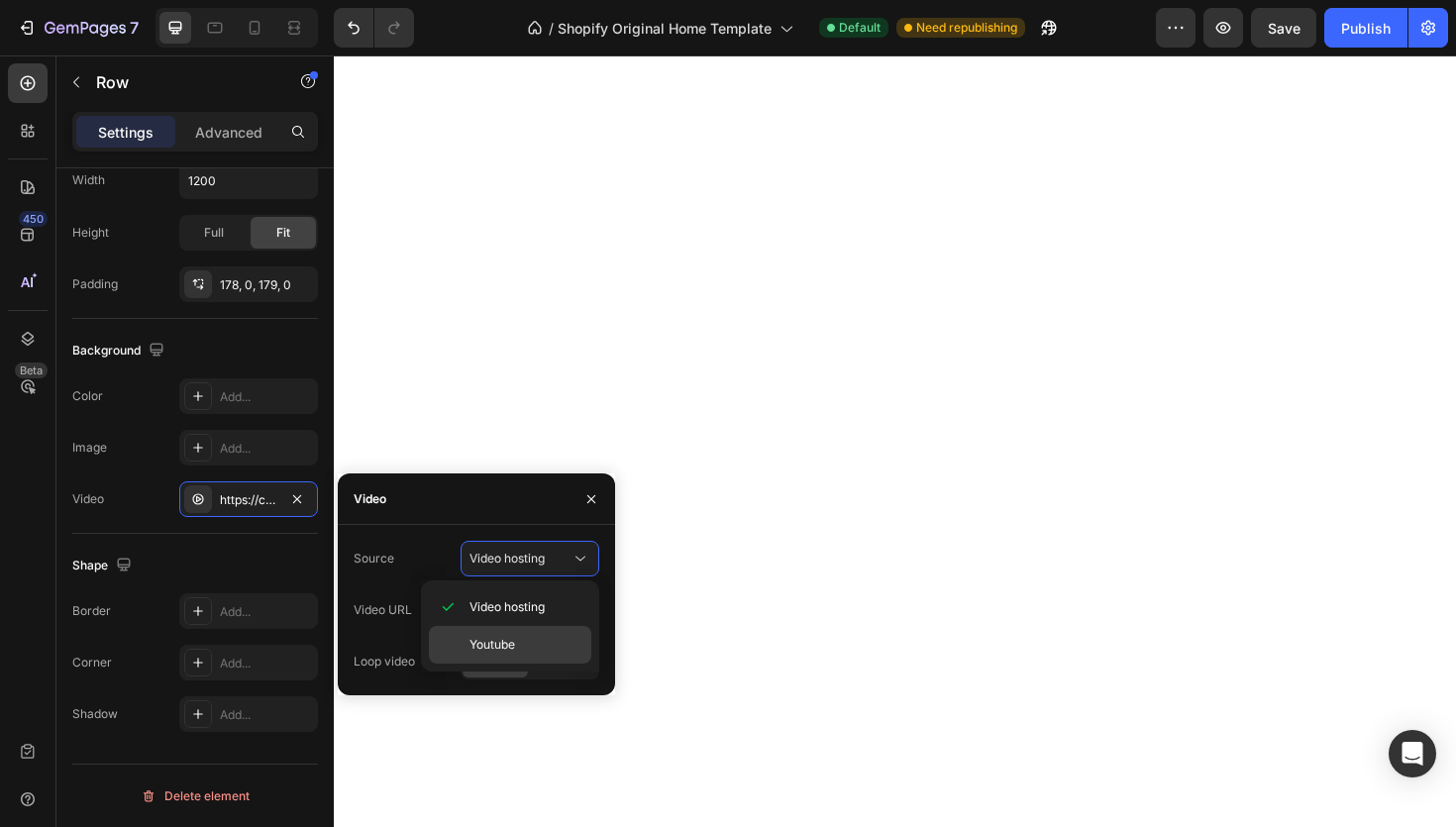 click on "Youtube" at bounding box center [526, 645] 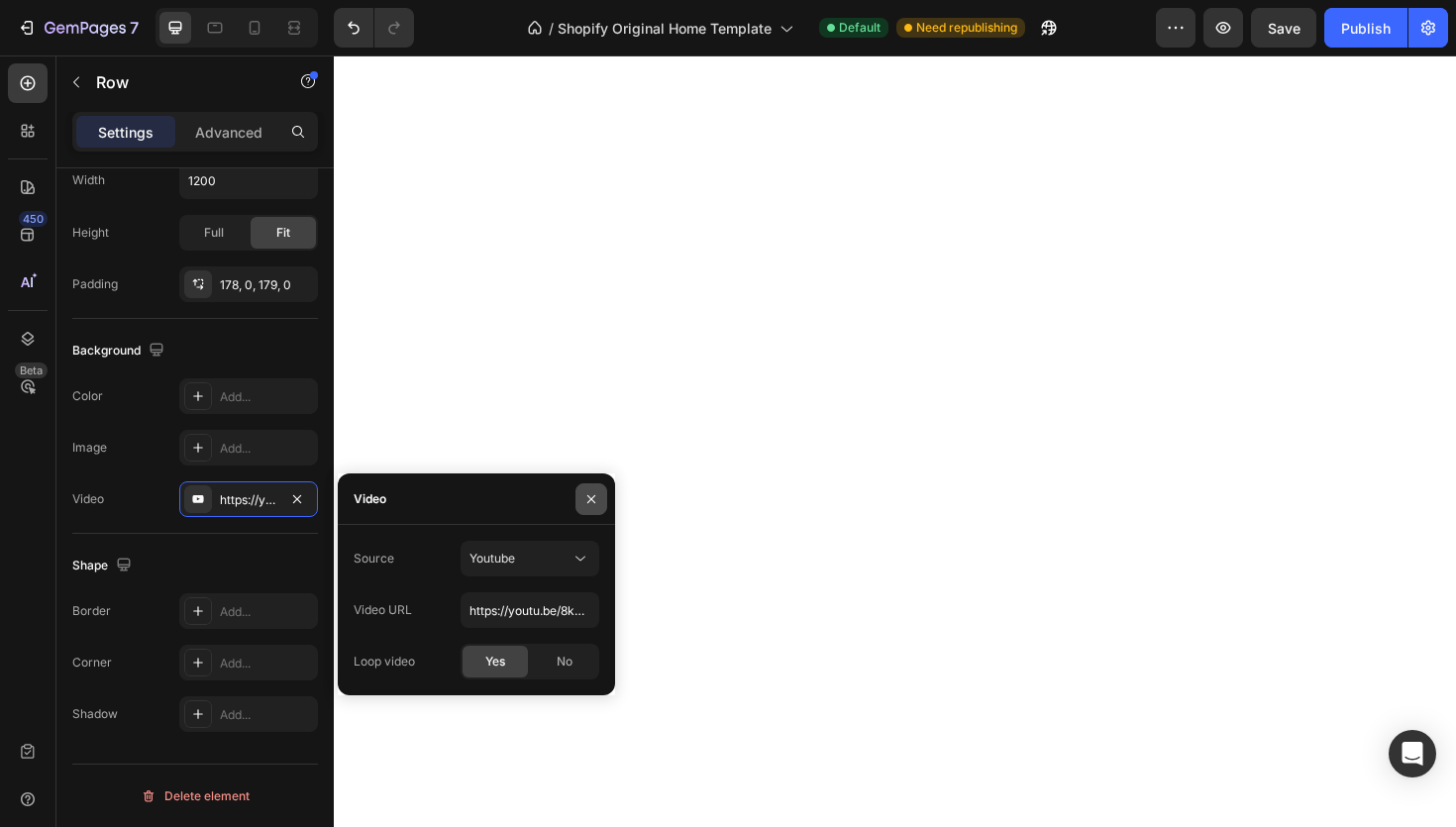 click 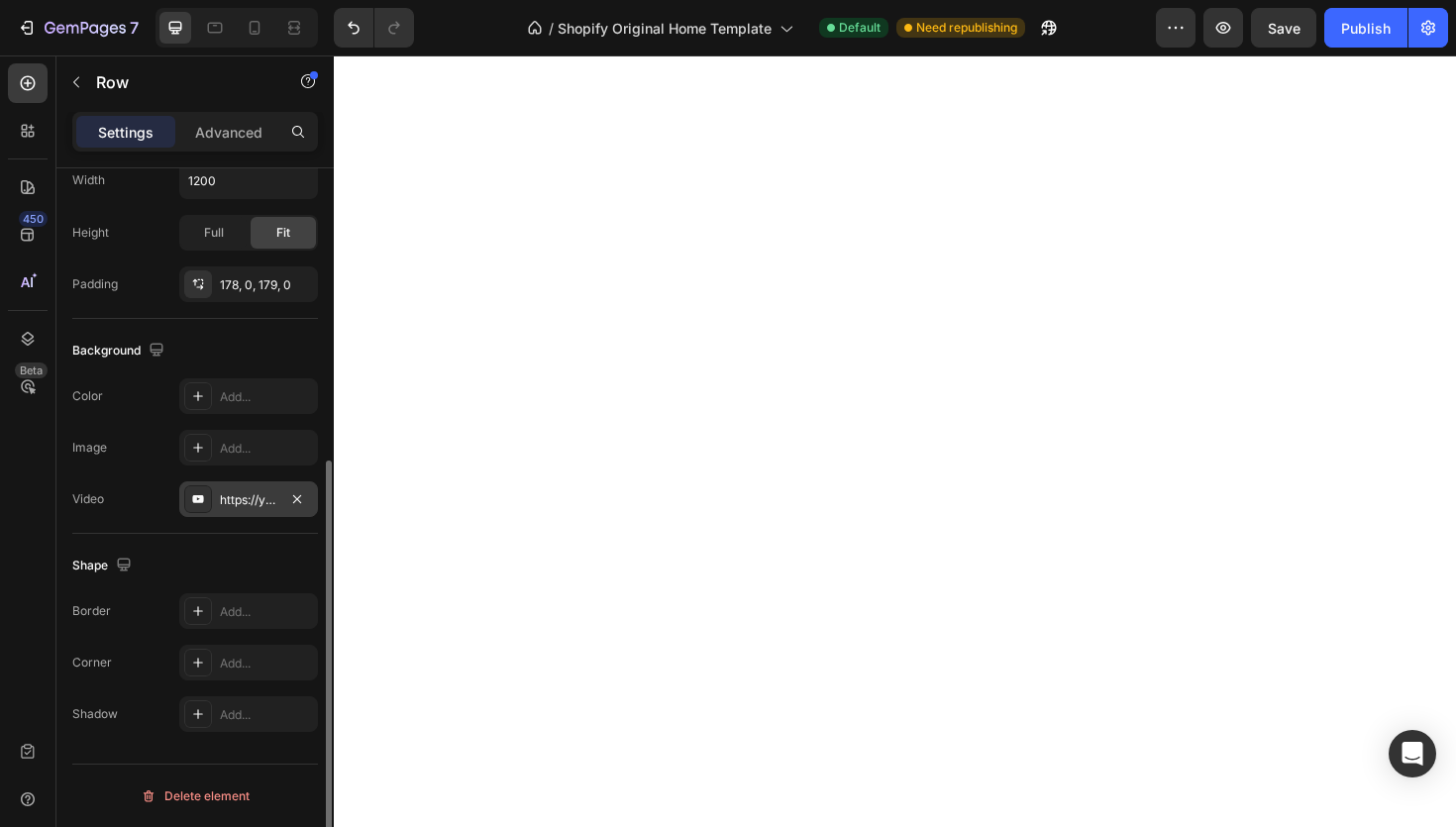 click on "https://youtu.be/8kgSFOF6LpA" at bounding box center [249, 500] 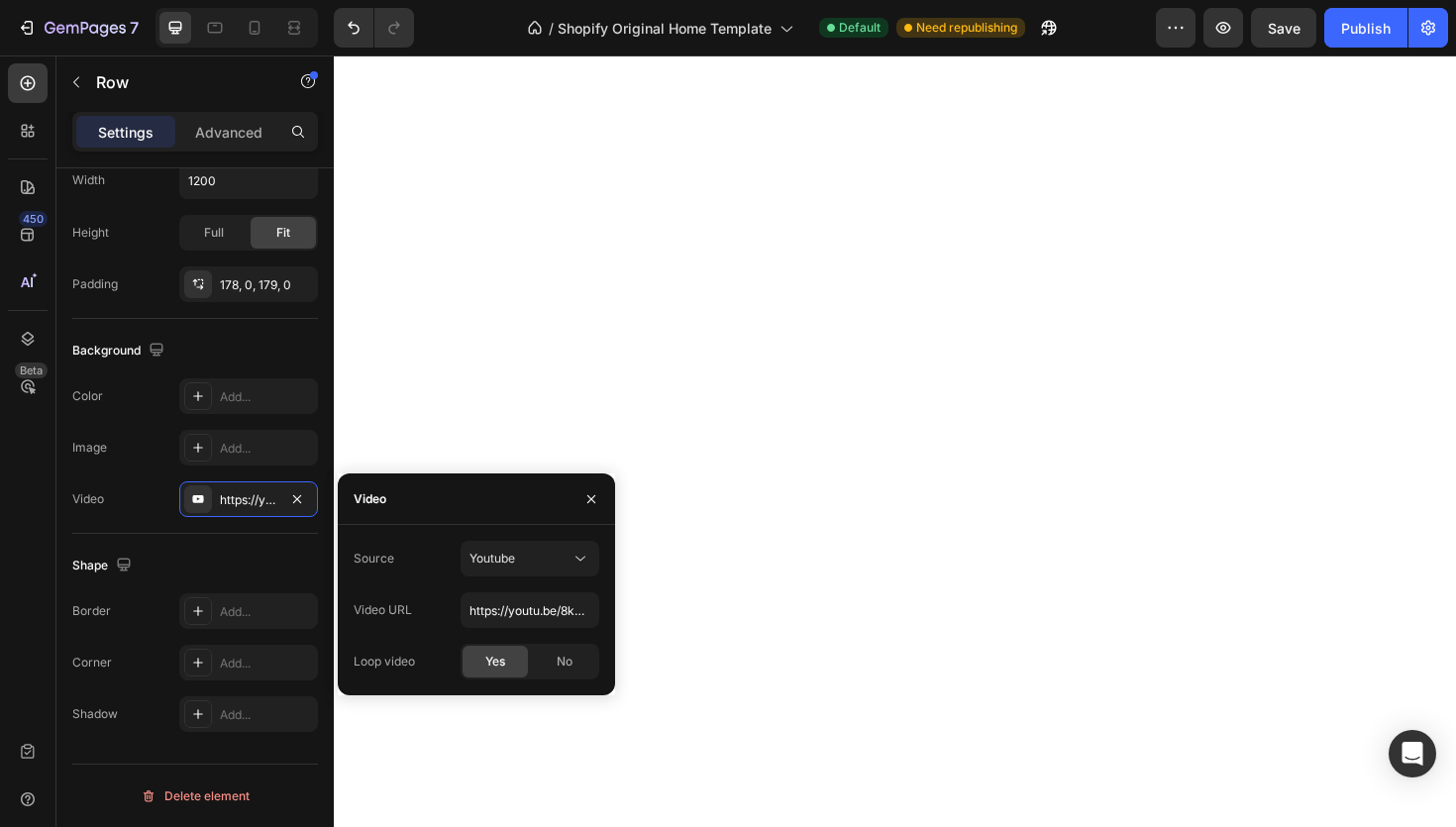 click on "Source Youtube Video URL https://youtu.be/8kgSFOF6LpA Loop video Yes No" 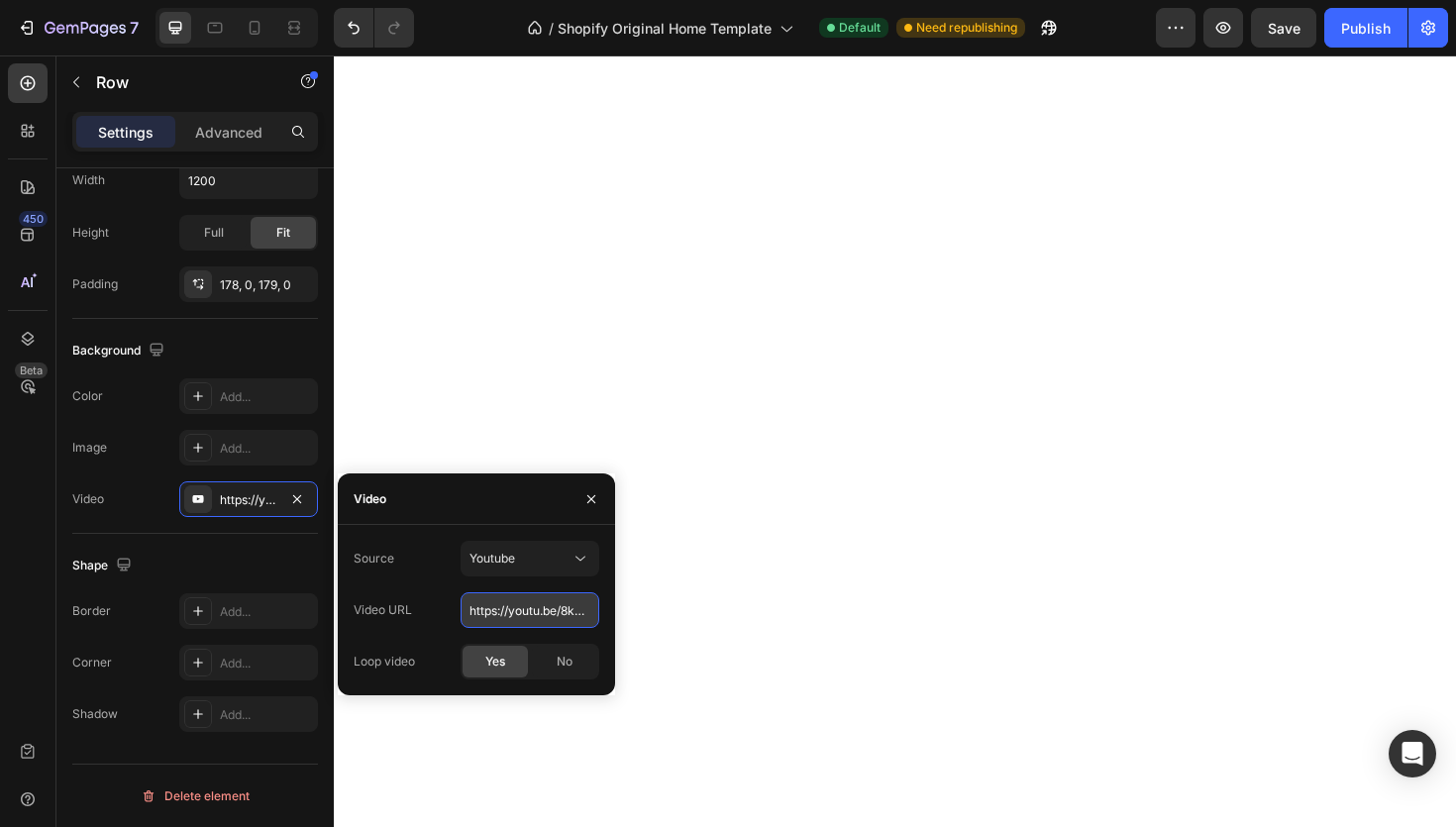 click on "https://youtu.be/8kgSFOF6LpA" at bounding box center (530, 610) 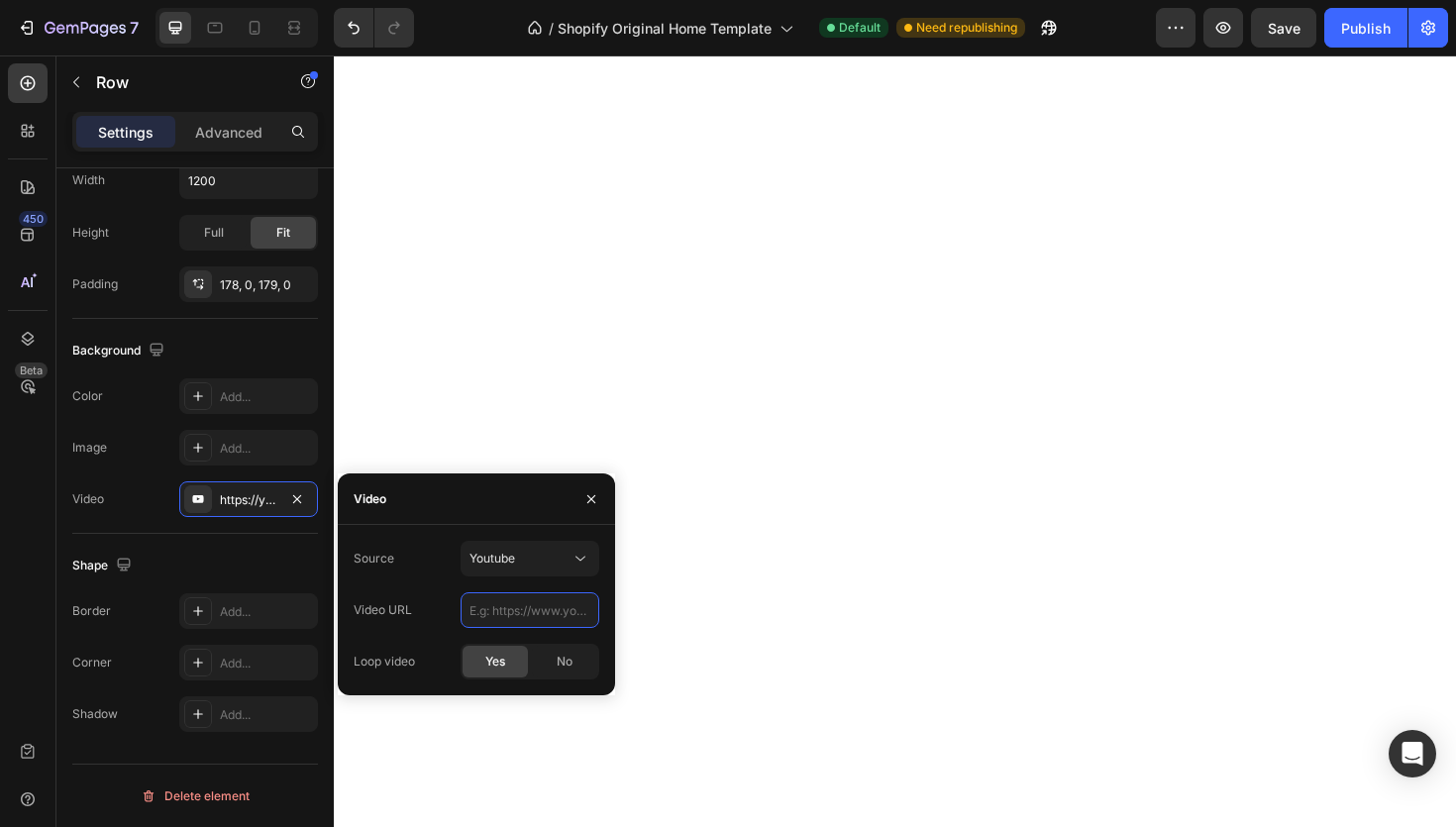 paste on "https://youtu.be/8kgSFOF6LpA" 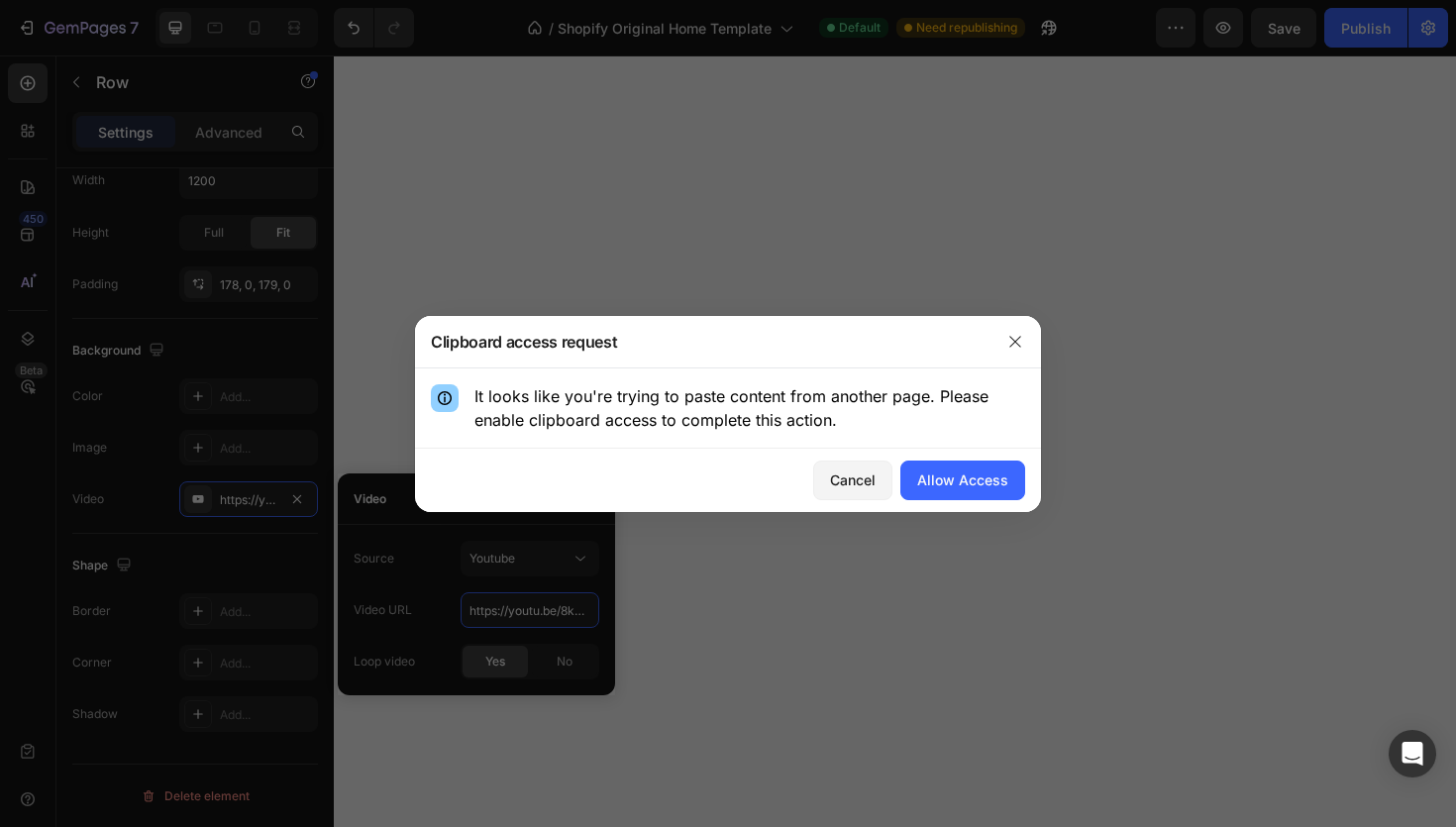 scroll, scrollTop: 0, scrollLeft: 53, axis: horizontal 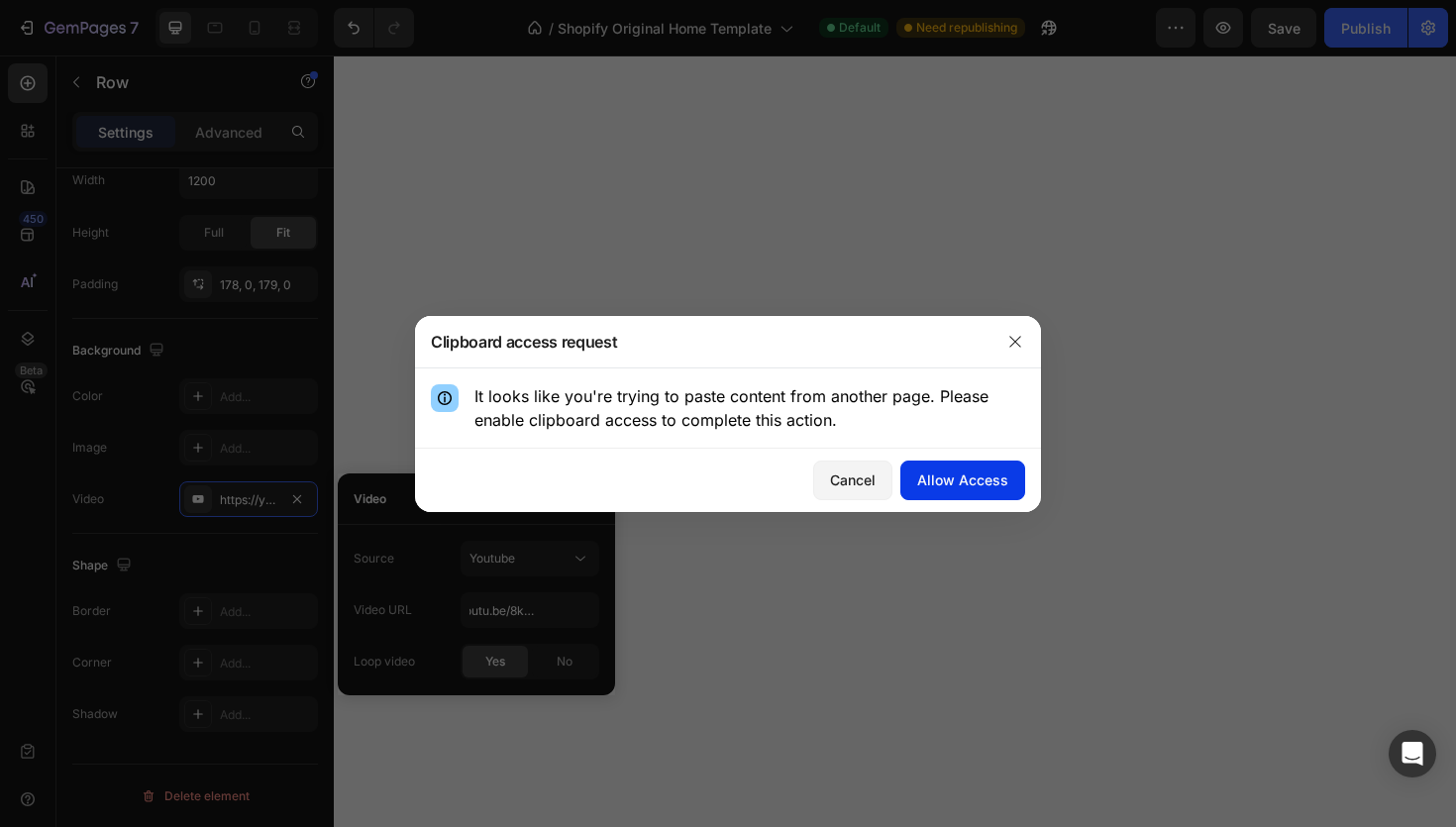 click on "Allow Access" 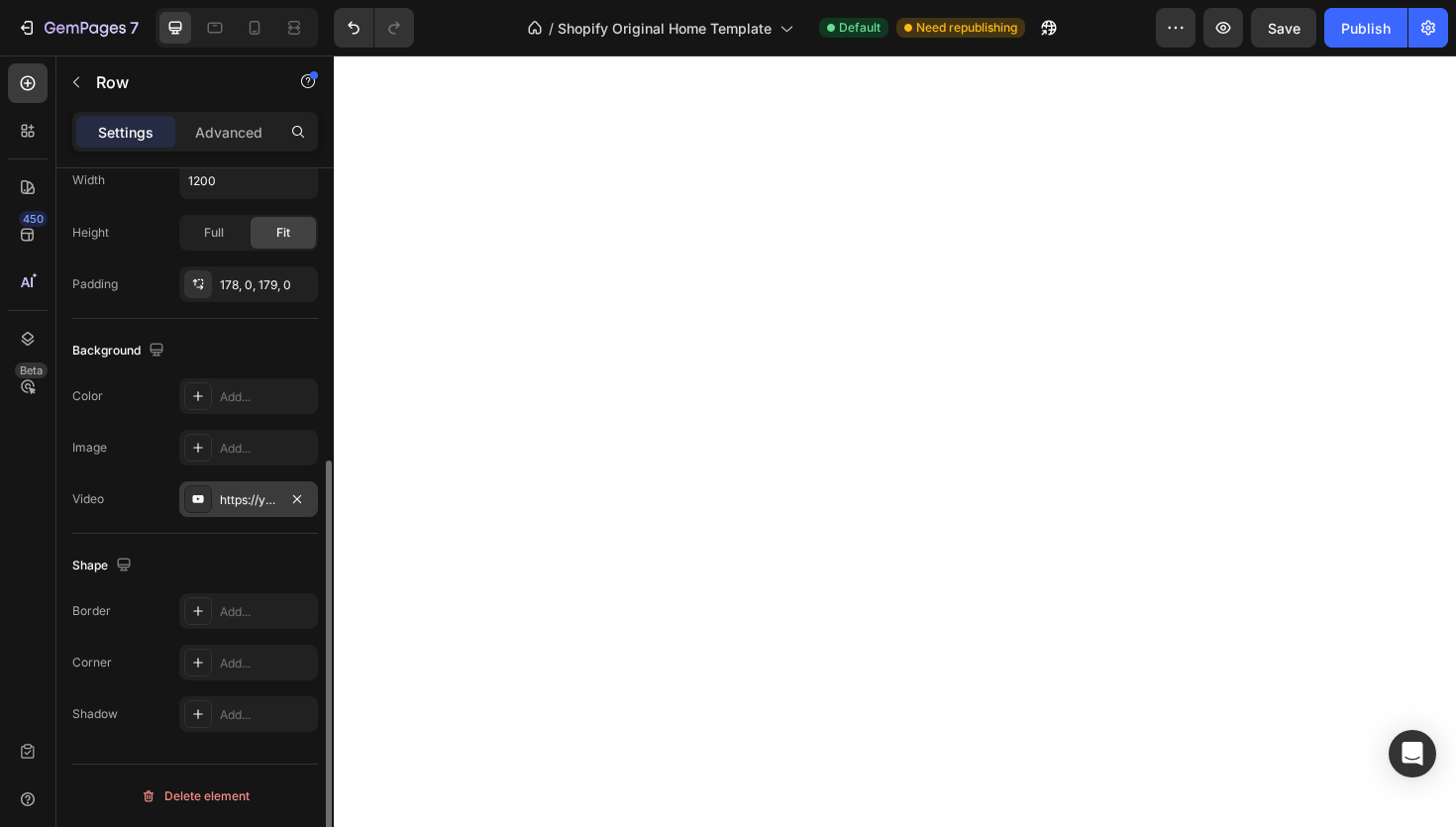 click on "https://youtu.be/8kgSFOF6LpA" at bounding box center (249, 499) 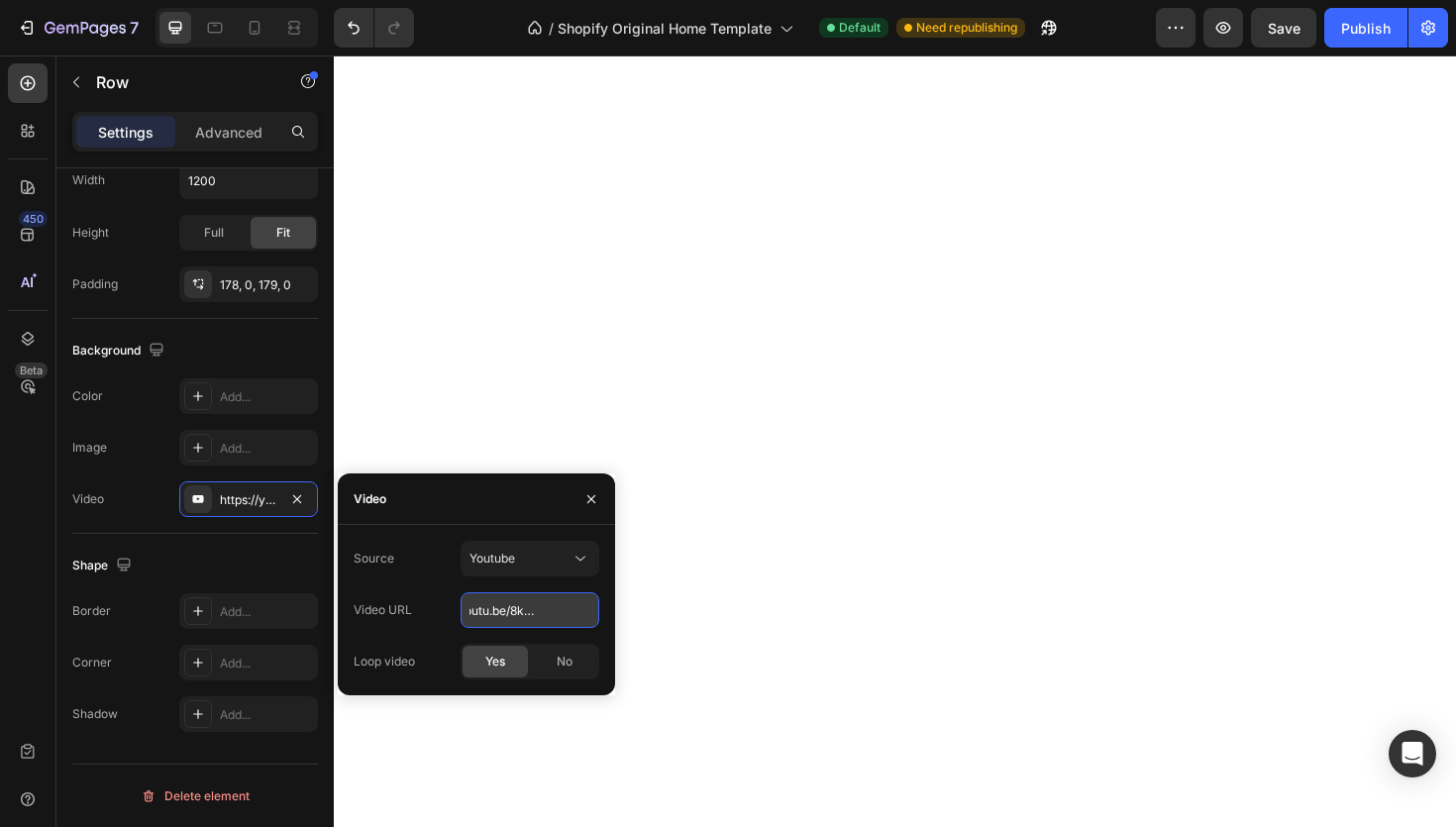 click on "https://youtu.be/8kgSFOF6LpA" at bounding box center (530, 610) 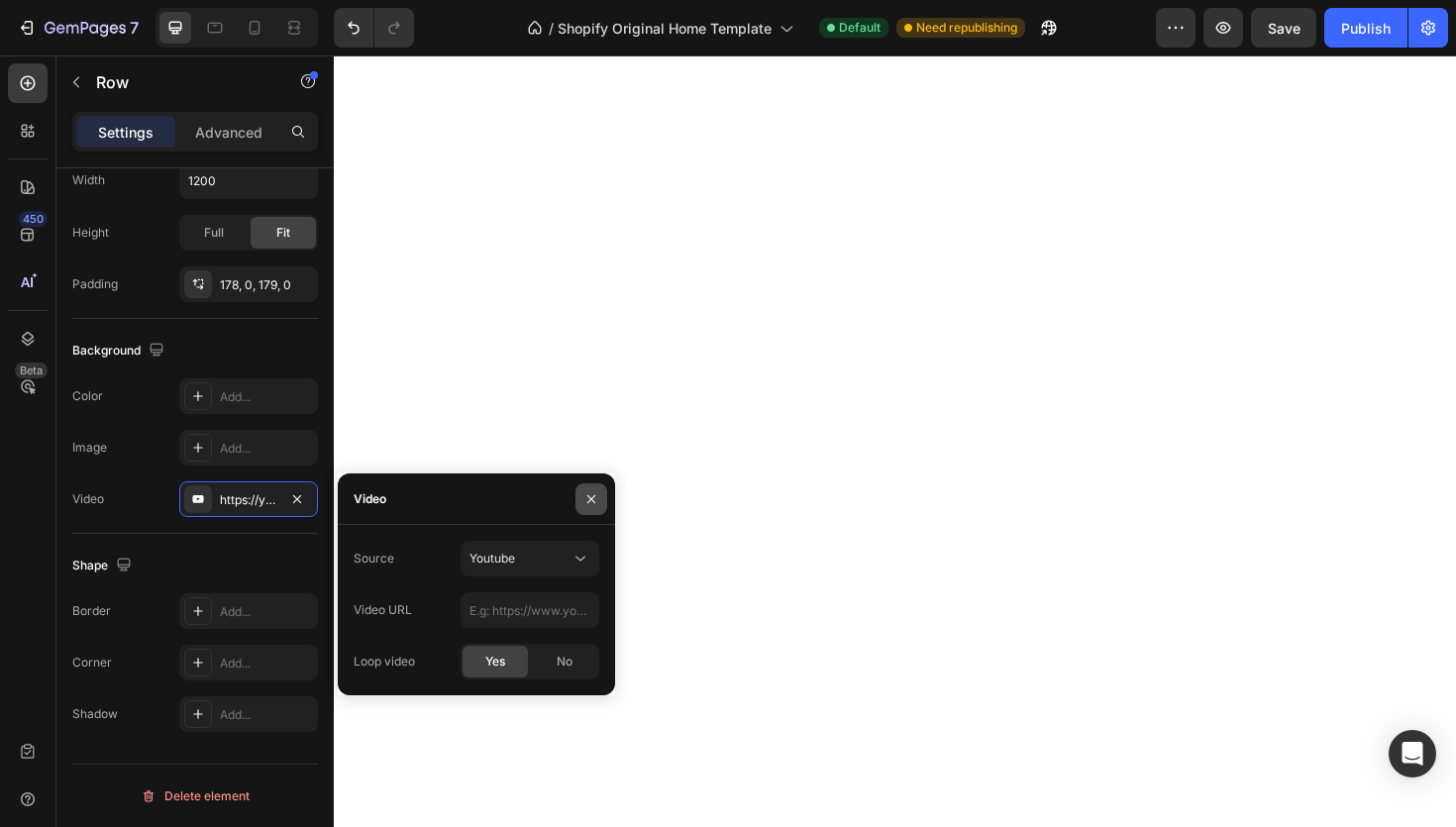 click at bounding box center (591, 499) 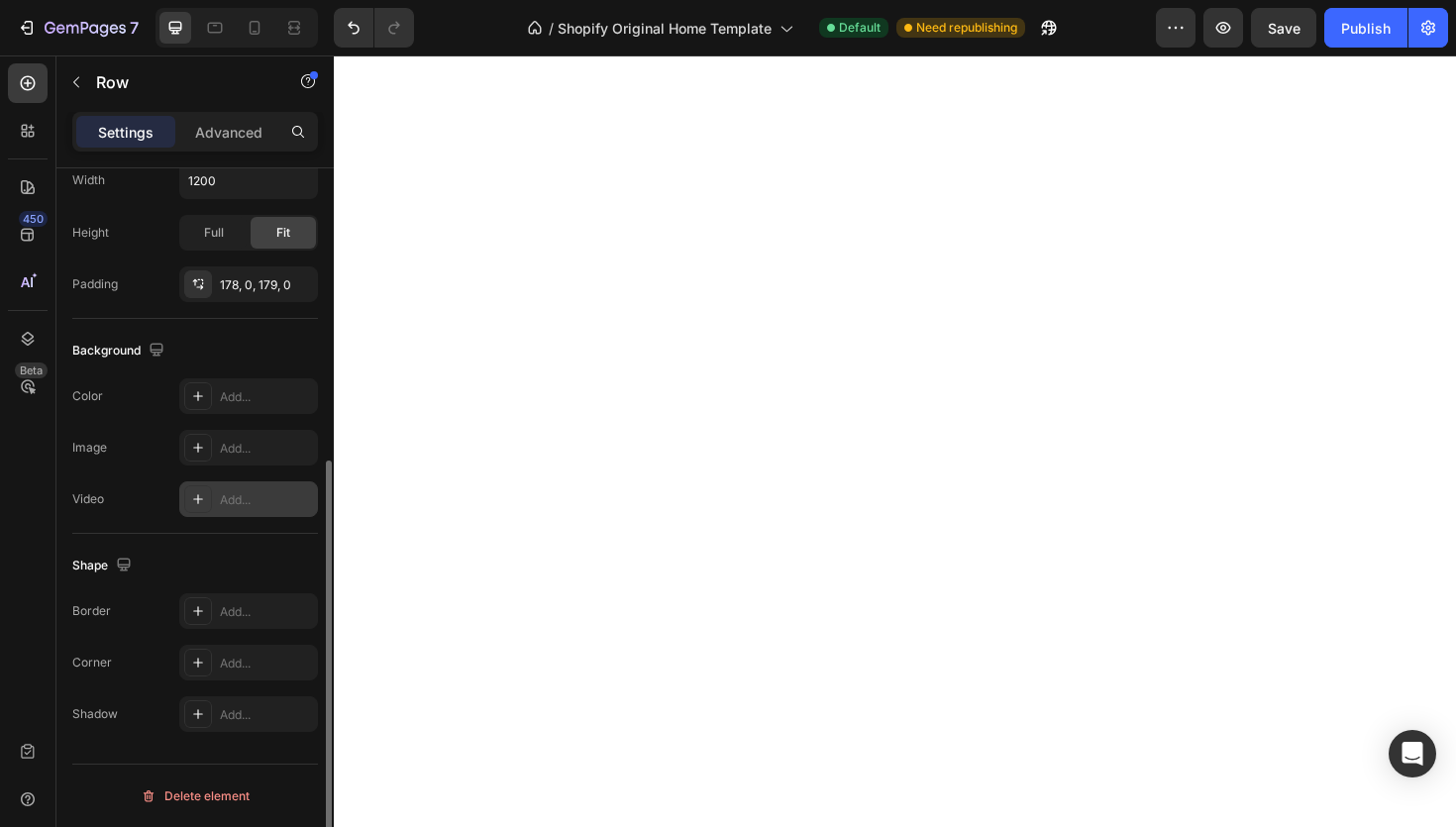 click on "Add..." at bounding box center (266, 500) 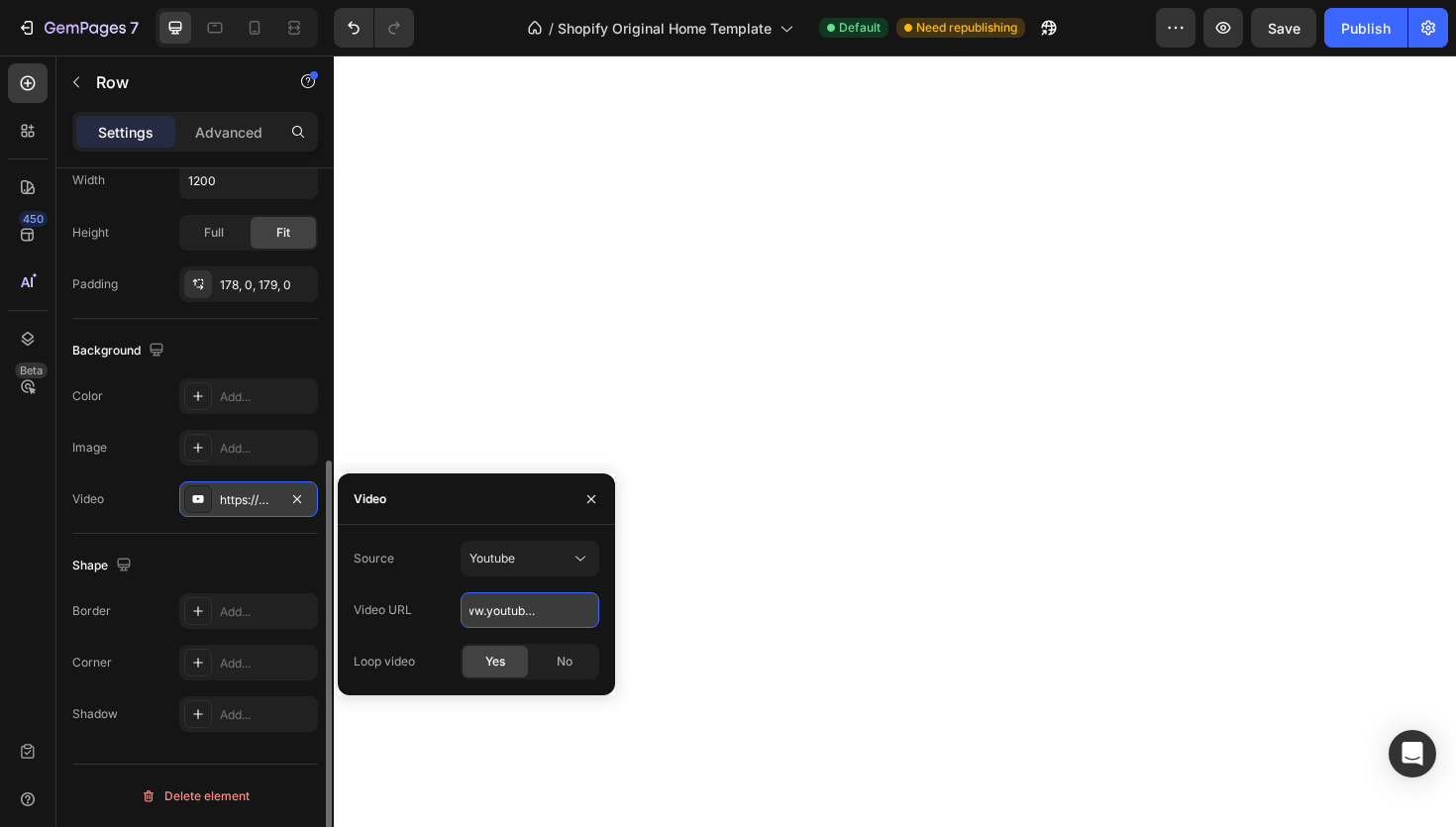 click on "https://www.youtube.com/watch?v=drIt4RH_kyQ" at bounding box center [530, 610] 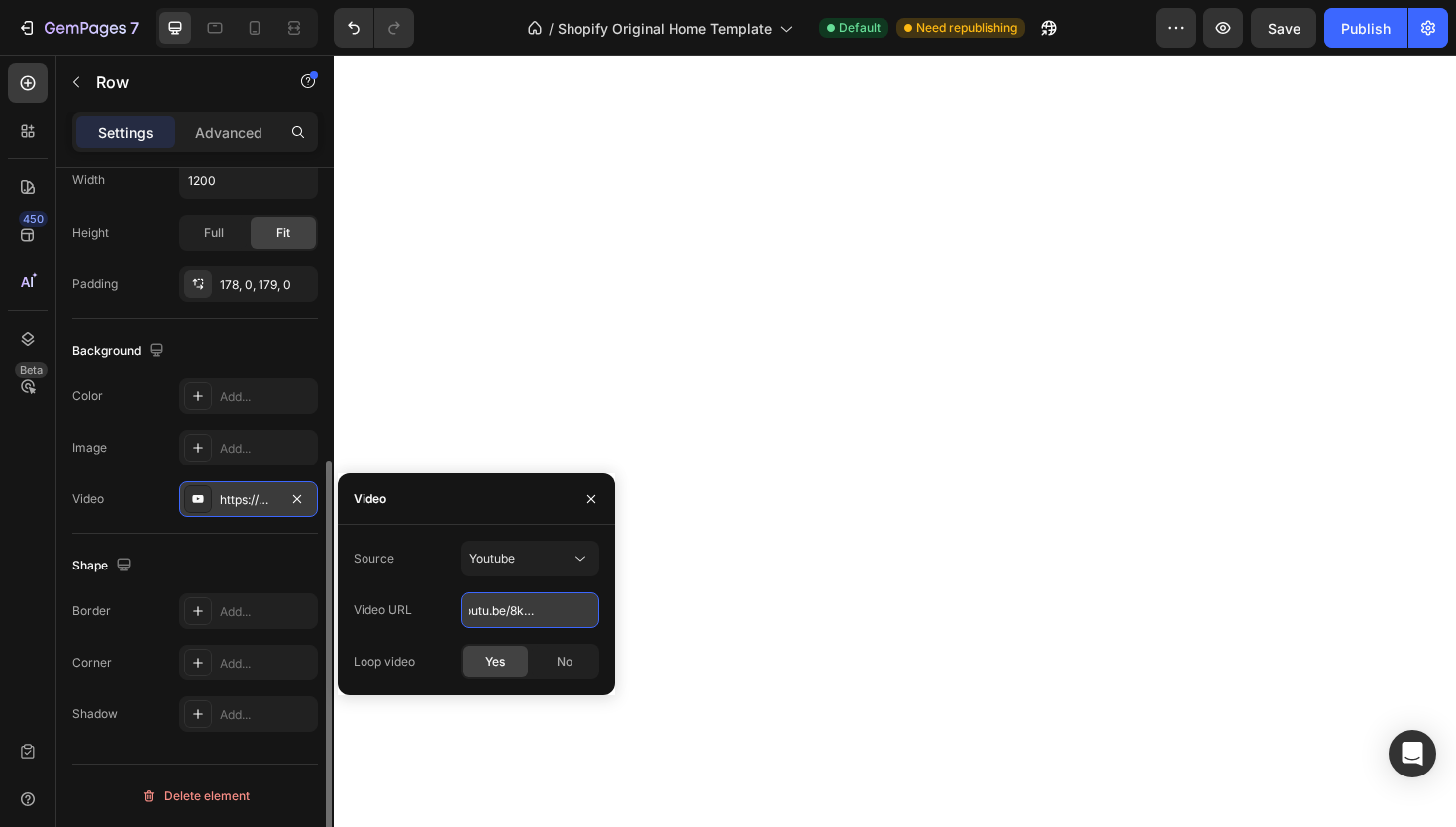 scroll, scrollTop: 0, scrollLeft: 53, axis: horizontal 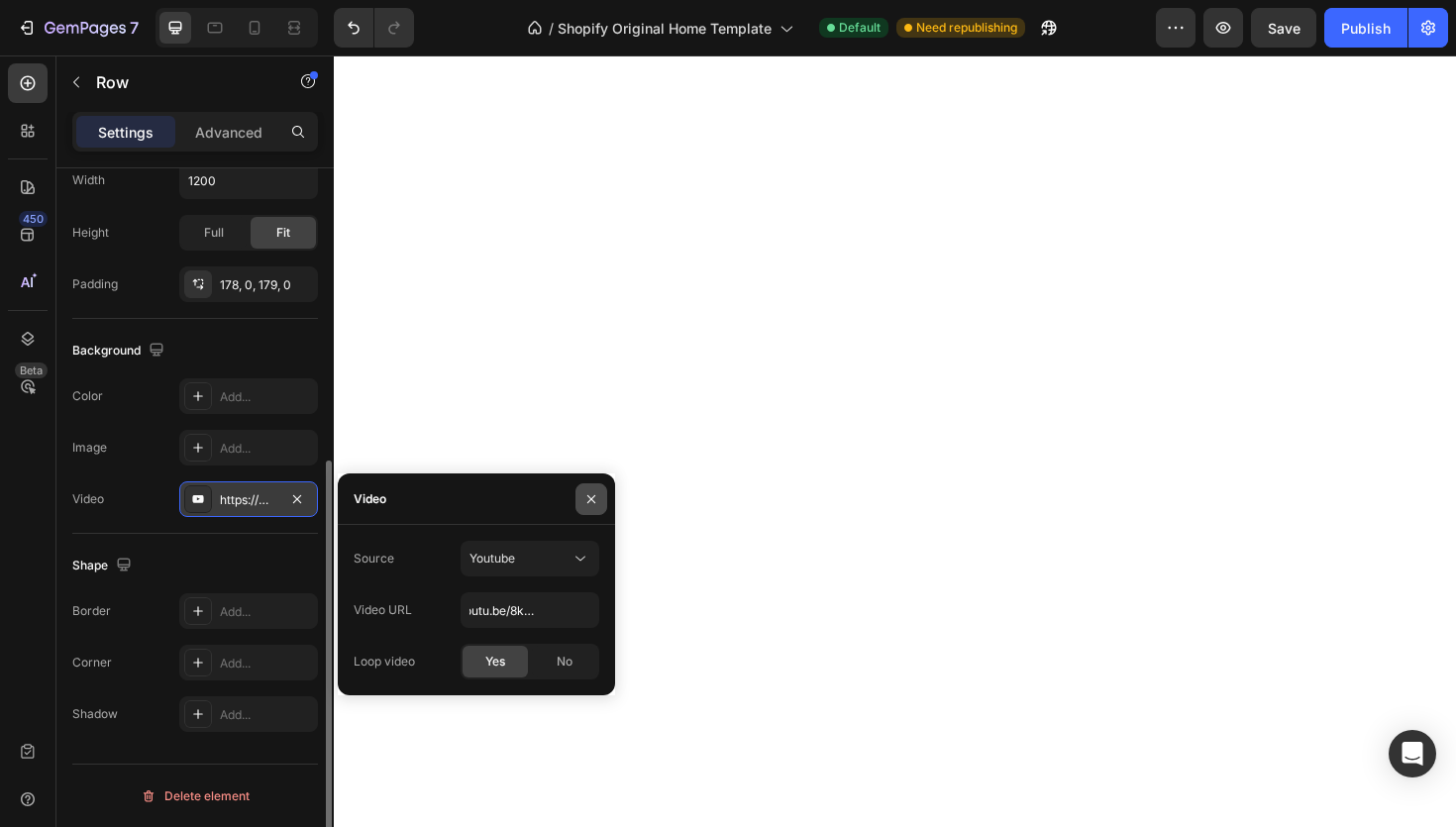 click 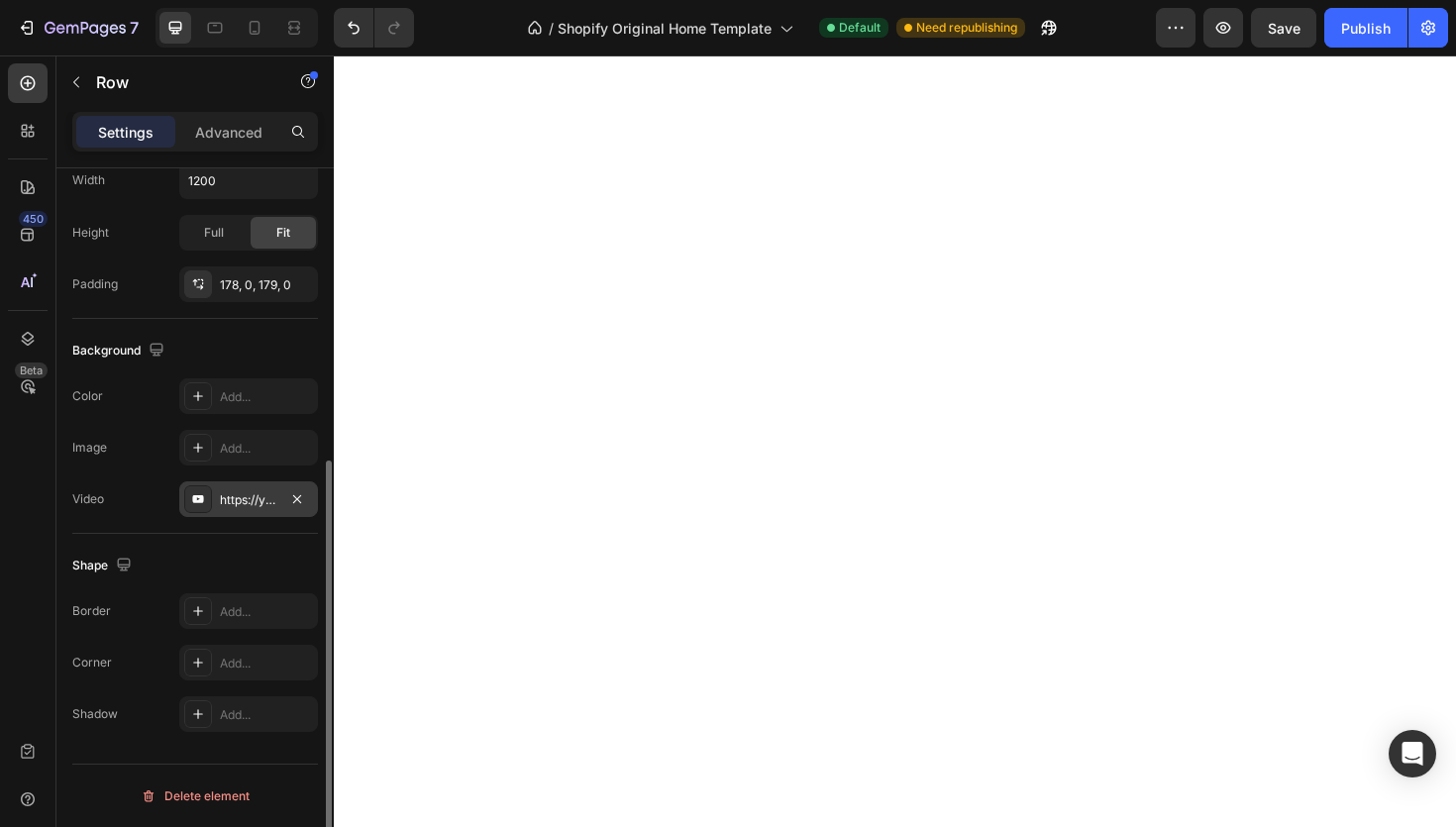 click on "https://youtu.be/8kgSFOF6LpA" at bounding box center (249, 500) 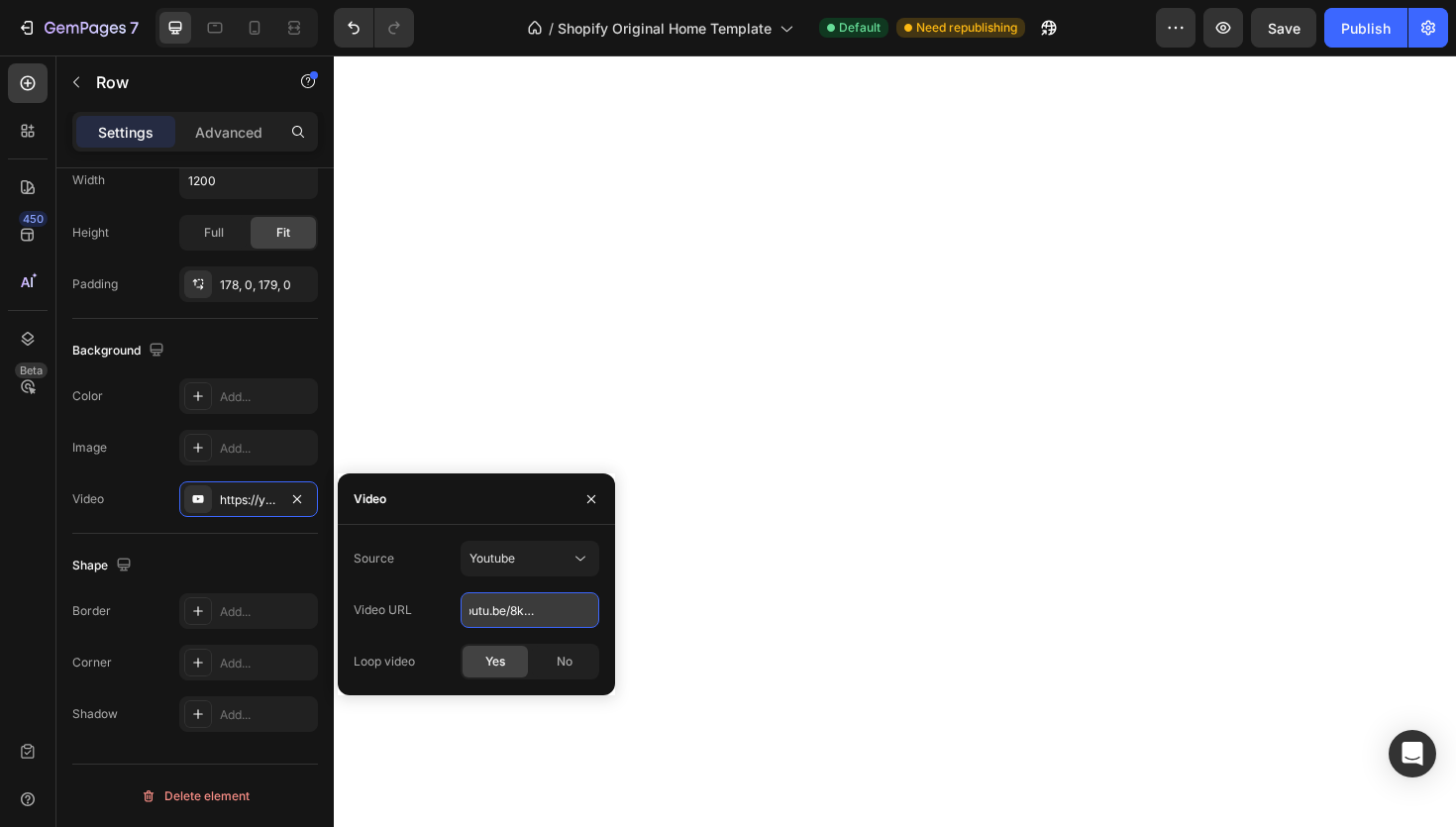 click on "https://youtu.be/8kgSFOF6LpA" at bounding box center [530, 610] 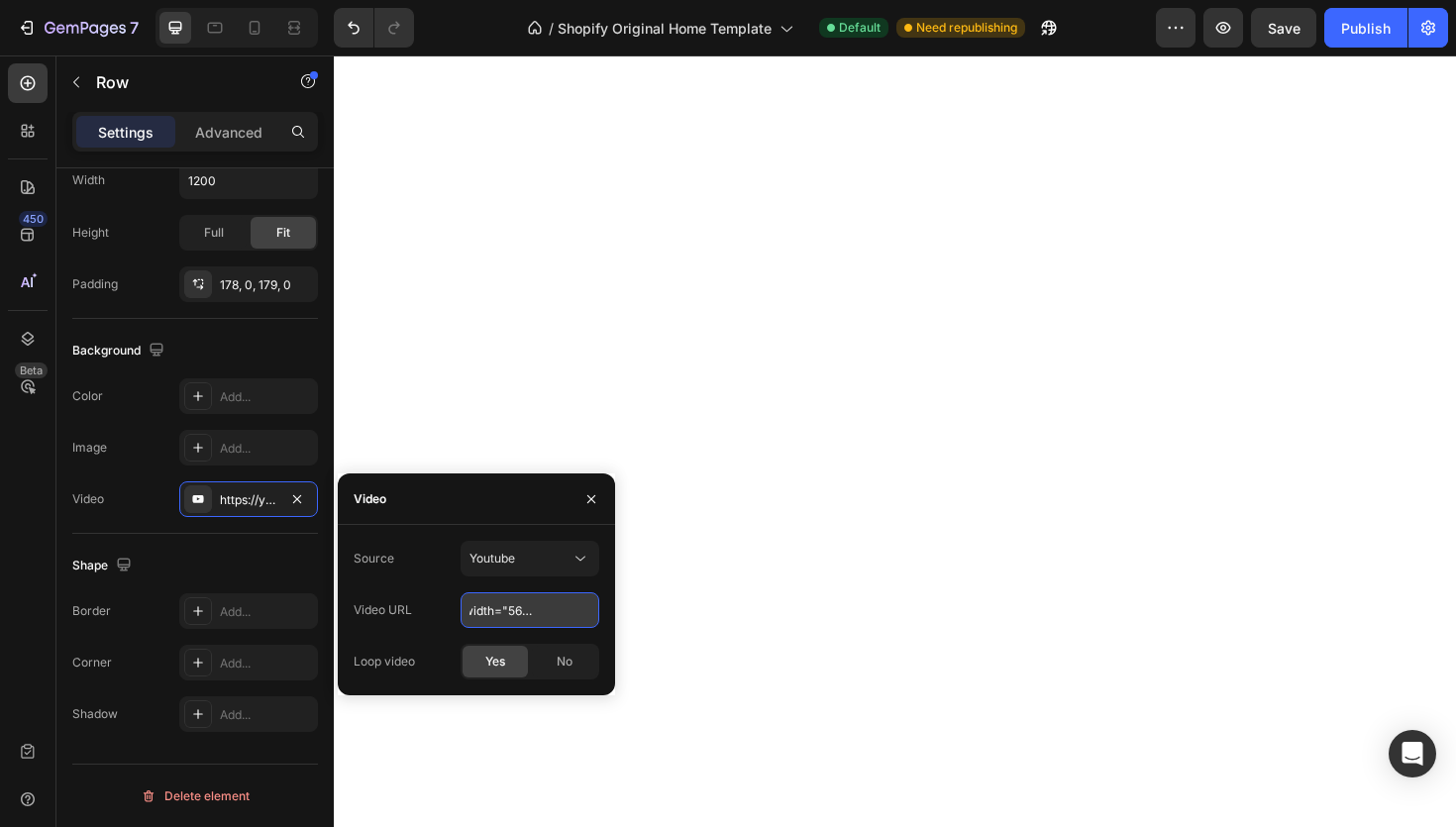 scroll, scrollTop: 0, scrollLeft: 1989, axis: horizontal 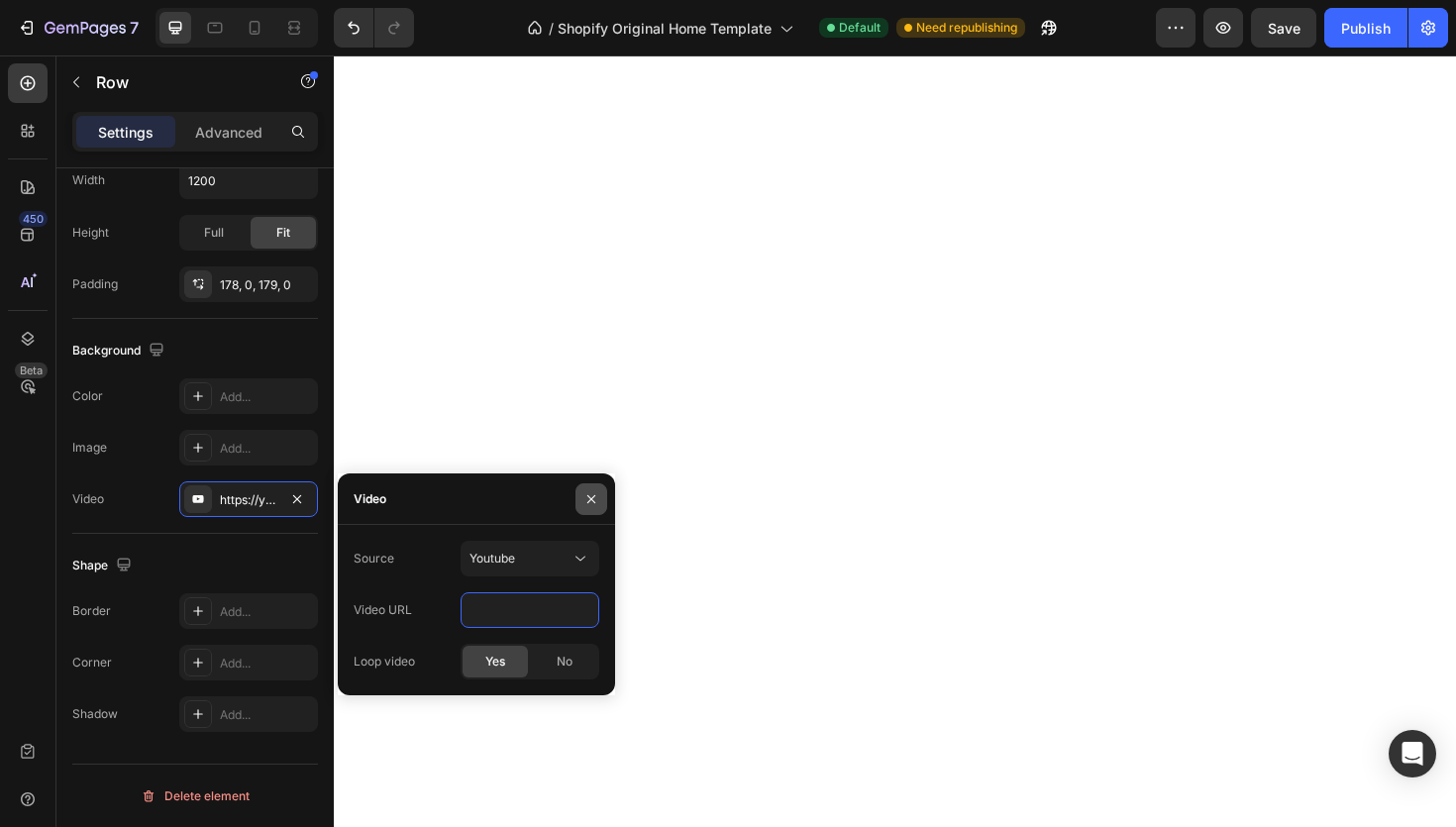 type on "<iframe width="560" height="315" src="https://www.youtube-nocookie.com/embed/8kgSFOF6LpA?si=o8NUoiBWX75nXirA&amp;controls=0" title="YouTube video player" frameborder="0" allow="accelerometer; autoplay; clipboard-write; encrypted-media; gyroscope; picture-in-picture; web-share" referrerpolicy="strict-origin-when-cross-origin" allowfullscreen></iframe>" 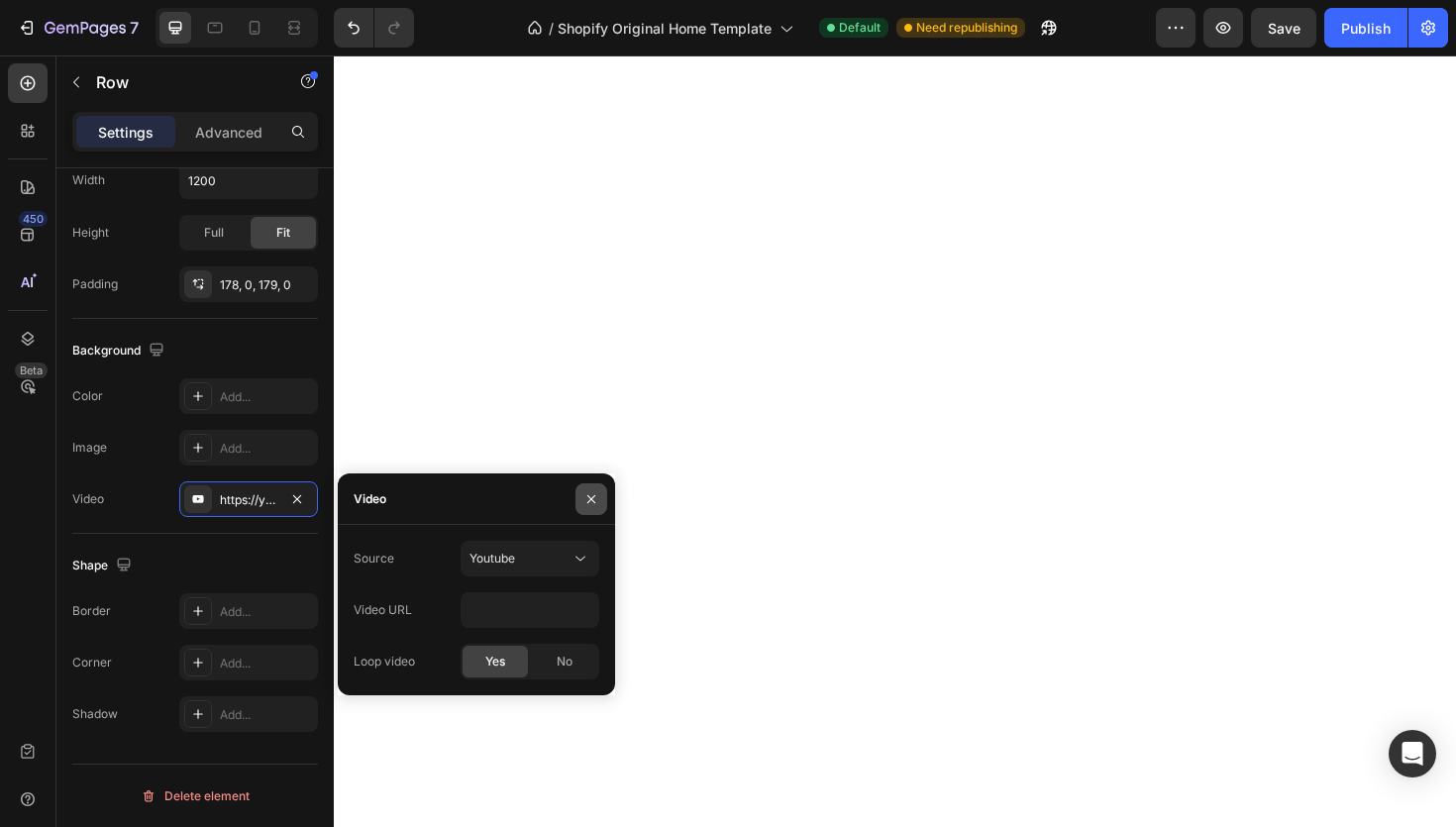 click at bounding box center (591, 499) 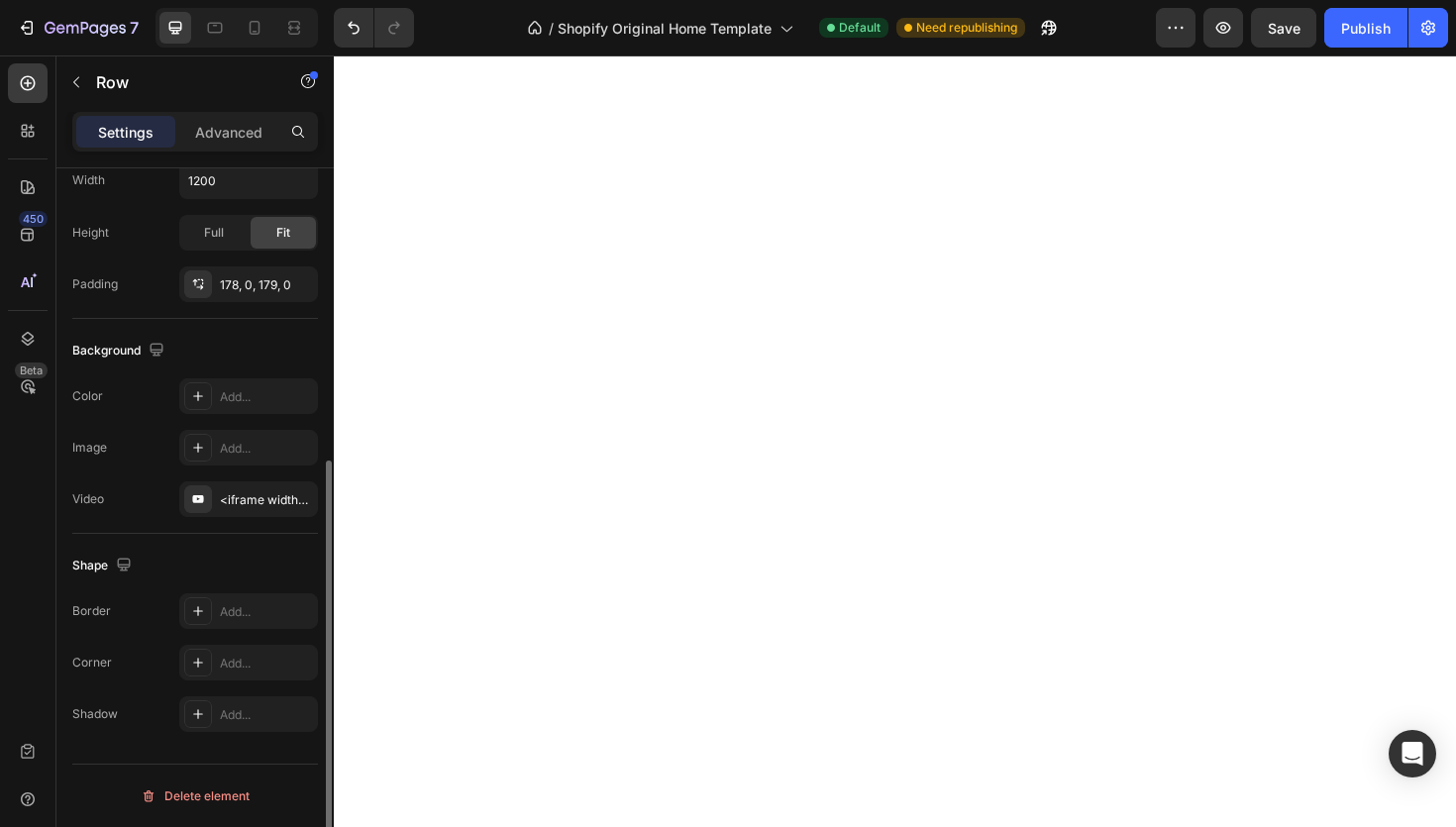 click on "Shape" at bounding box center [195, 566] 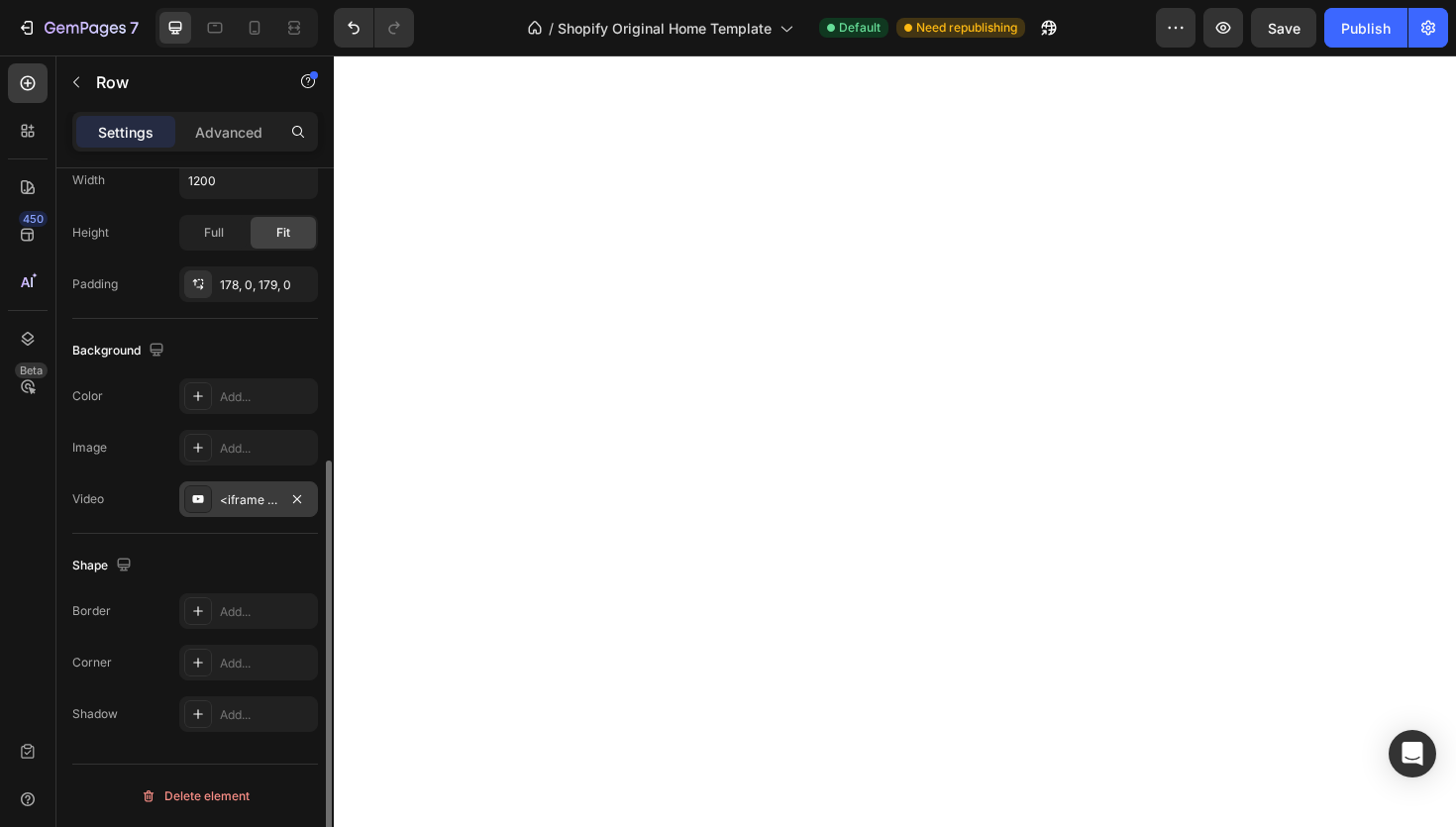 click on "<iframe width="560" height="315" src="https://www.youtube-nocookie.com/embed/8kgSFOF6LpA?si=o8NUoiBWX75nXirA&amp;controls=0" title="YouTube video player" frameborder="0" allow="accelerometer; autoplay; clipboard-write; encrypted-media; gyroscope; picture-in-picture; web-share" referrerpolicy="strict-origin-when-cross-origin" allowfullscreen></iframe>" at bounding box center [249, 499] 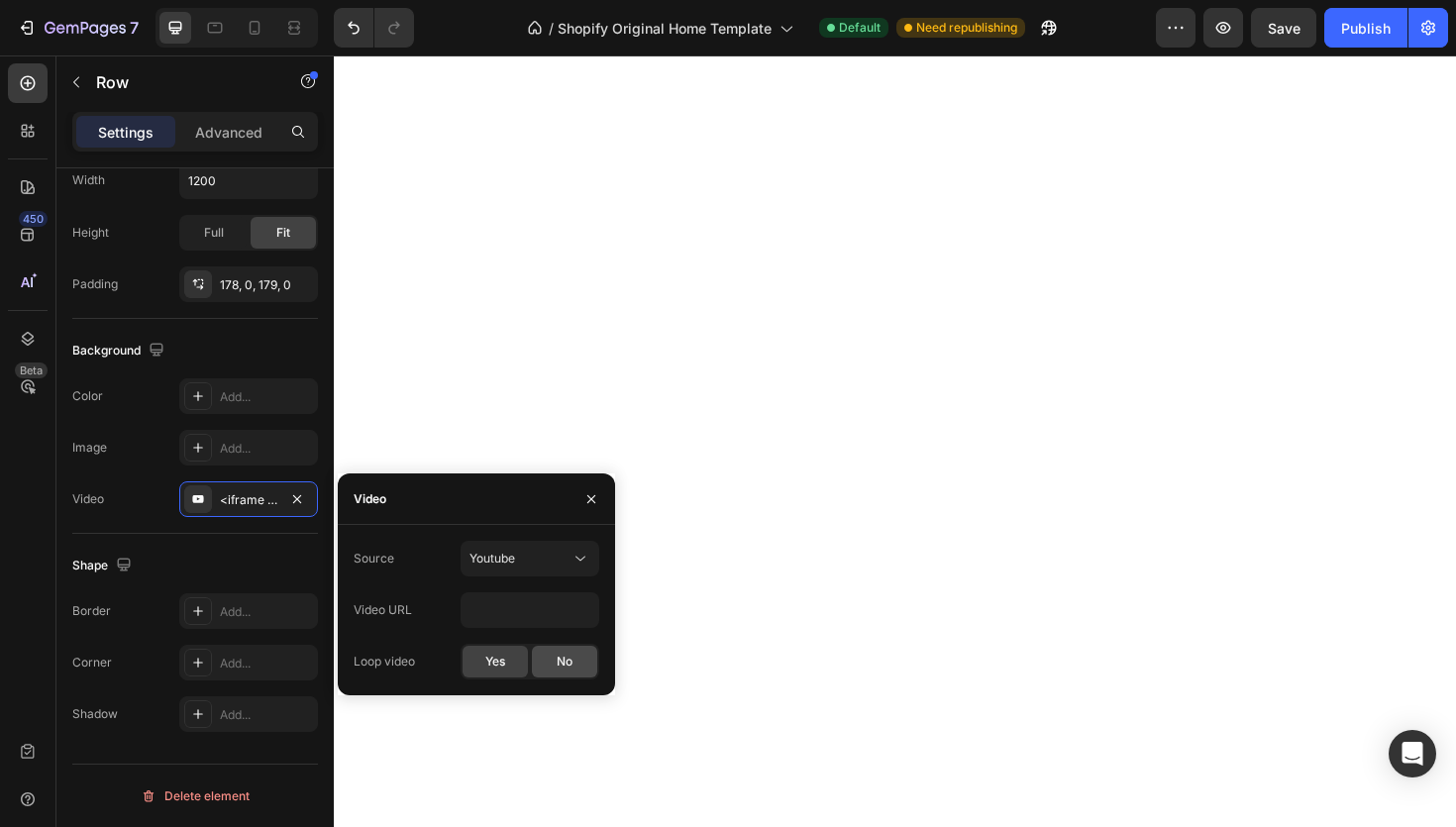 click on "No" 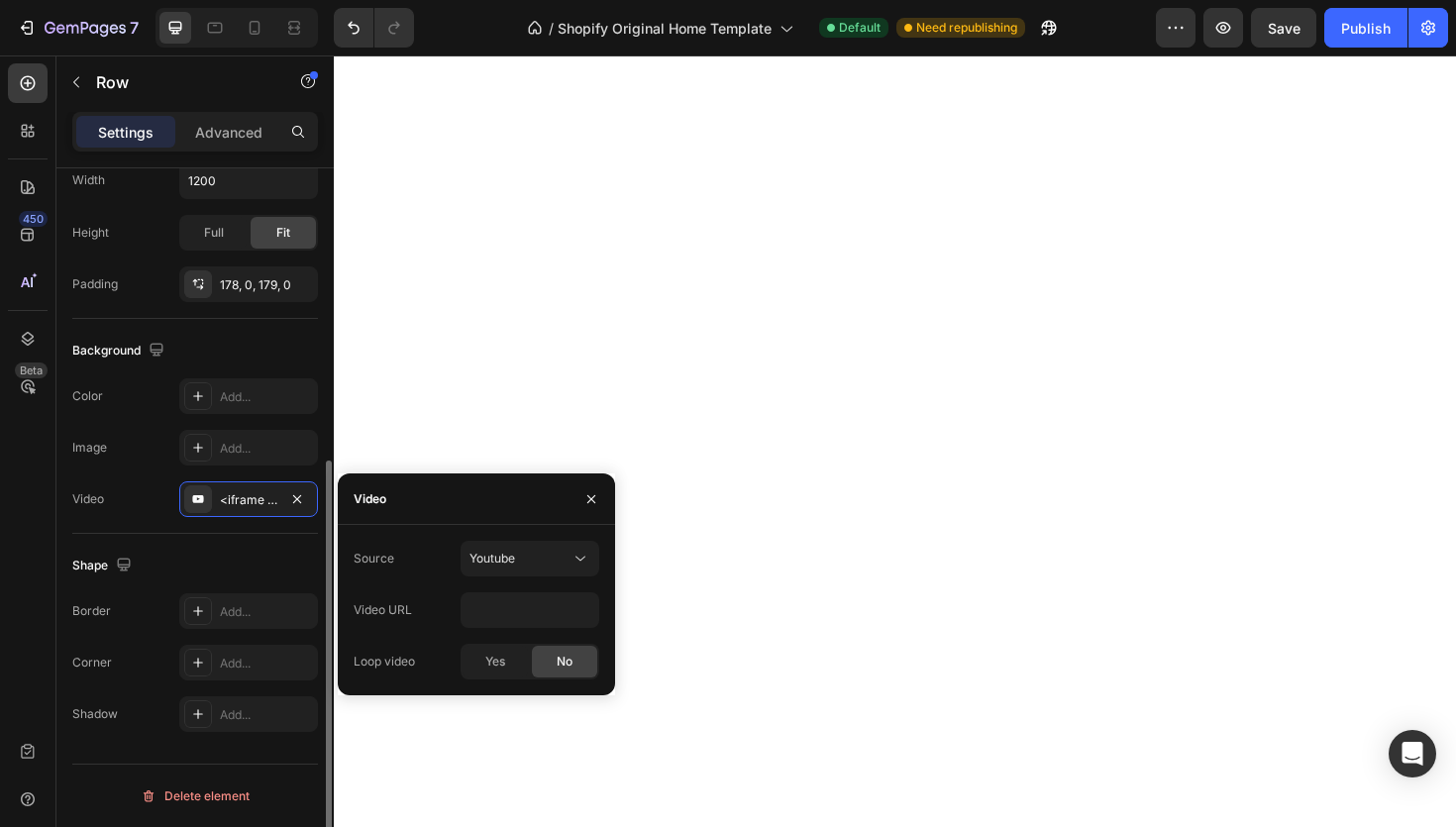 click on "Shape" at bounding box center [195, 566] 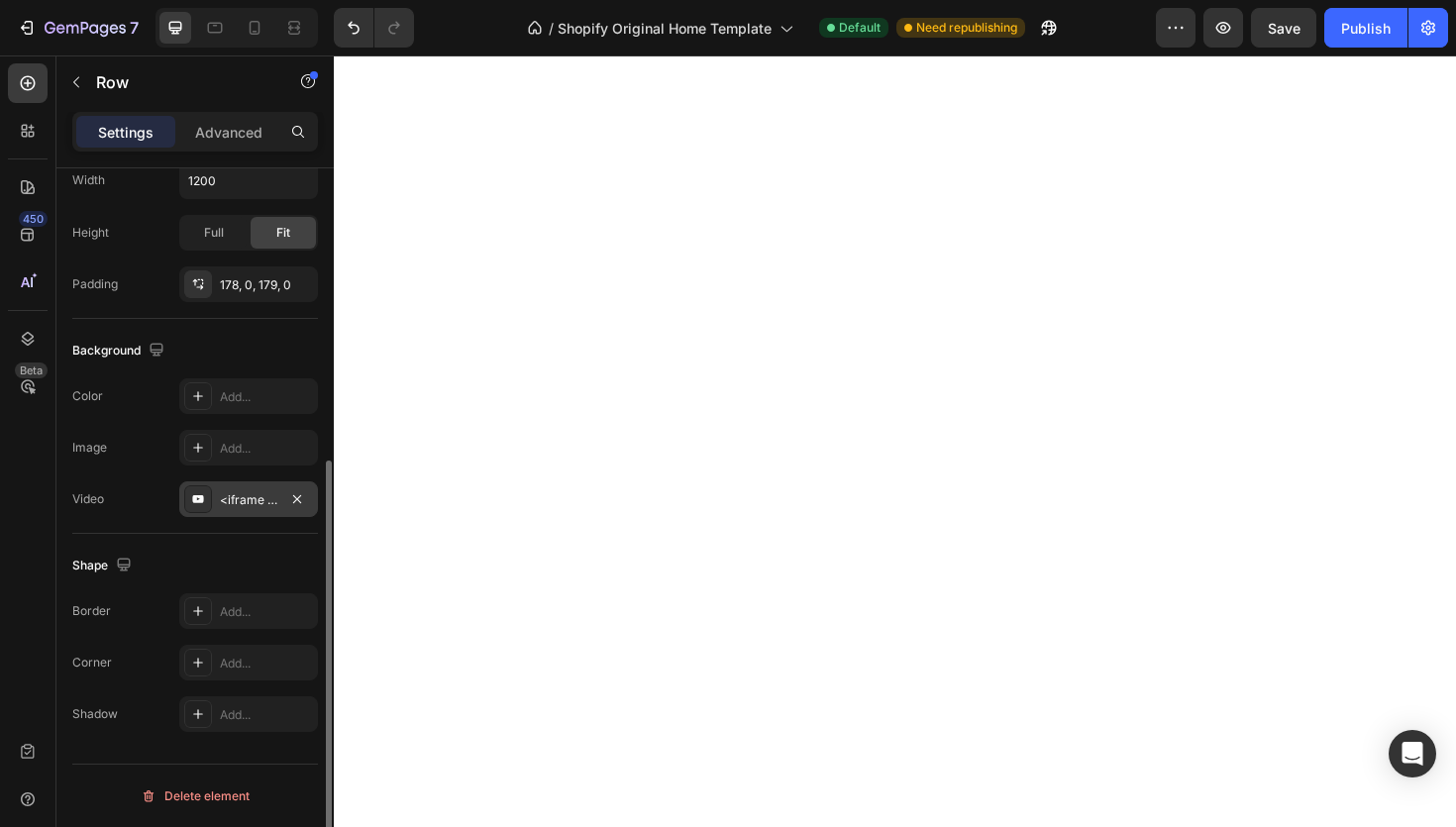 click on "<iframe width="560" height="315" src="https://www.youtube-nocookie.com/embed/8kgSFOF6LpA?si=o8NUoiBWX75nXirA&amp;controls=0" title="YouTube video player" frameborder="0" allow="accelerometer; autoplay; clipboard-write; encrypted-media; gyroscope; picture-in-picture; web-share" referrerpolicy="strict-origin-when-cross-origin" allowfullscreen></iframe>" at bounding box center (249, 499) 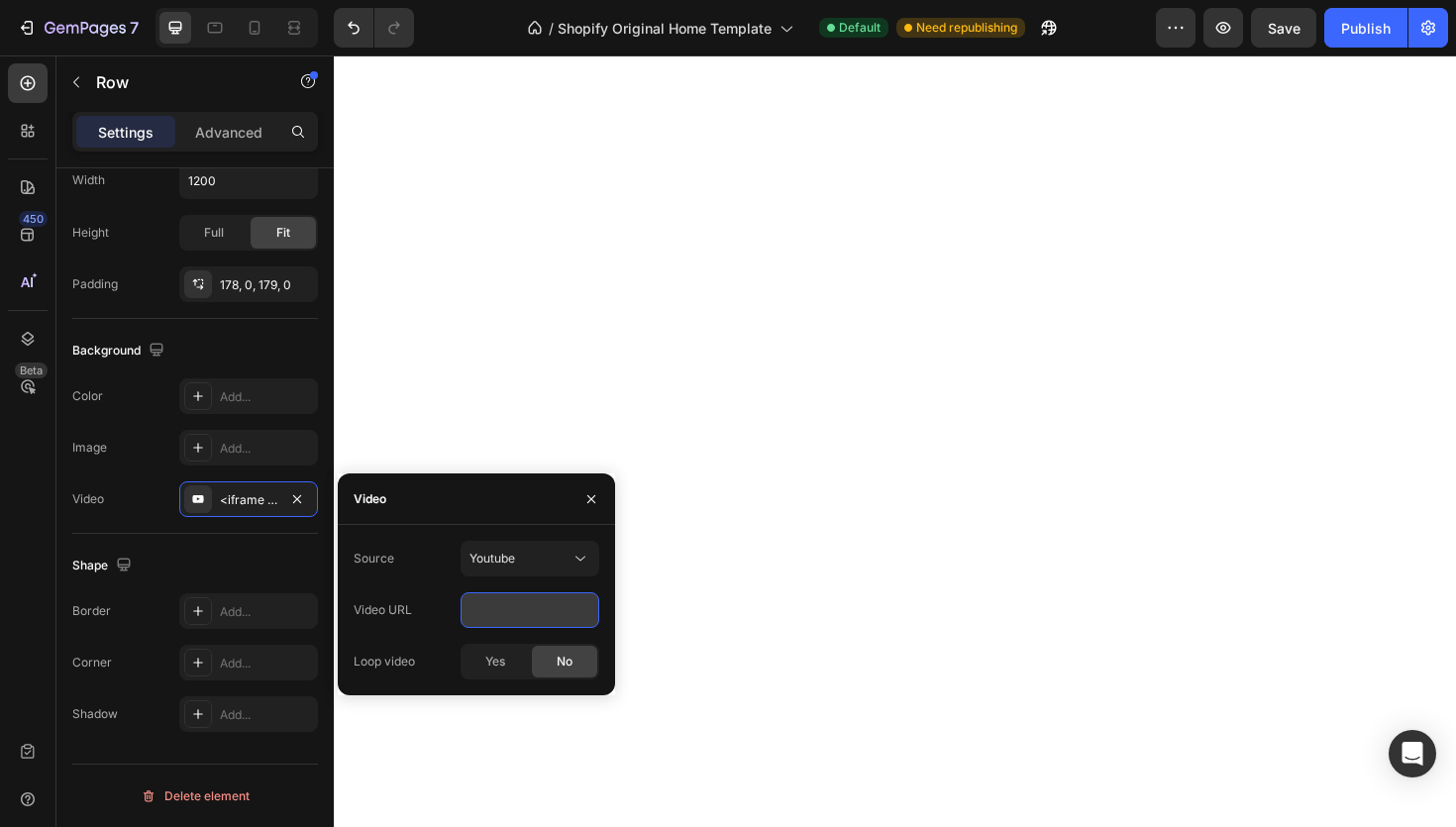 click on "<iframe width="560" height="315" src="https://www.youtube-nocookie.com/embed/8kgSFOF6LpA?si=o8NUoiBWX75nXirA&amp;controls=0" title="YouTube video player" frameborder="0" allow="accelerometer; autoplay; clipboard-write; encrypted-media; gyroscope; picture-in-picture; web-share" referrerpolicy="strict-origin-when-cross-origin" allowfullscreen></iframe>" at bounding box center [530, 610] 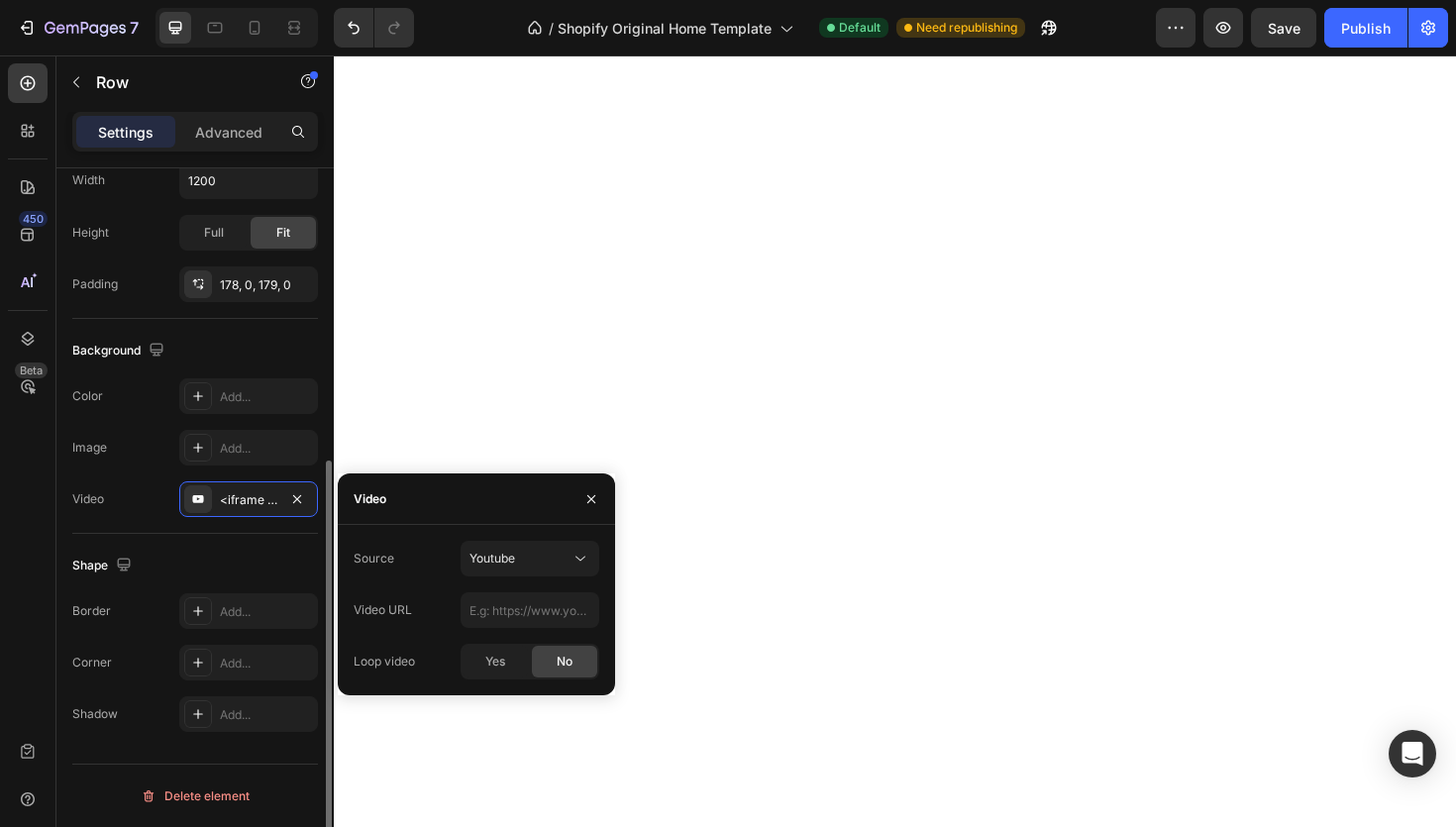 click on "Shape" at bounding box center [195, 566] 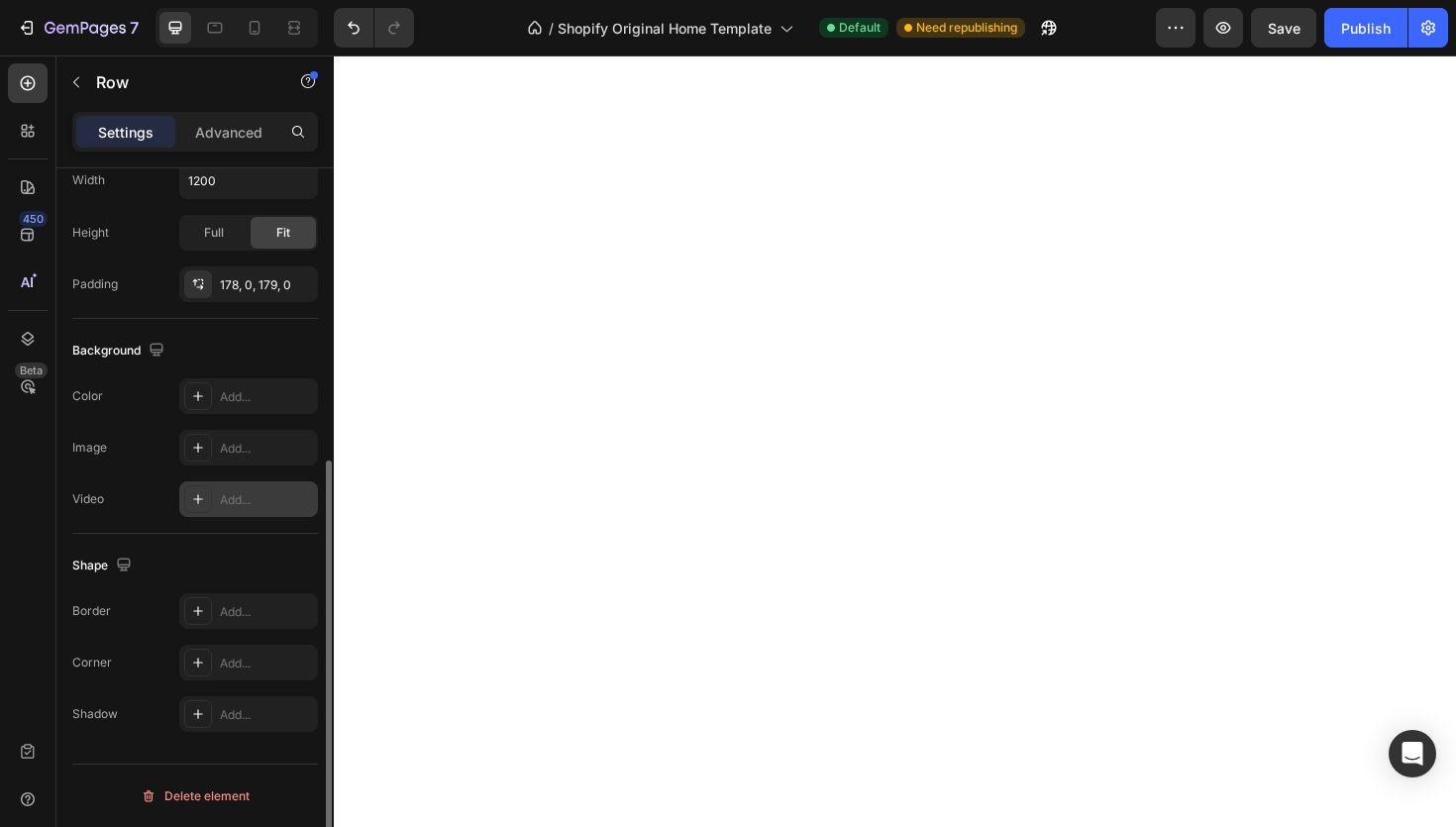 click on "Add..." at bounding box center [249, 499] 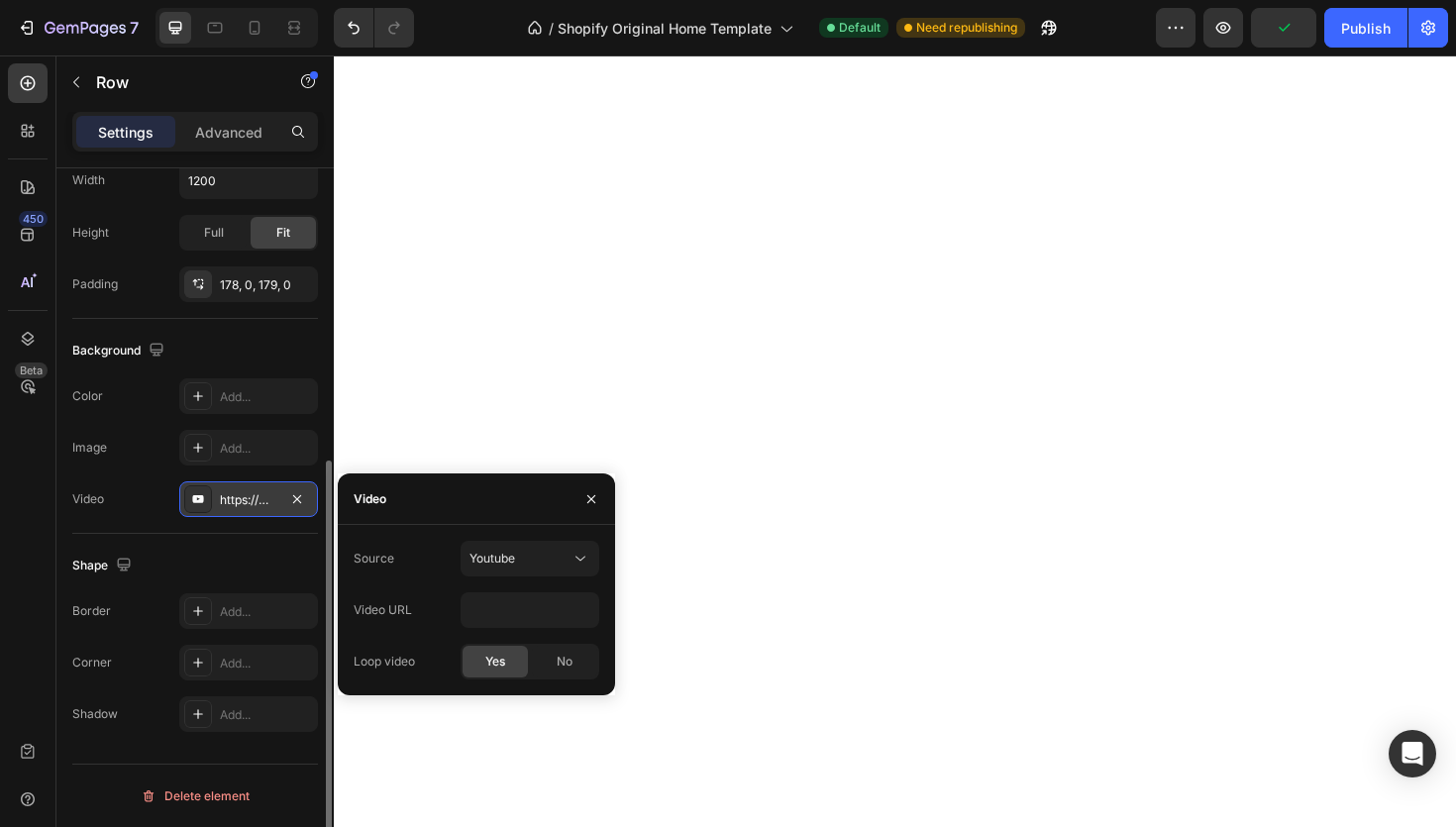 click on "https://www.youtube.com/watch?v=drIt4RH_kyQ" at bounding box center [249, 499] 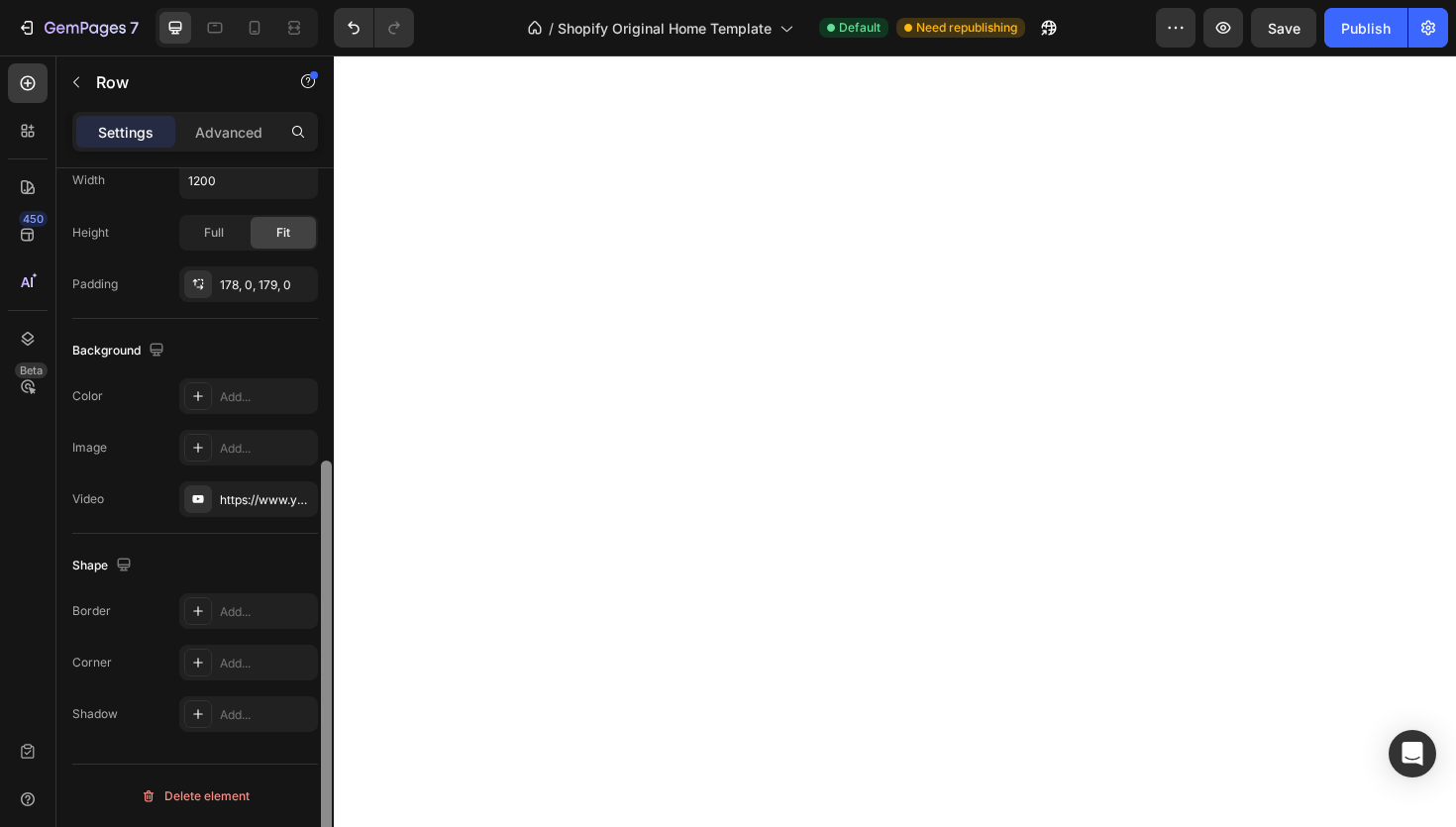 click 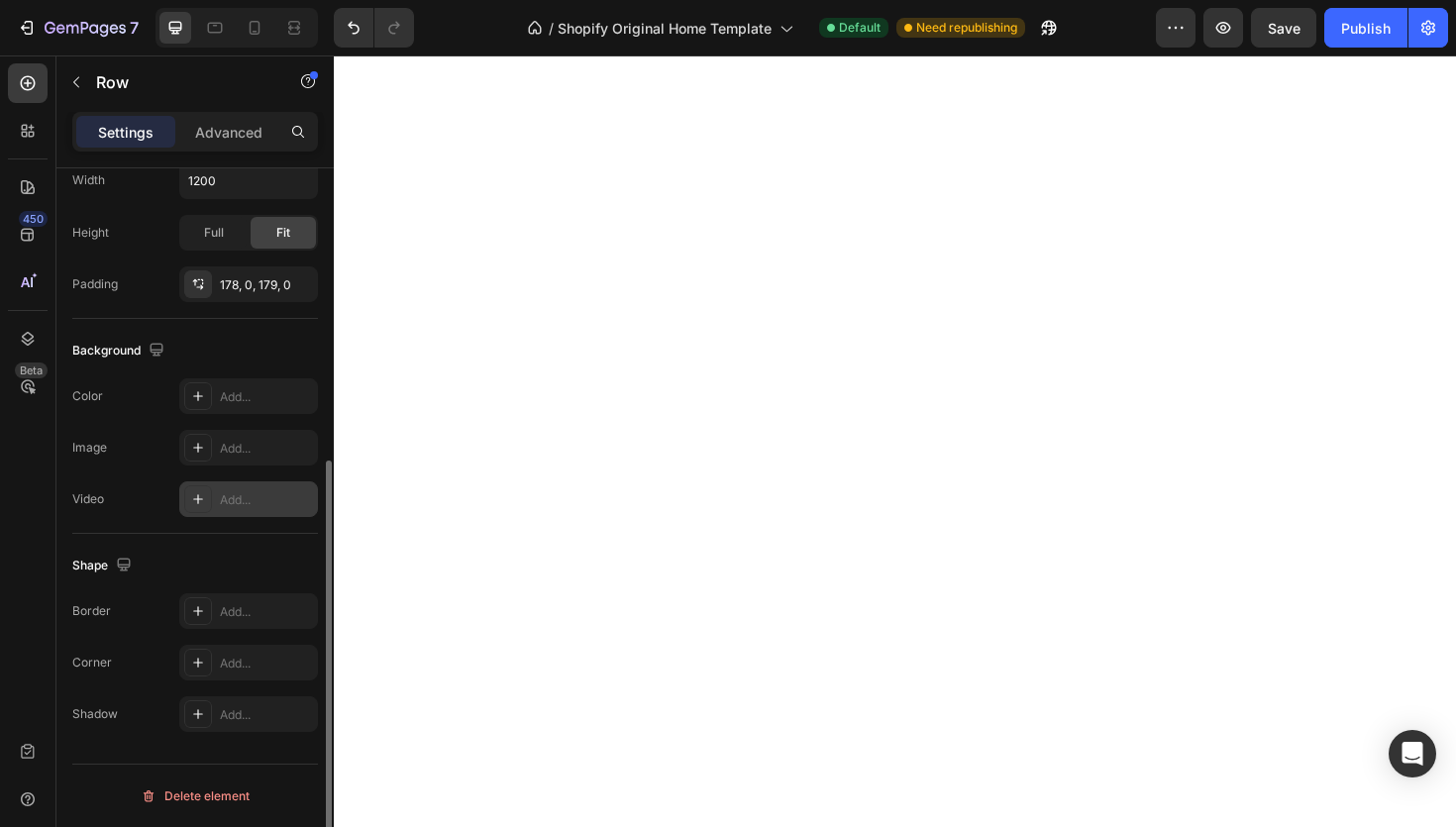 click on "Add..." at bounding box center [266, 500] 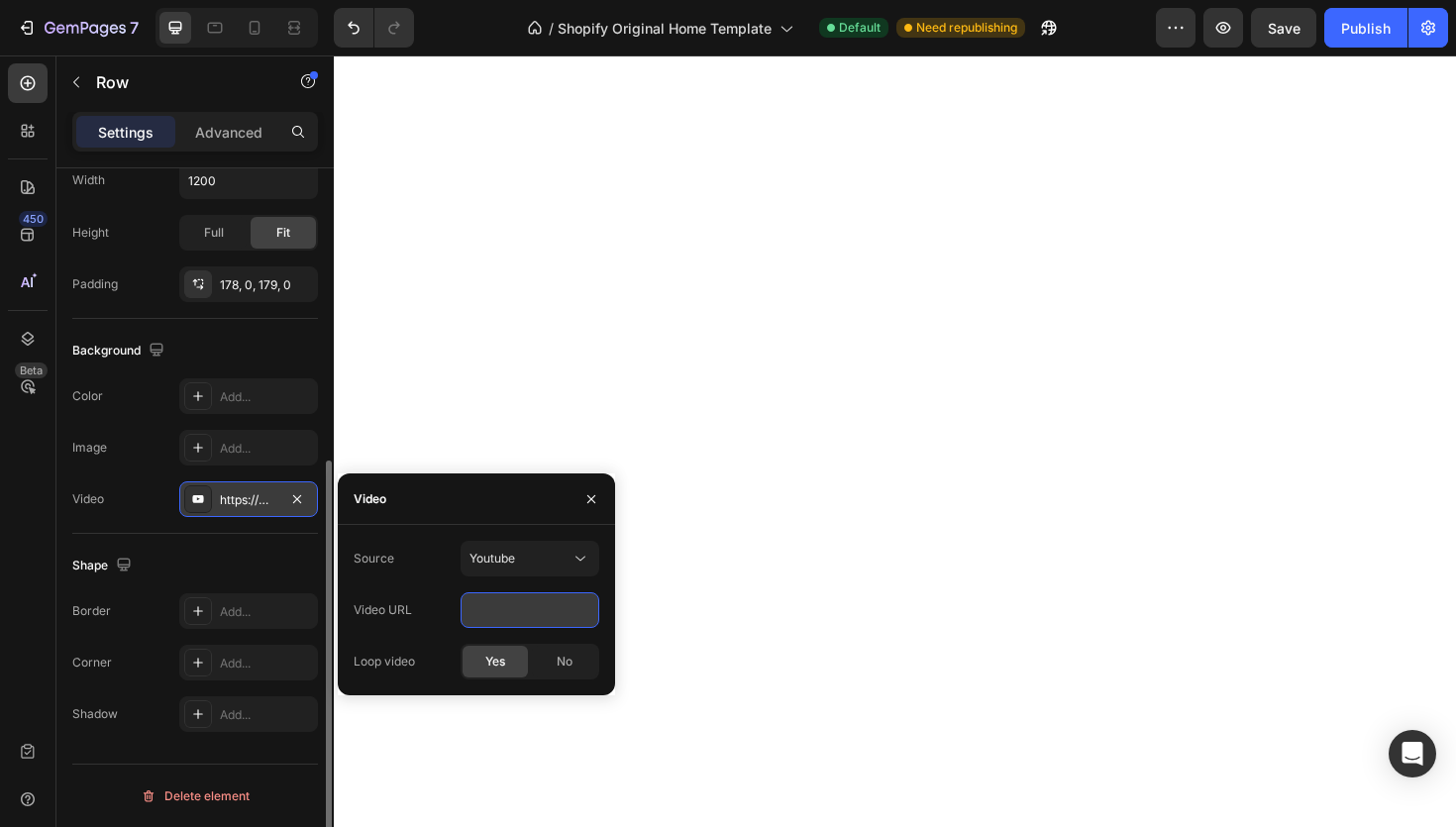 click on "https://www.youtube.com/watch?v=drIt4RH_kyQ" at bounding box center [530, 610] 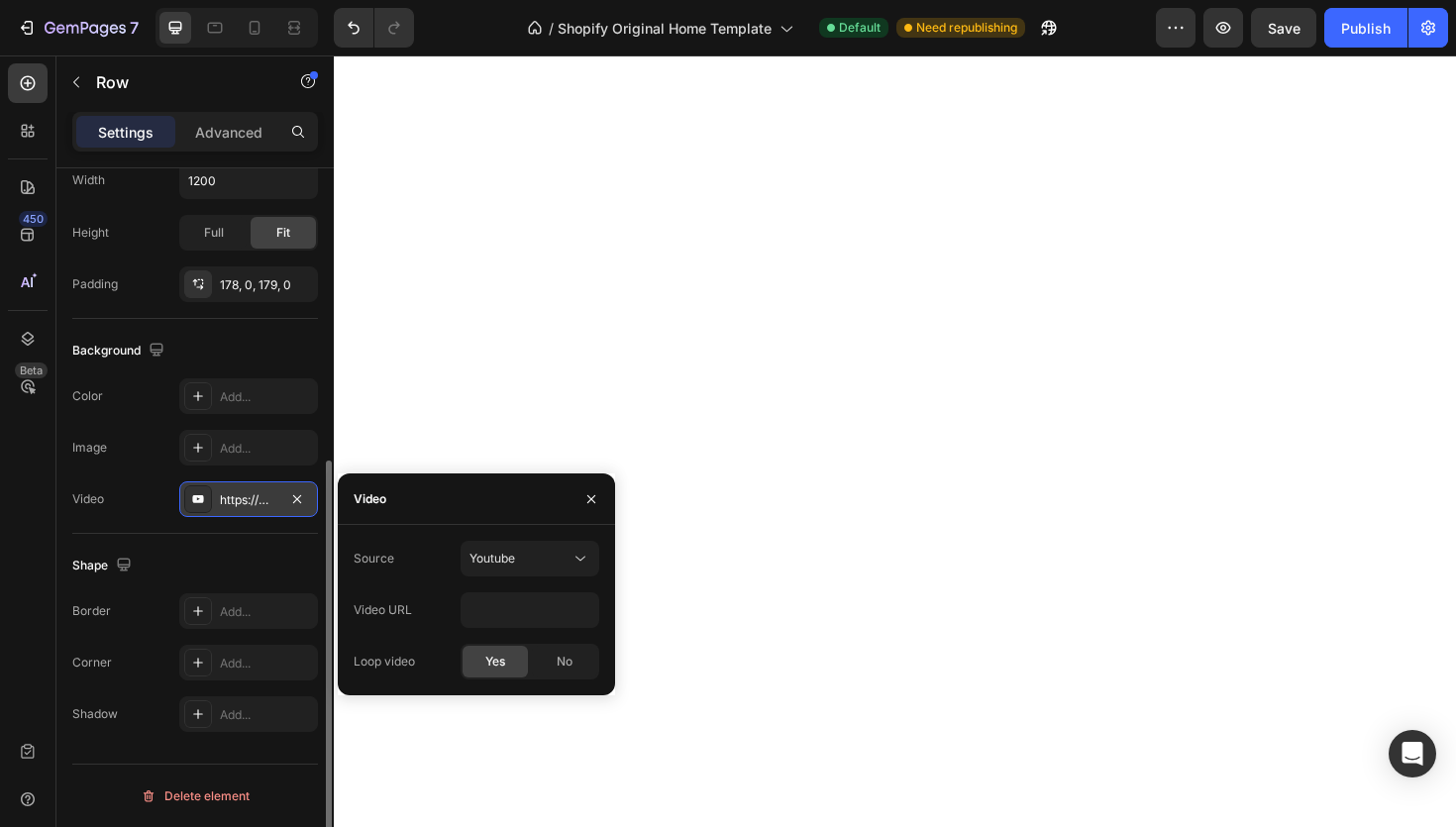 click on "Shape" at bounding box center (195, 566) 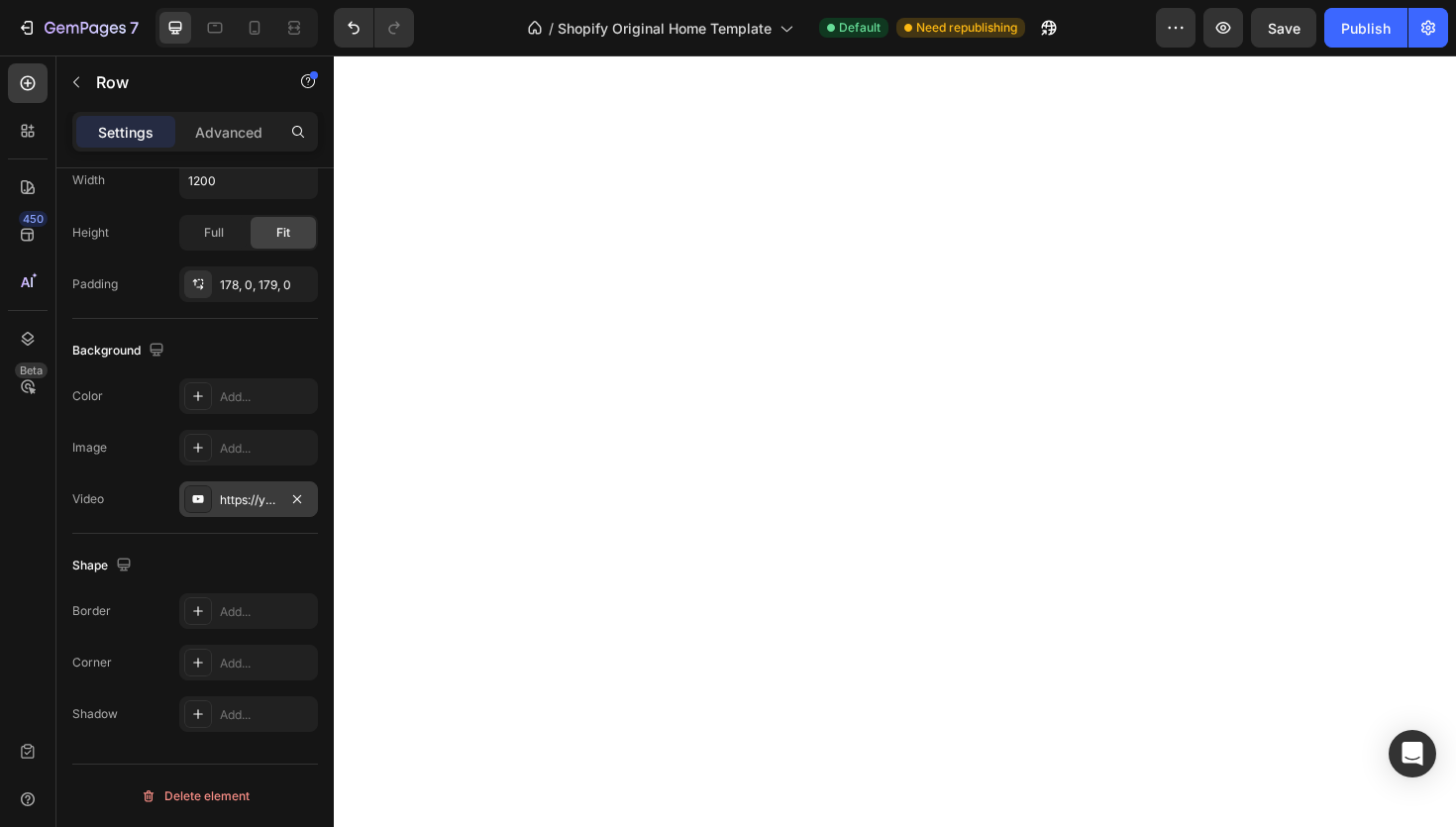 click on "https://youtube.com/embed/8kgSFOF6LpA" at bounding box center [249, 499] 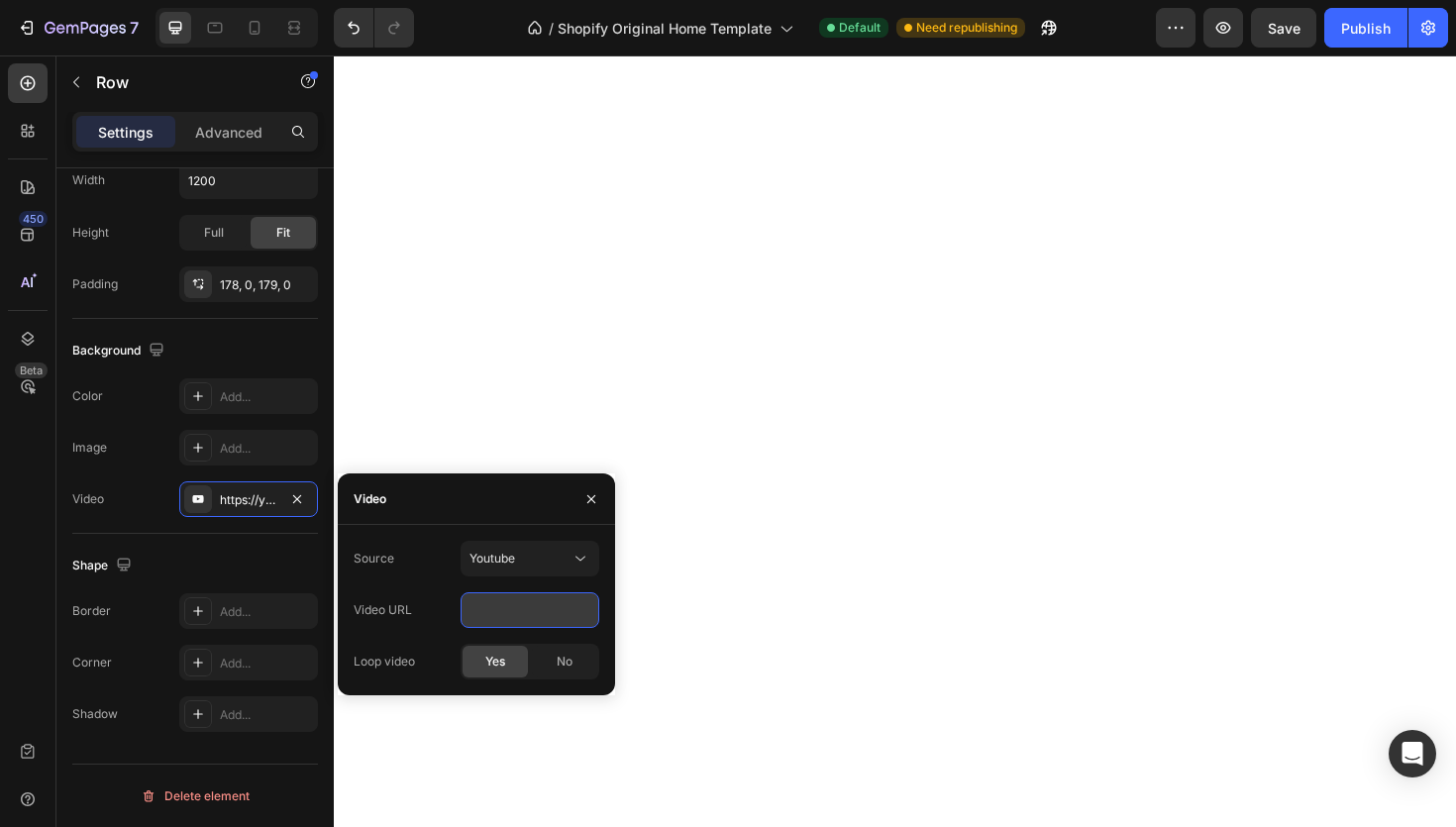click on "https://youtube.com/embed/8kgSFOF6LpA" at bounding box center [530, 610] 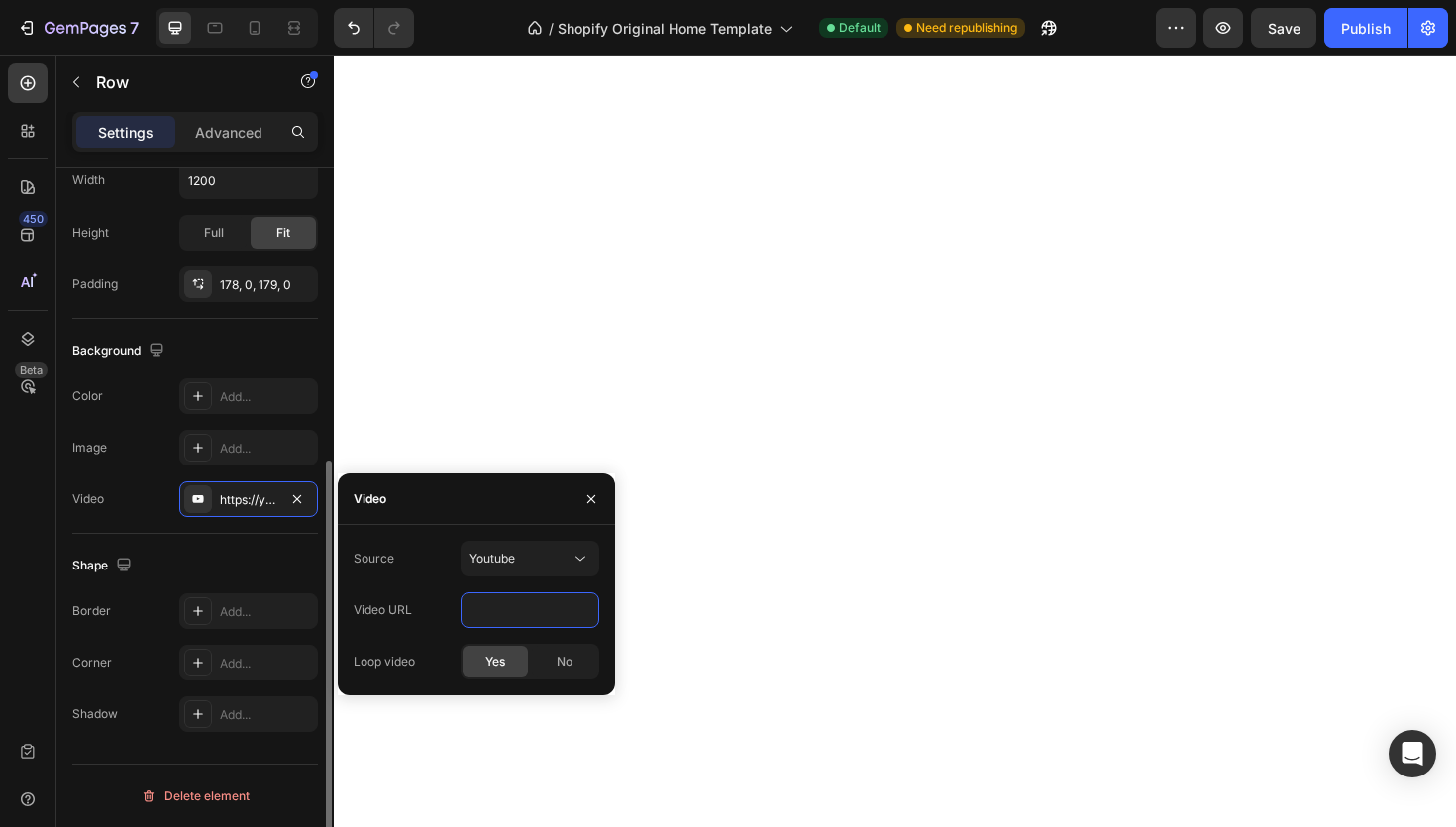type on "https://www.youtube.com/embed/8kgSFOF6LpA?autoplay=1&mute=1&loop=1&playlist=8kgSFOF6LpA" 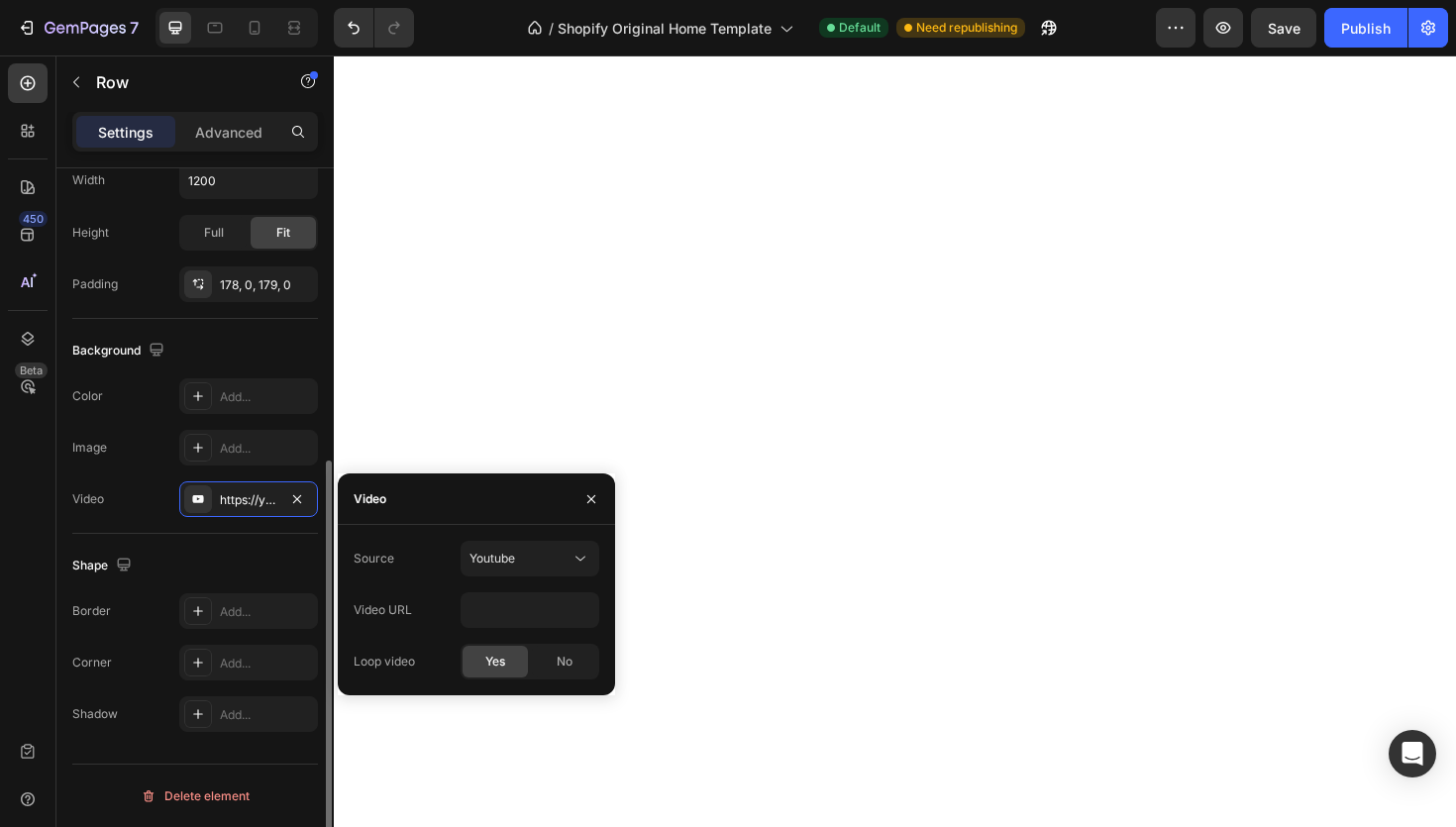 click on "Shape Border Add... Corner Add... Shadow Add..." 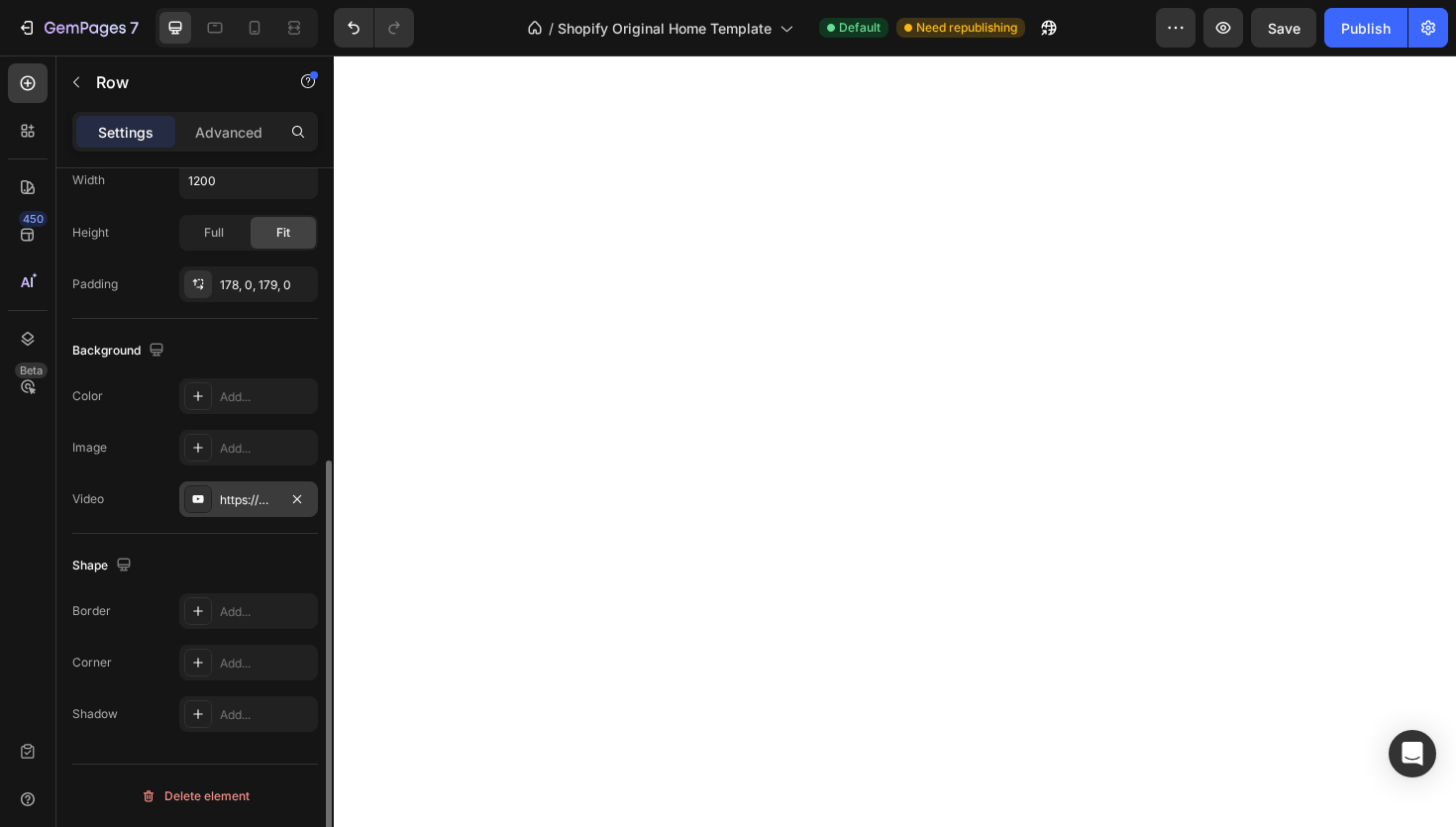 click on "https://www.youtube.com/embed/8kgSFOF6LpA?autoplay=1&mute=1&loop=1&playlist=8kgSFOF6LpA" at bounding box center (249, 499) 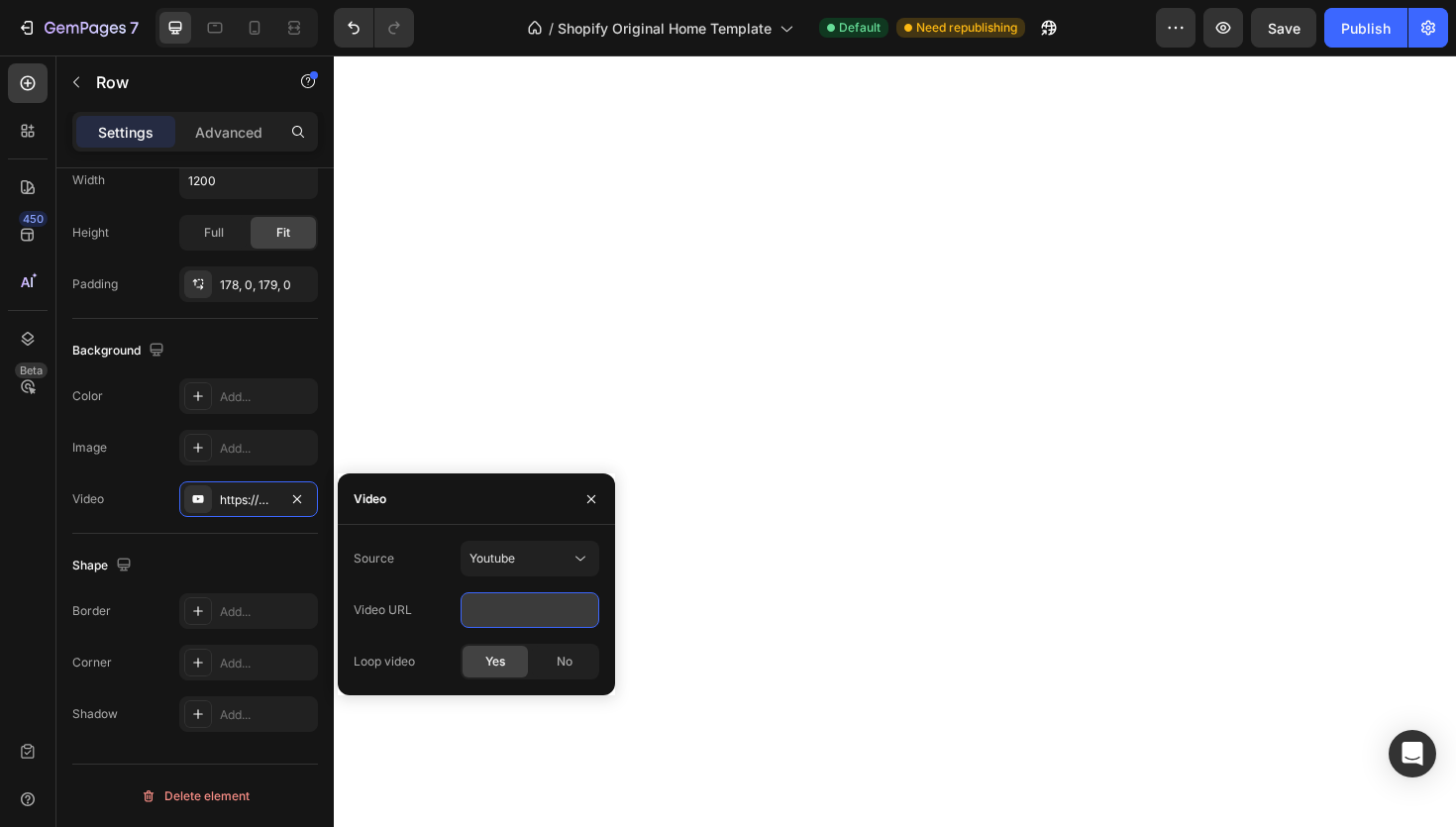 click on "https://www.youtube.com/embed/8kgSFOF6LpA?autoplay=1&mute=1&loop=1&playlist=8kgSFOF6LpA" at bounding box center (530, 610) 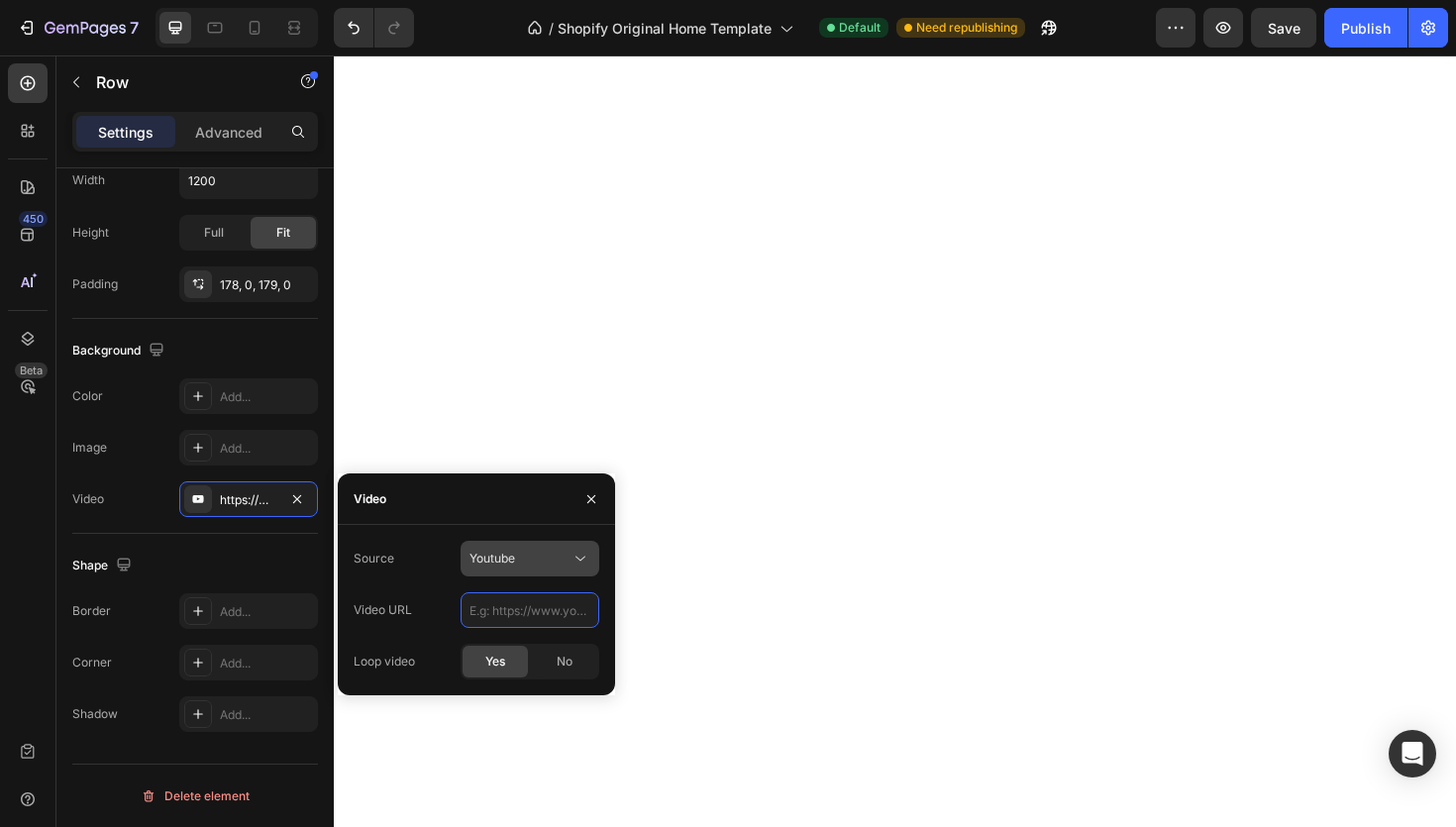 type 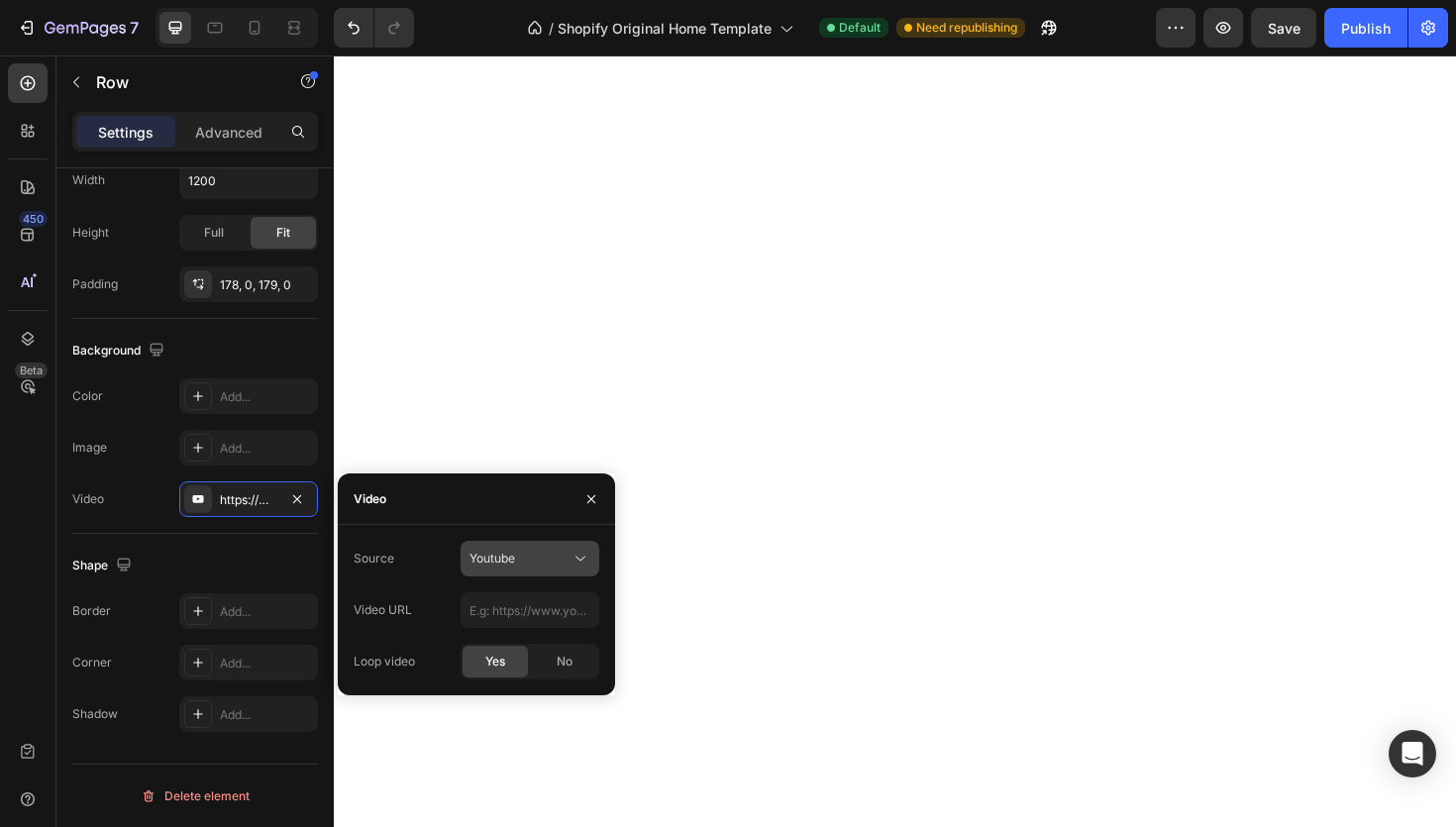 click on "Youtube" at bounding box center (520, 559) 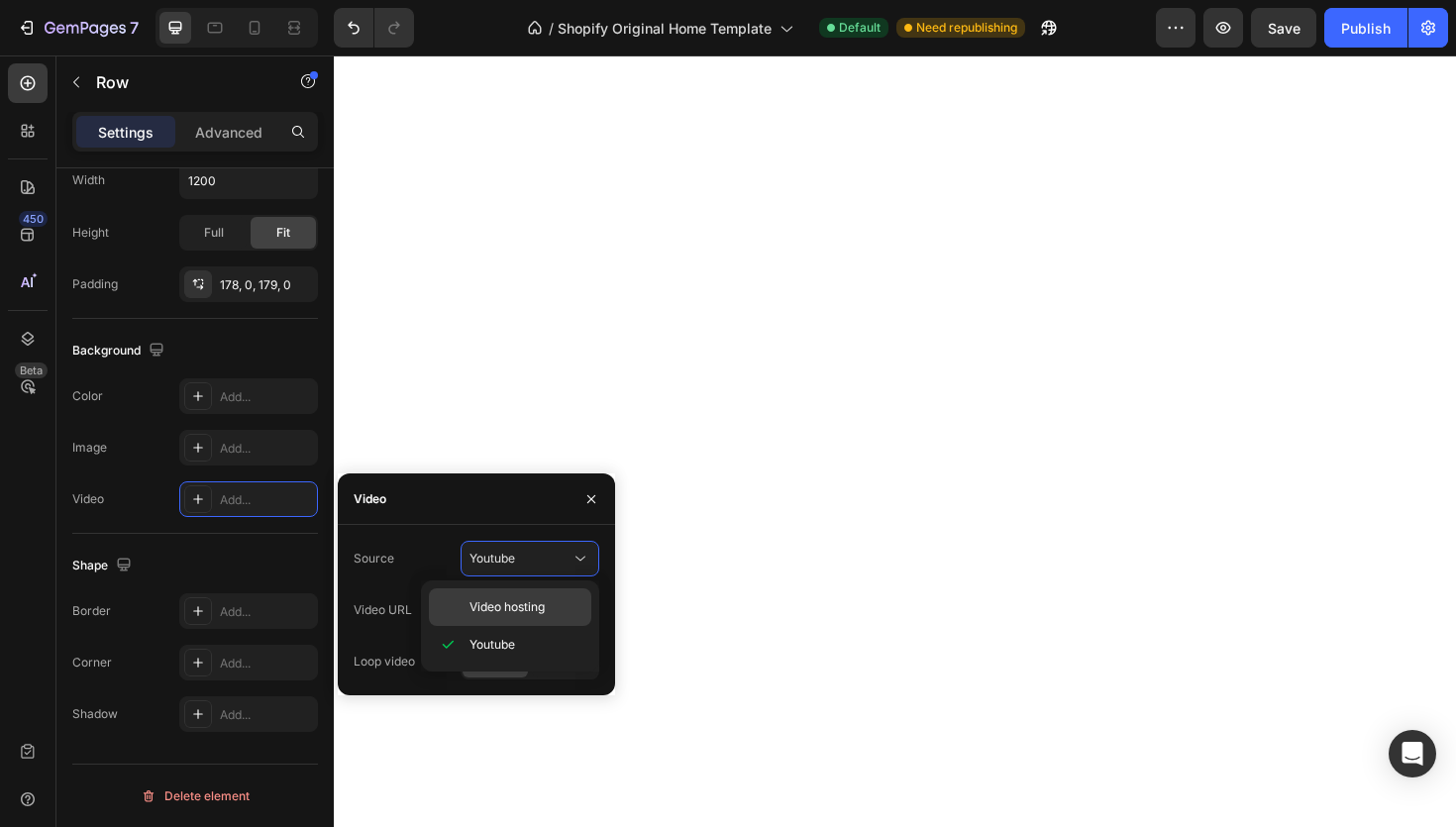 click on "Video hosting" at bounding box center (507, 607) 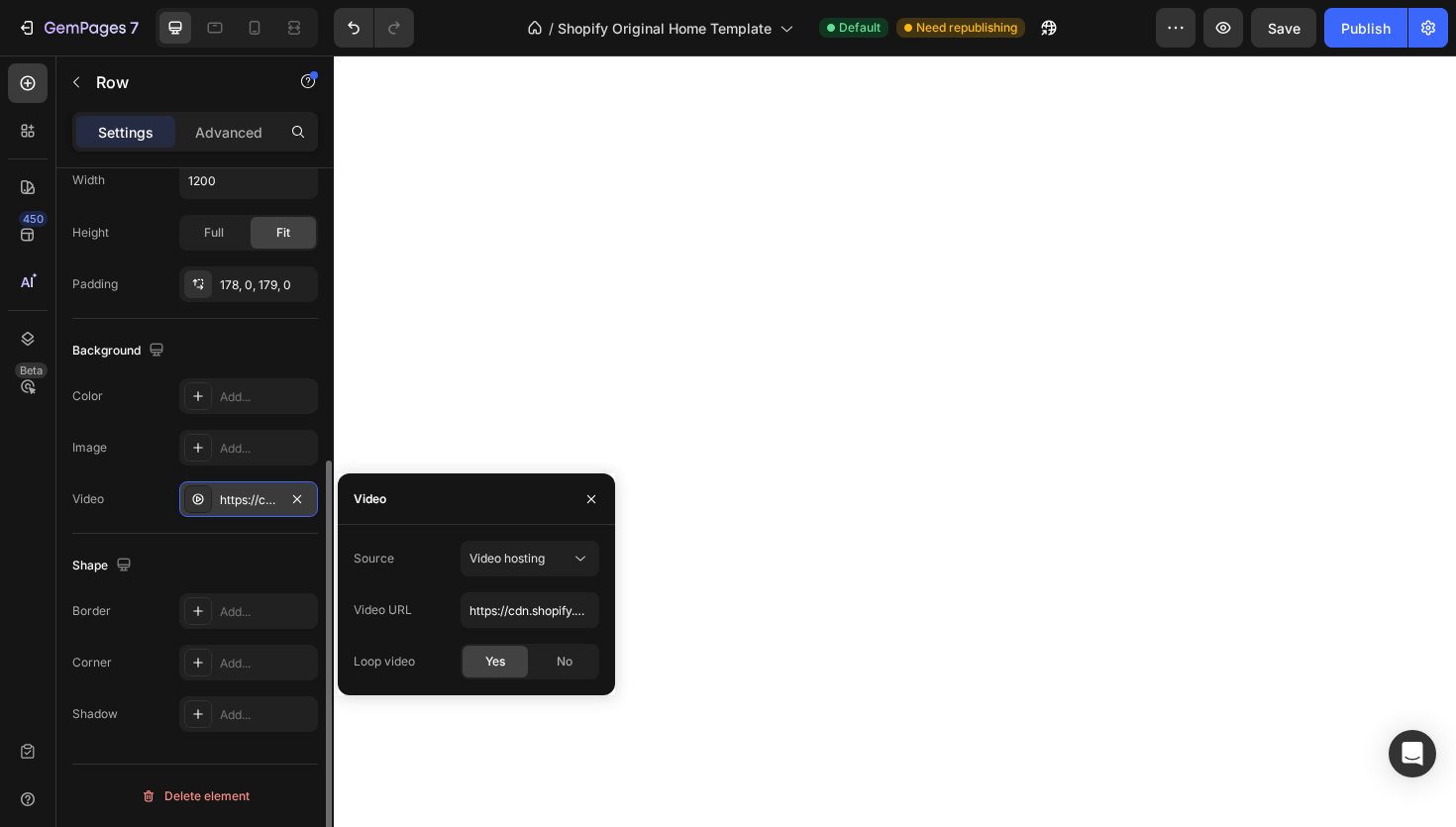 click on "https://cdn.shopify.com/videos/c/o/v/92a407d4e0c94a288eb54cac18c387dc.mp4" at bounding box center (249, 500) 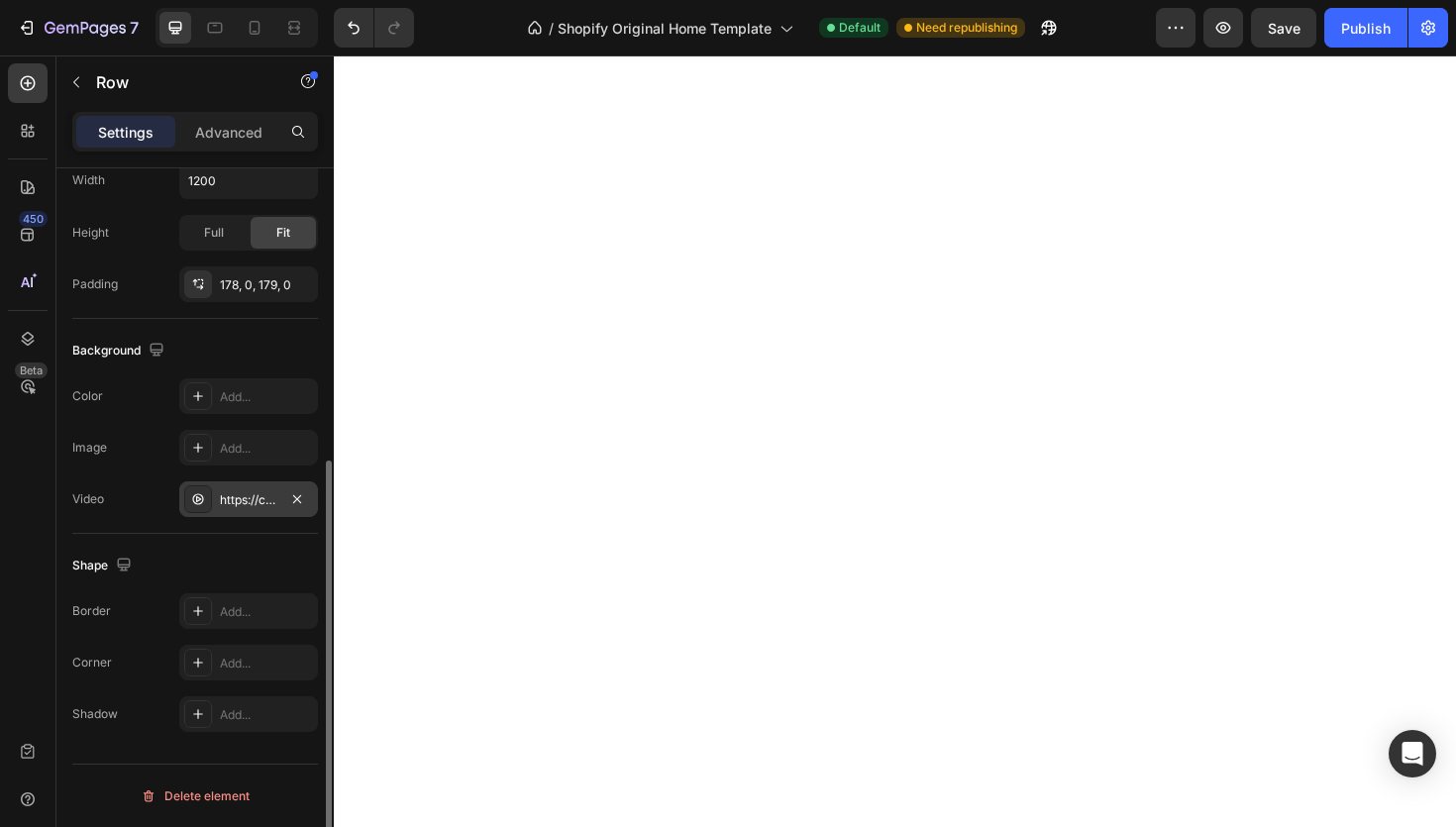 click on "https://cdn.shopify.com/videos/c/o/v/92a407d4e0c94a288eb54cac18c387dc.mp4" at bounding box center [249, 499] 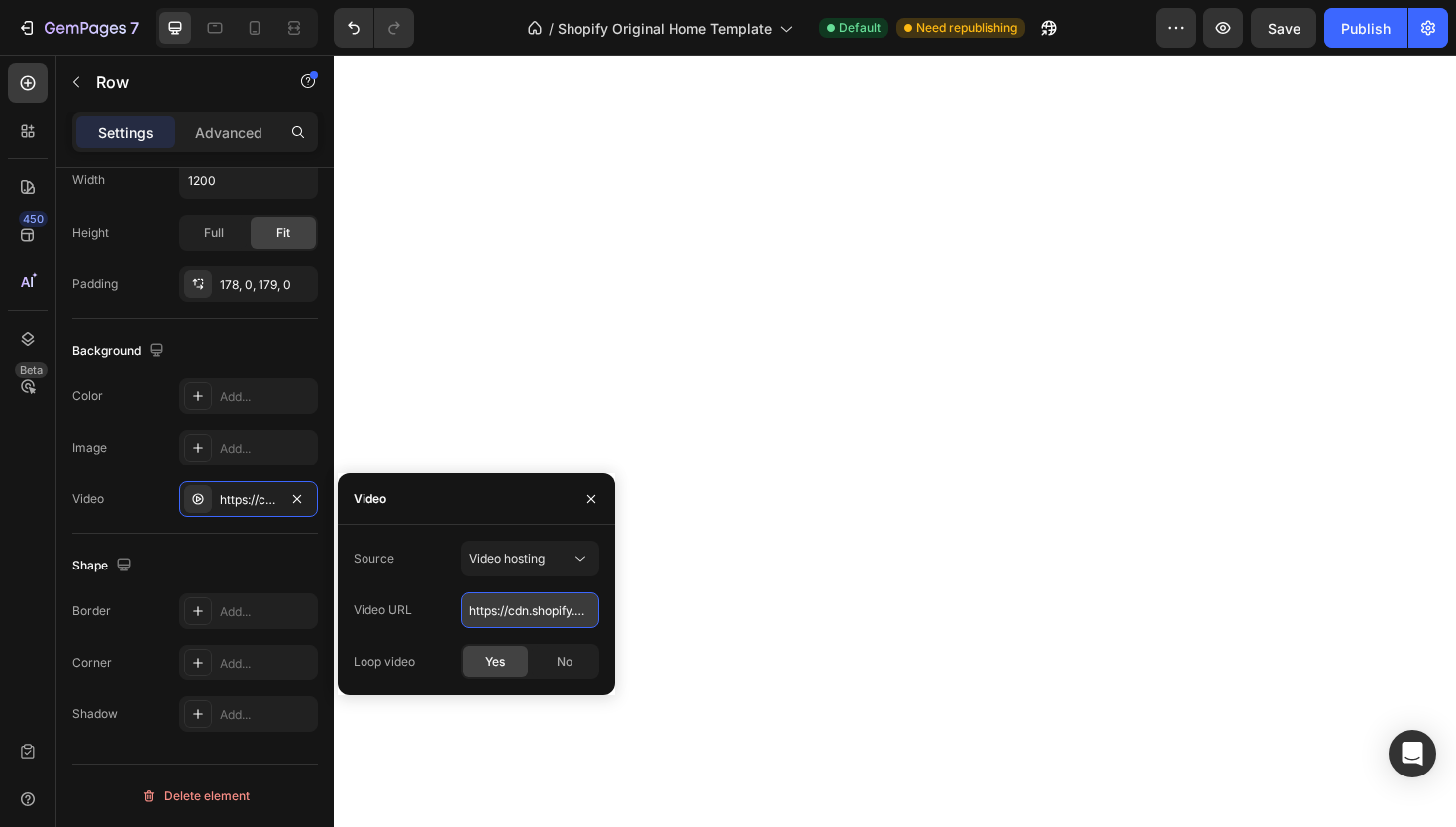click on "https://cdn.shopify.com/videos/c/o/v/92a407d4e0c94a288eb54cac18c387dc.mp4" at bounding box center (530, 610) 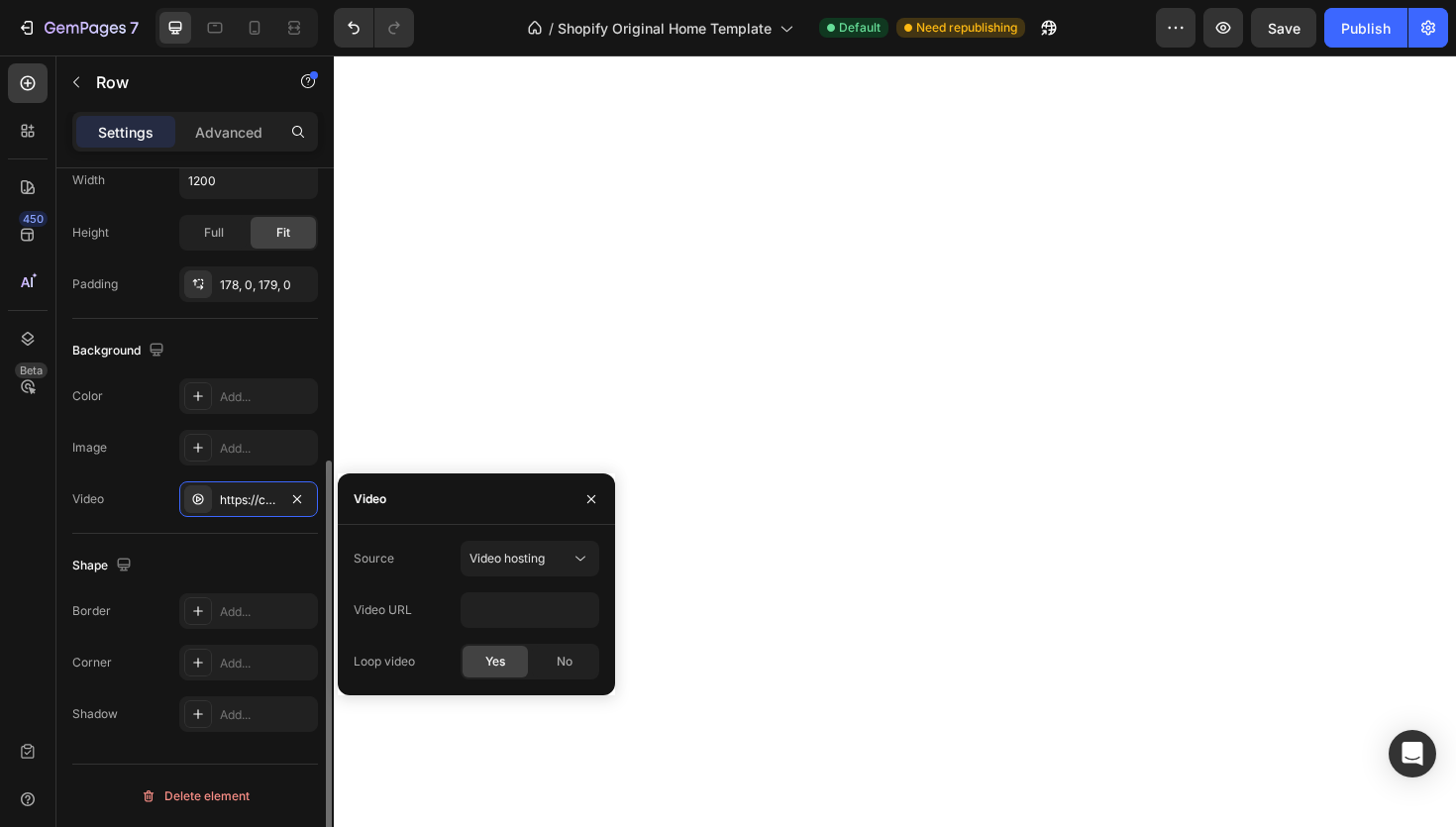 click on "Shape" at bounding box center [195, 566] 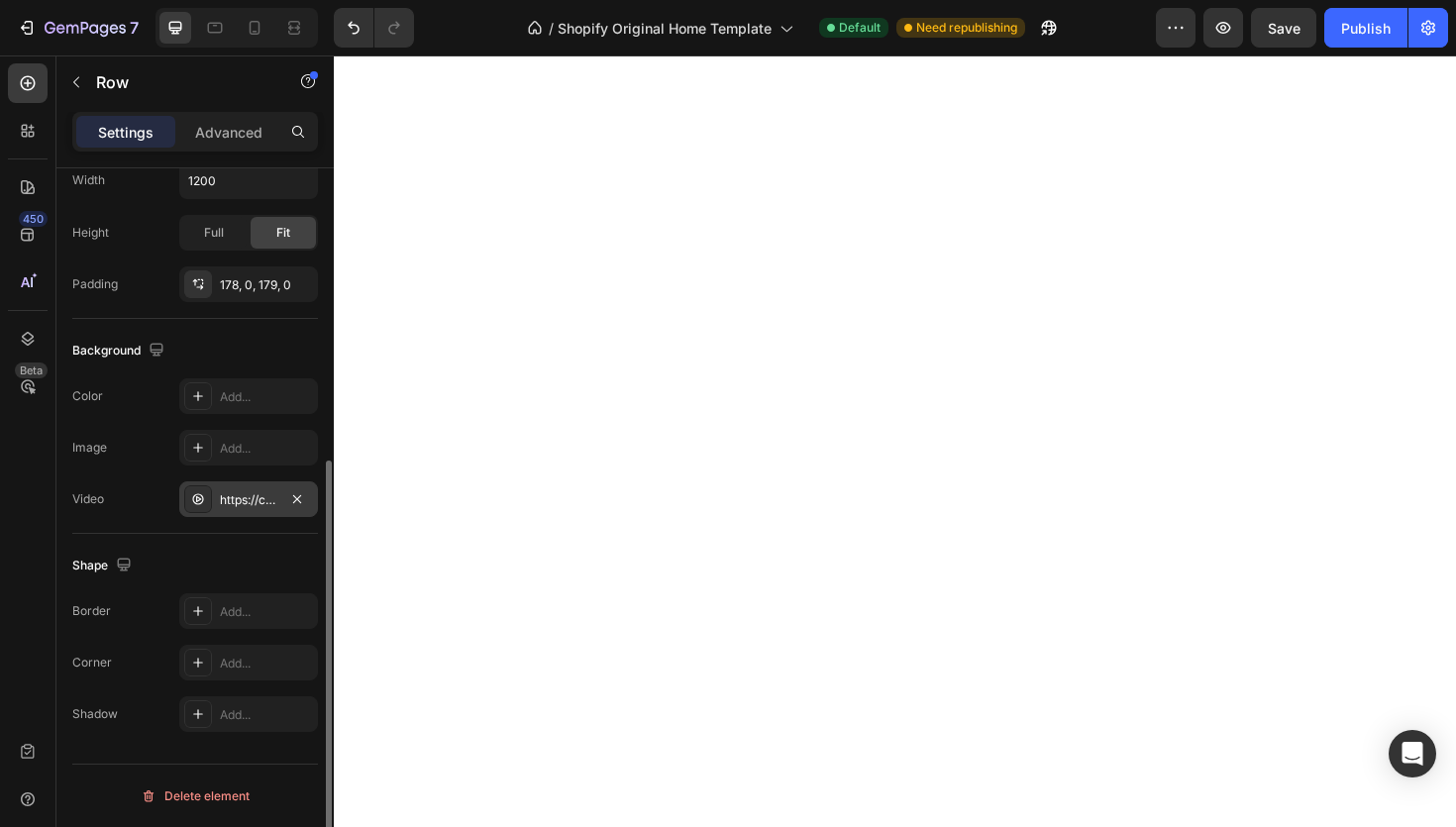 click on "https://cdn.shopify.com/videos/c/o/v/79fdd8ac5c3d47bbb848c45957b6782a.mp4" at bounding box center (249, 499) 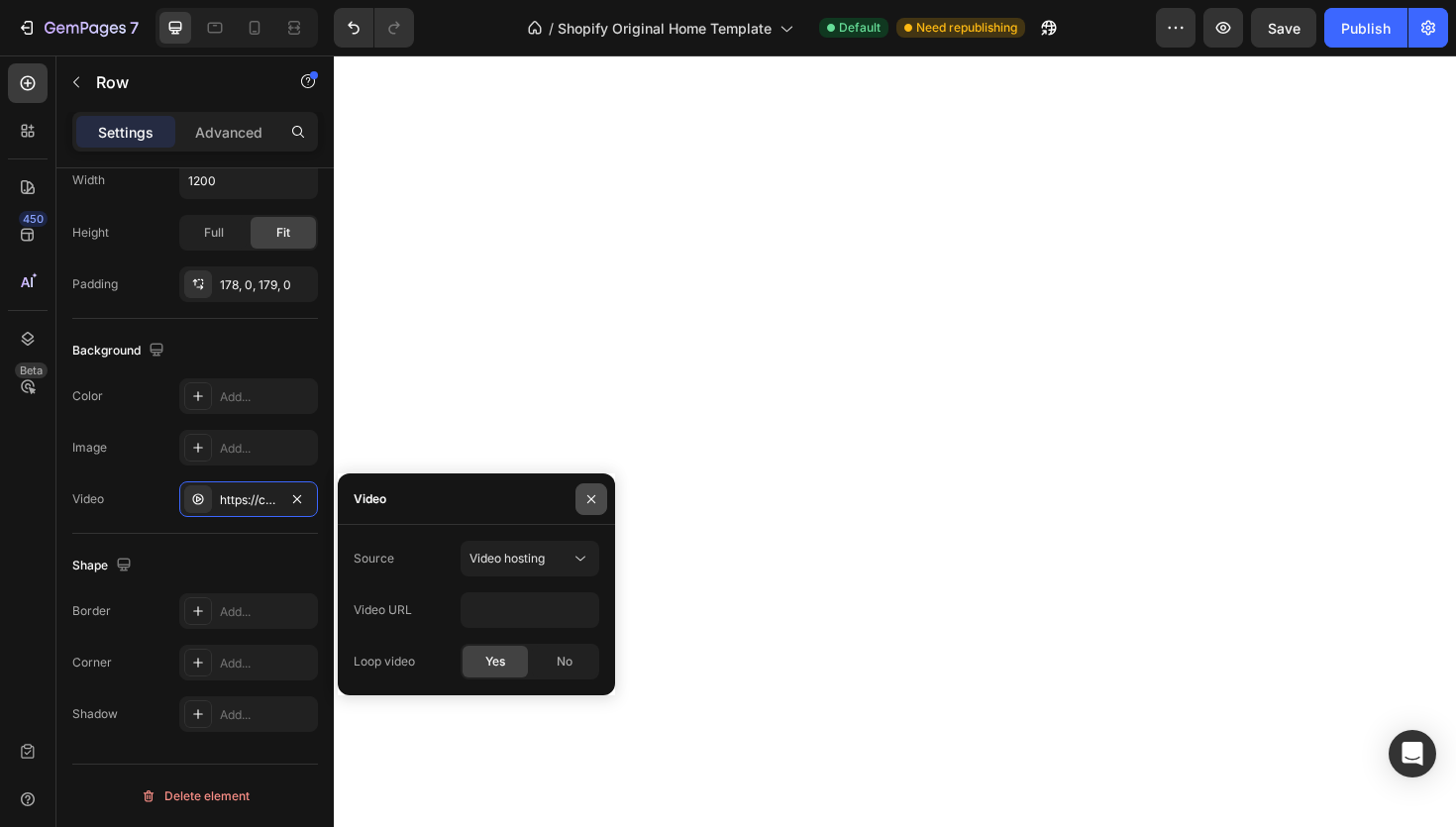 click 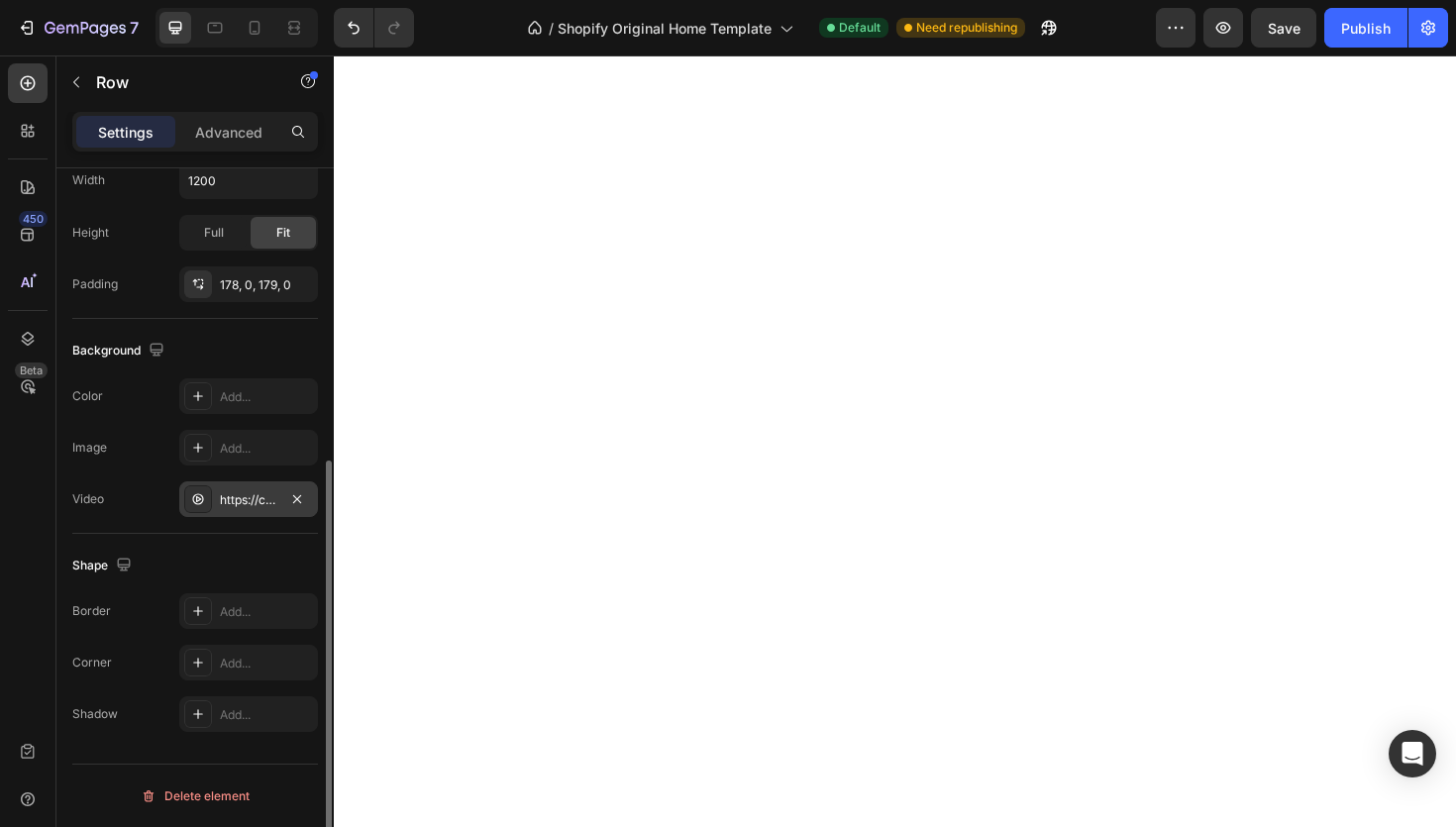 click on "https://cdn.shopify.com/videos/c/o/v/79fdd8ac5c3d47bbb848c45957b6782a.mp4" at bounding box center [249, 500] 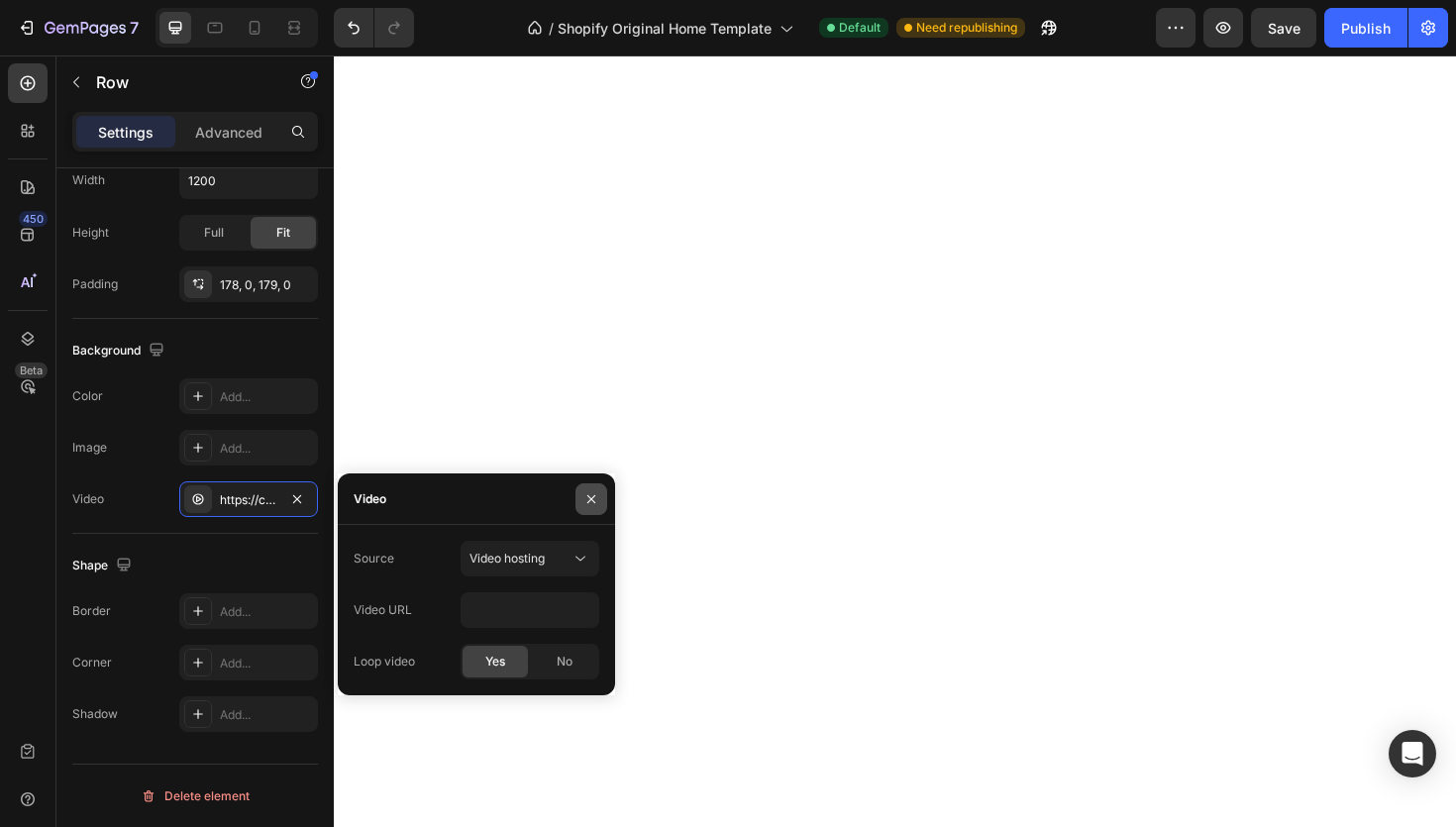 click 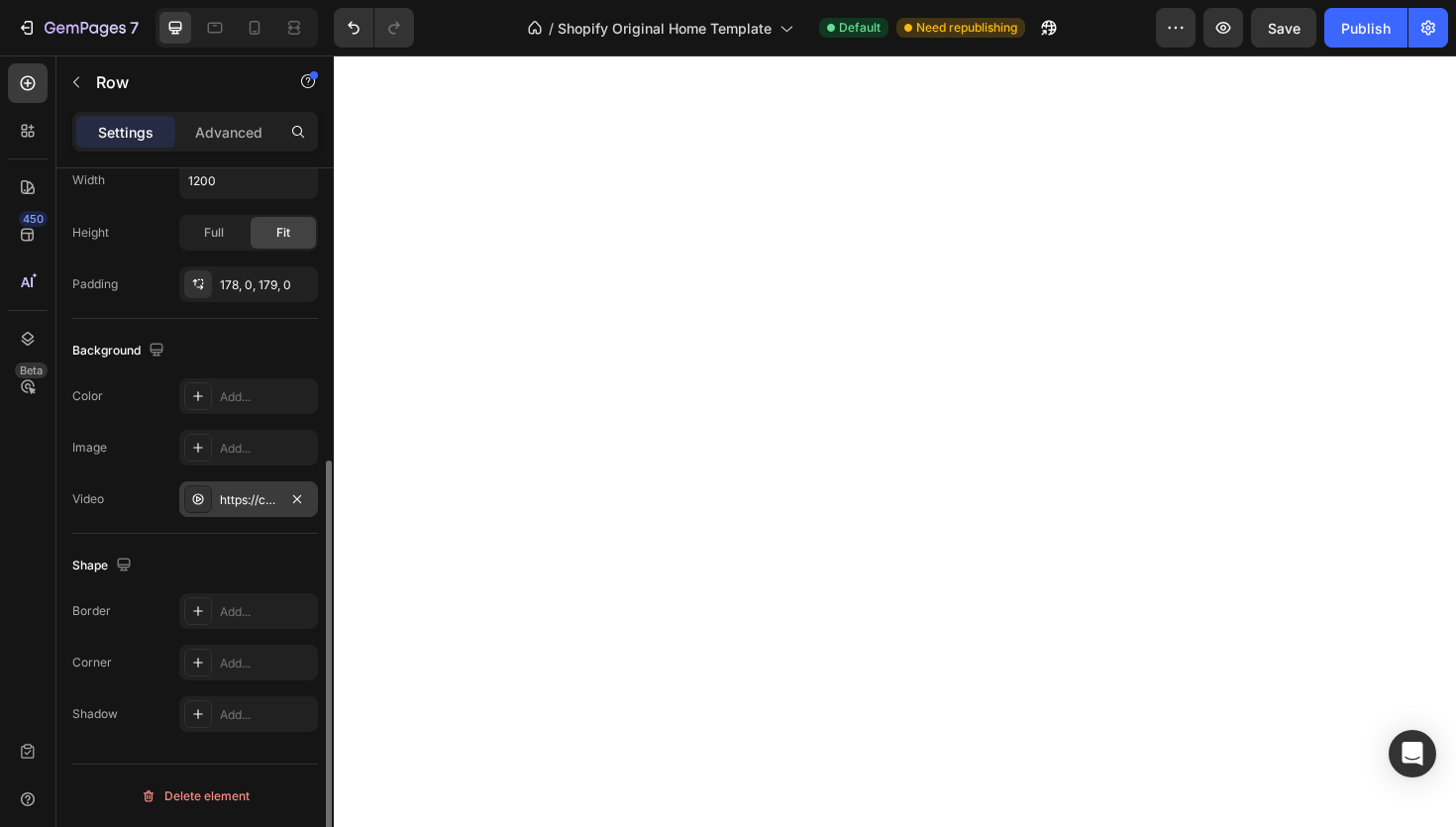 click on "https://cdn.shopify.com/videos/c/o/v/79fdd8ac5c3d47bbb848c45957b6782a.mp4" at bounding box center (249, 500) 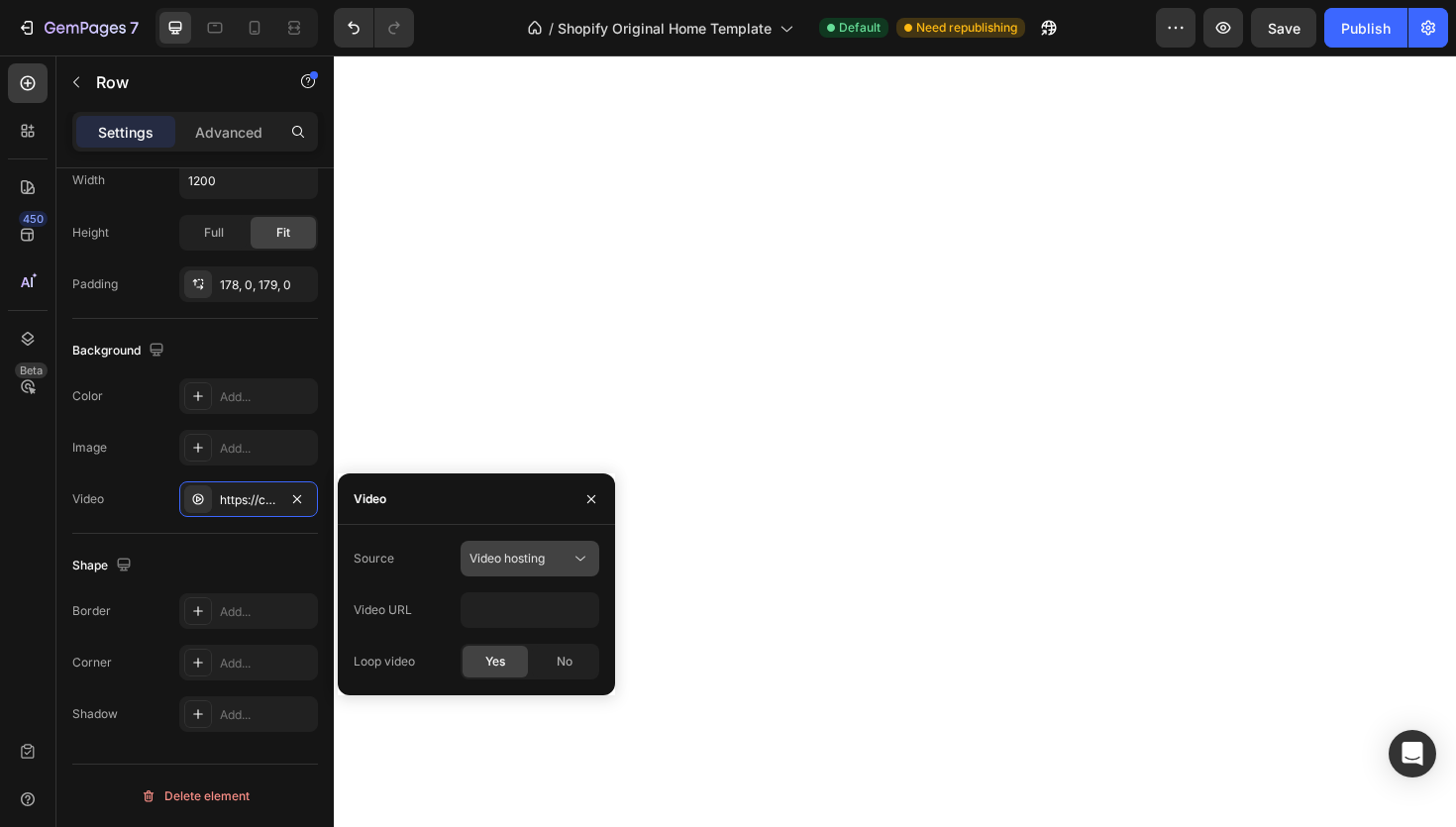 click on "Video hosting" at bounding box center [507, 558] 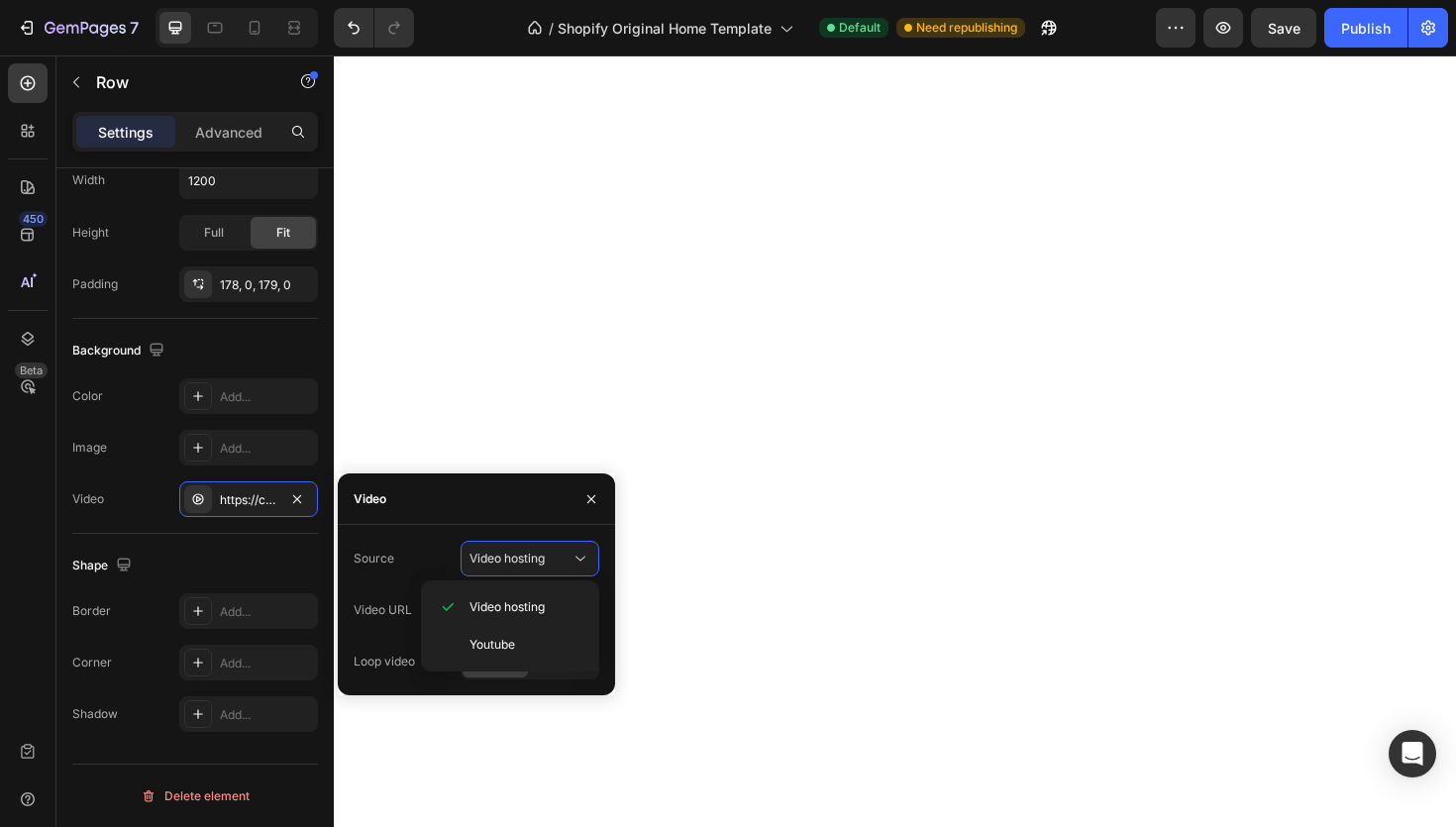 click on "Video" at bounding box center [476, 499] 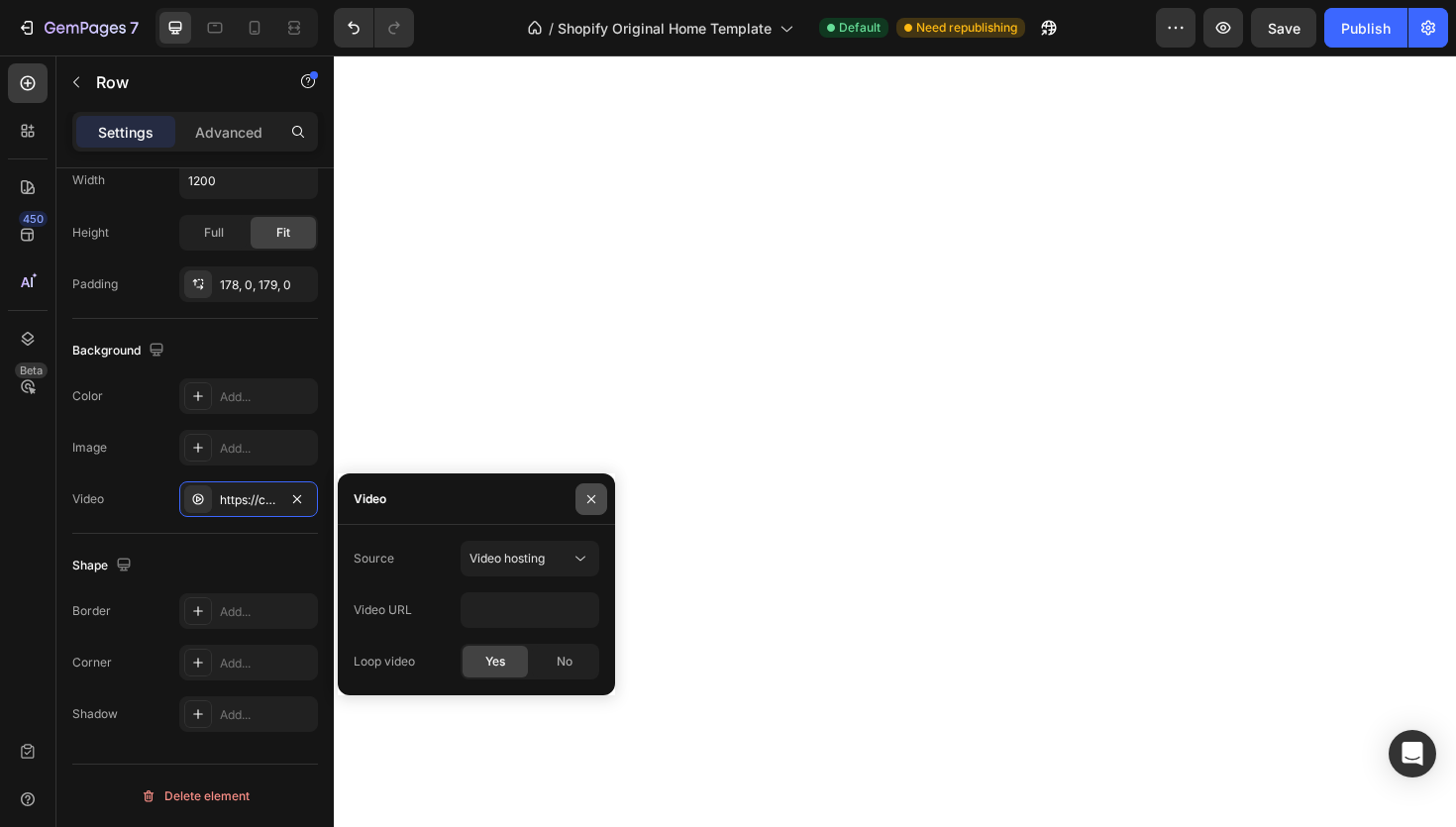 click 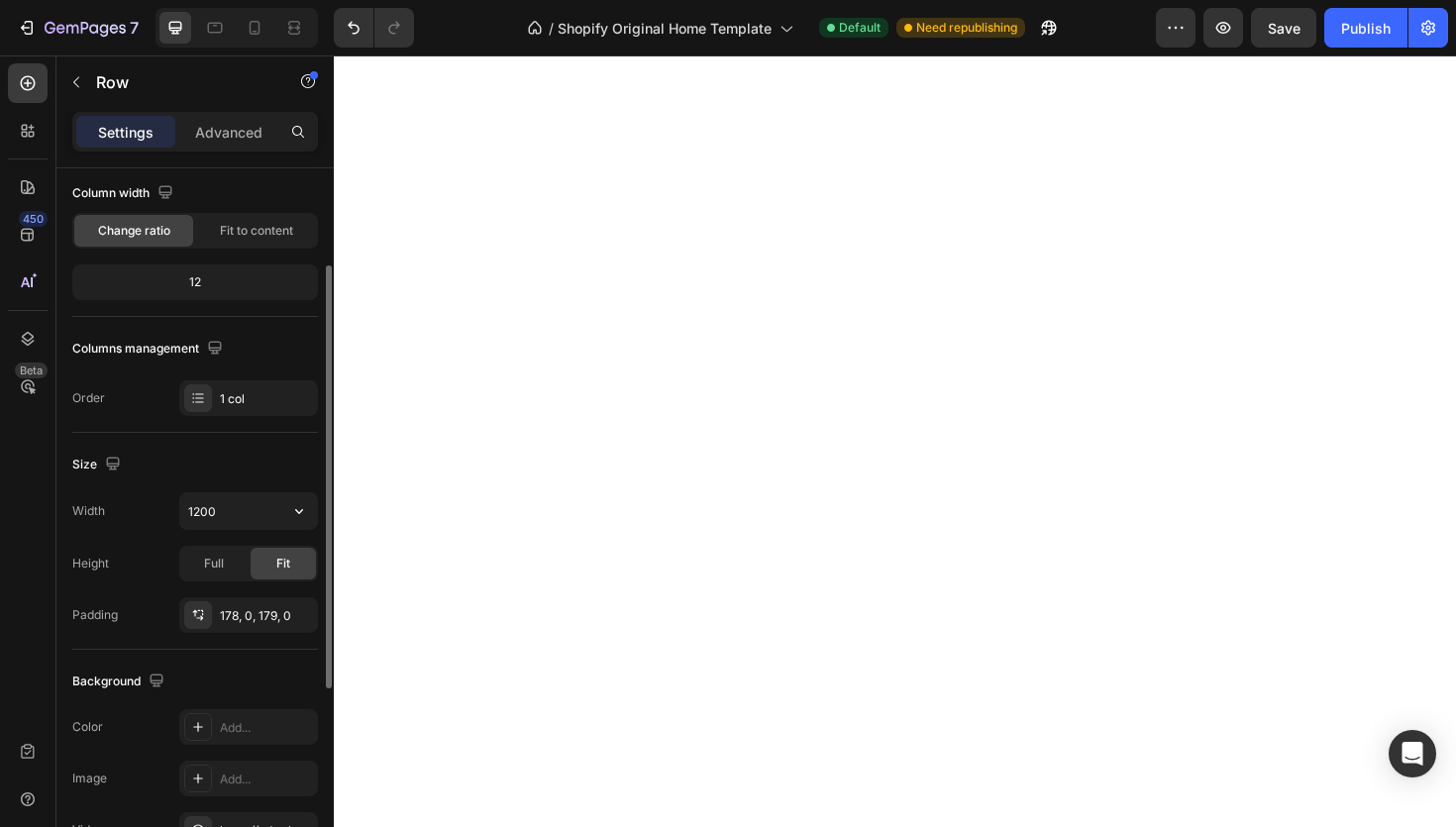 scroll, scrollTop: 163, scrollLeft: 0, axis: vertical 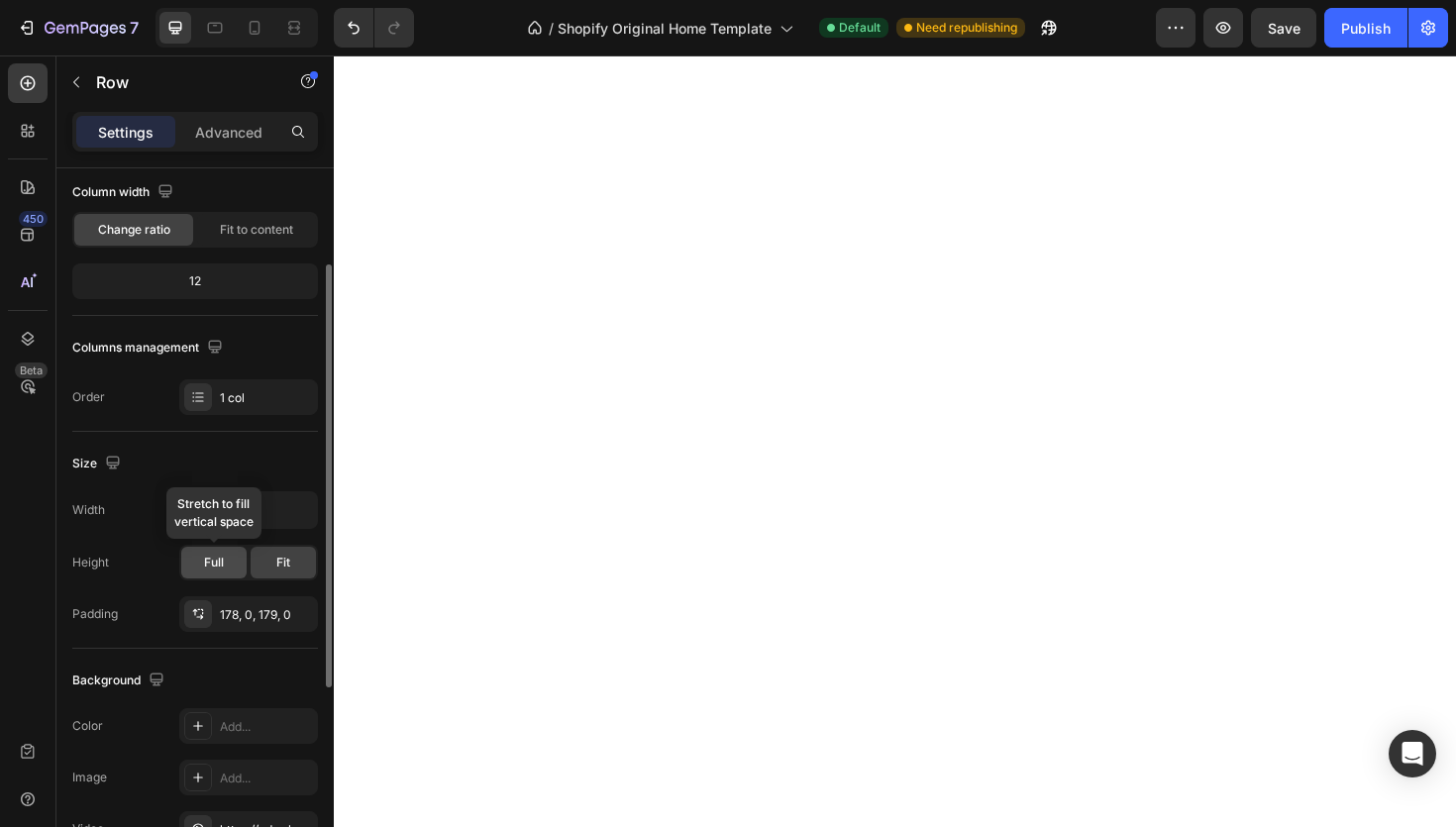 click on "Full" 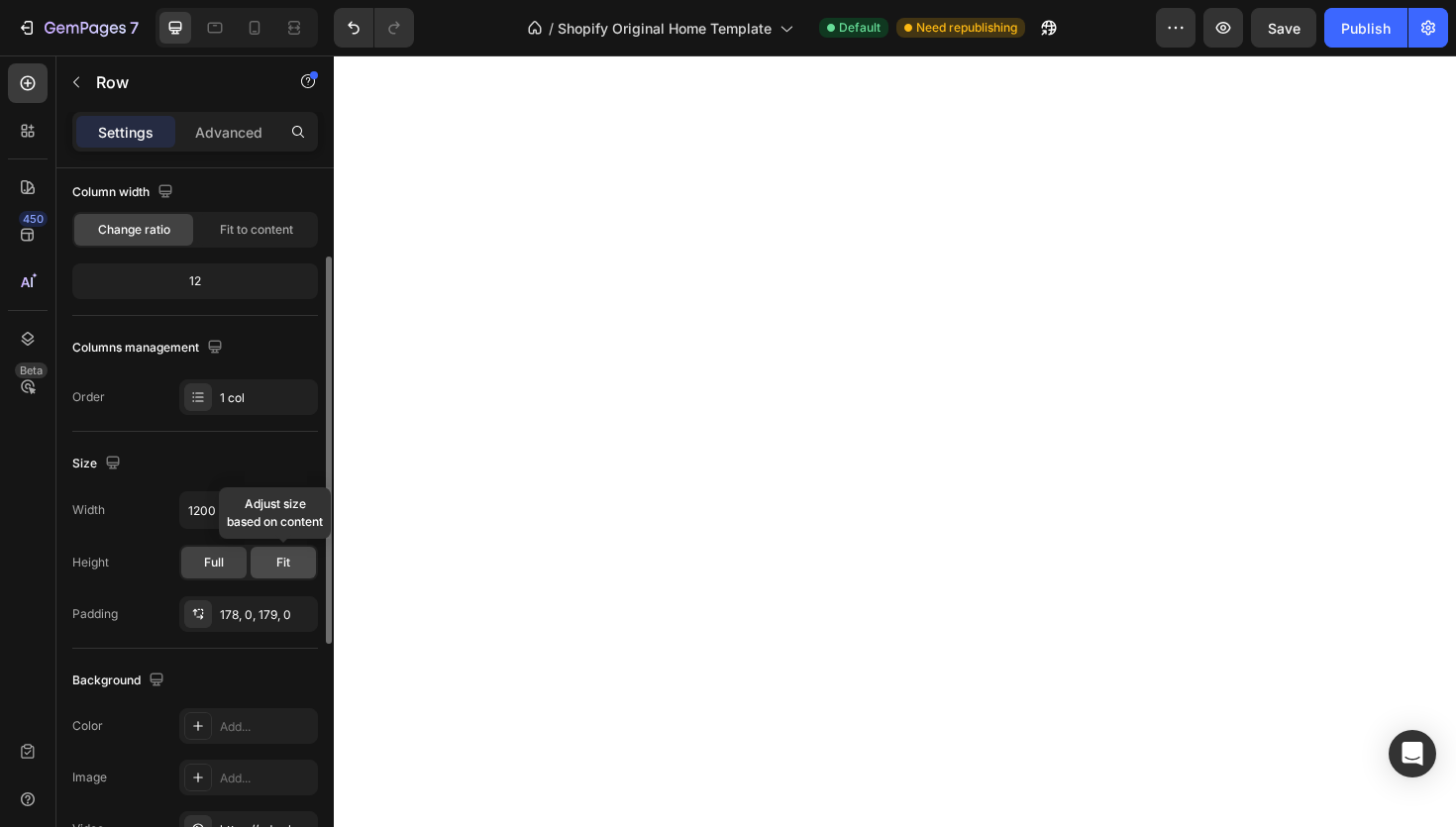 click on "Fit" 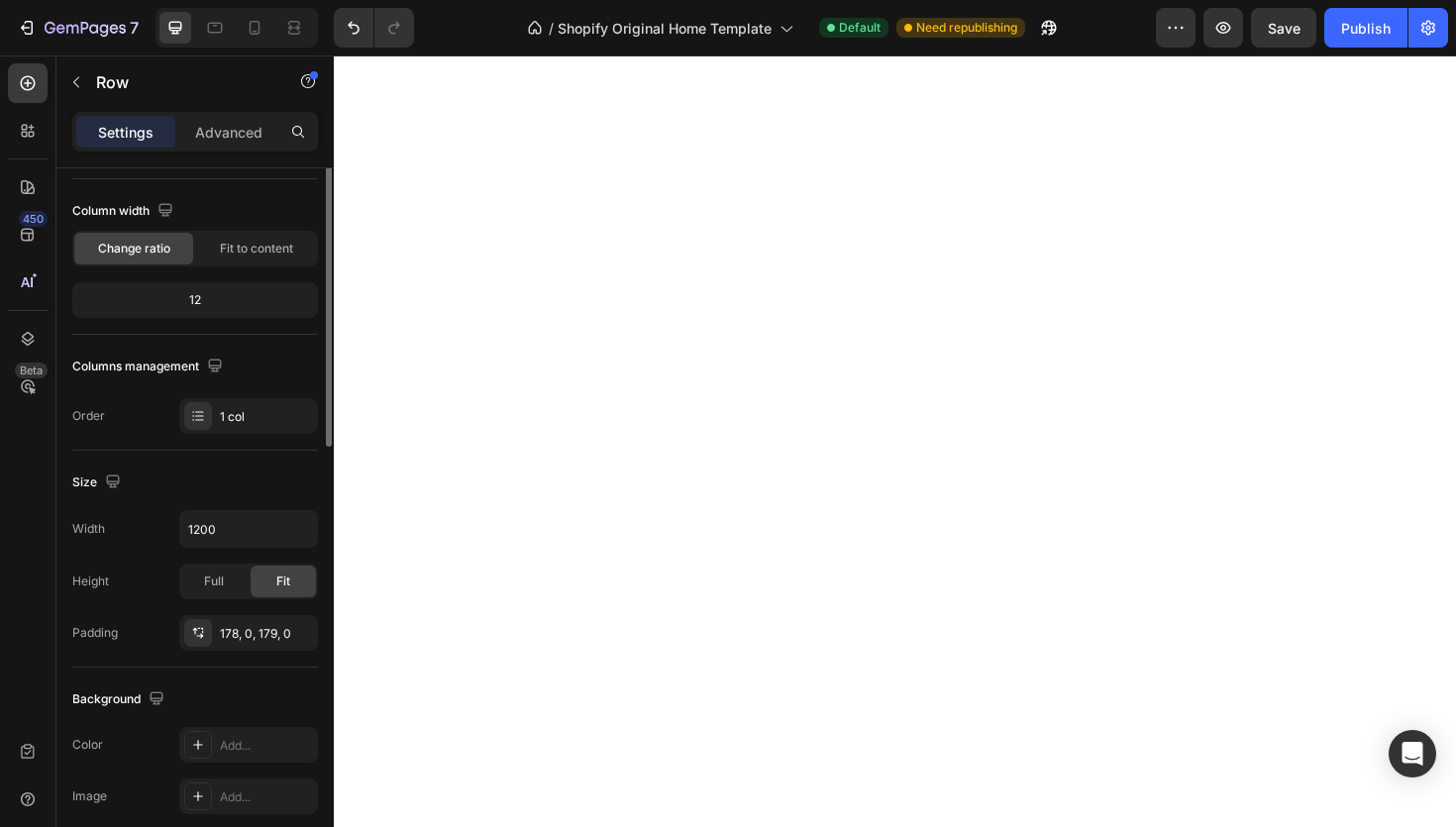 scroll, scrollTop: 0, scrollLeft: 0, axis: both 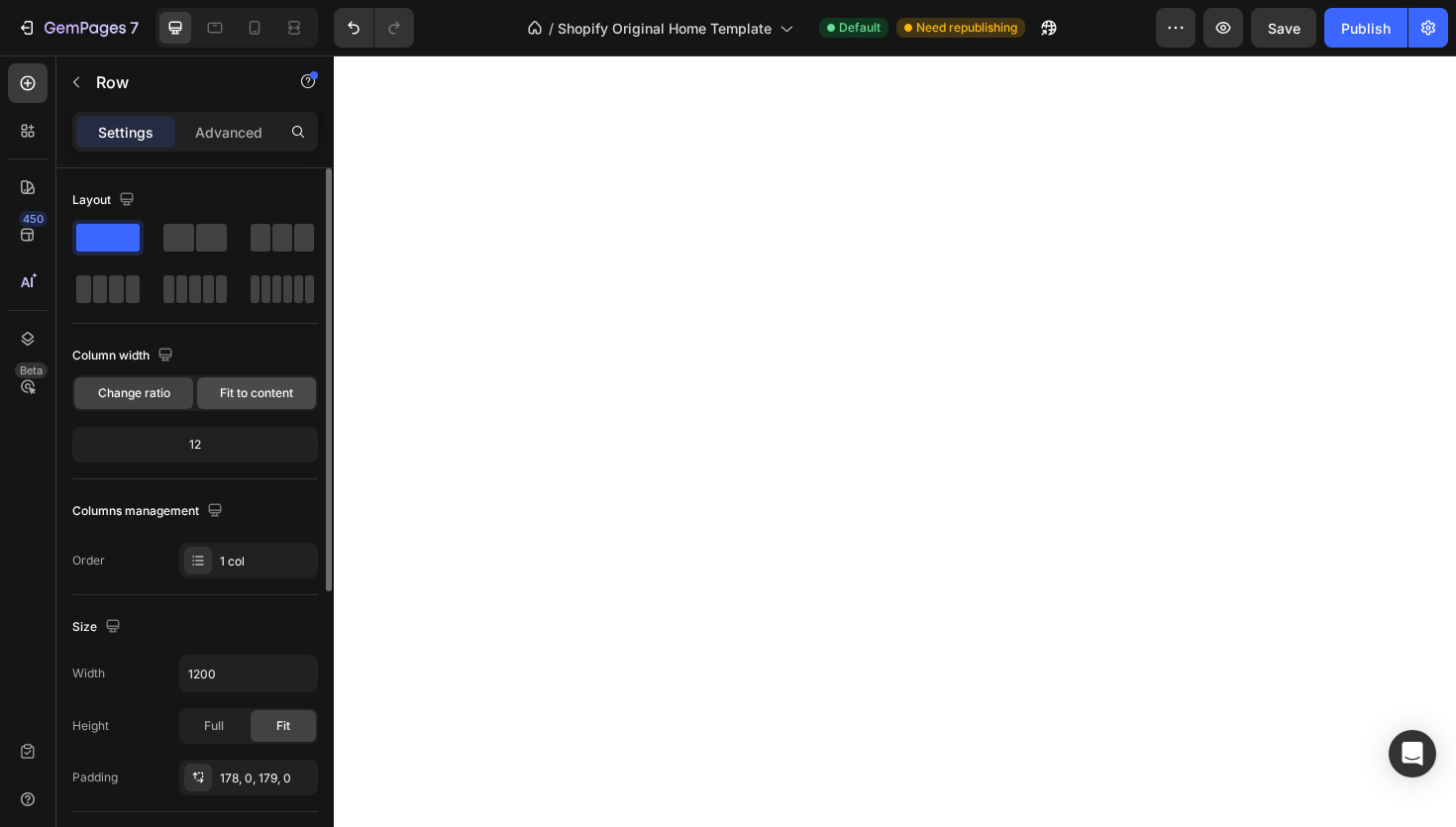click on "Fit to content" 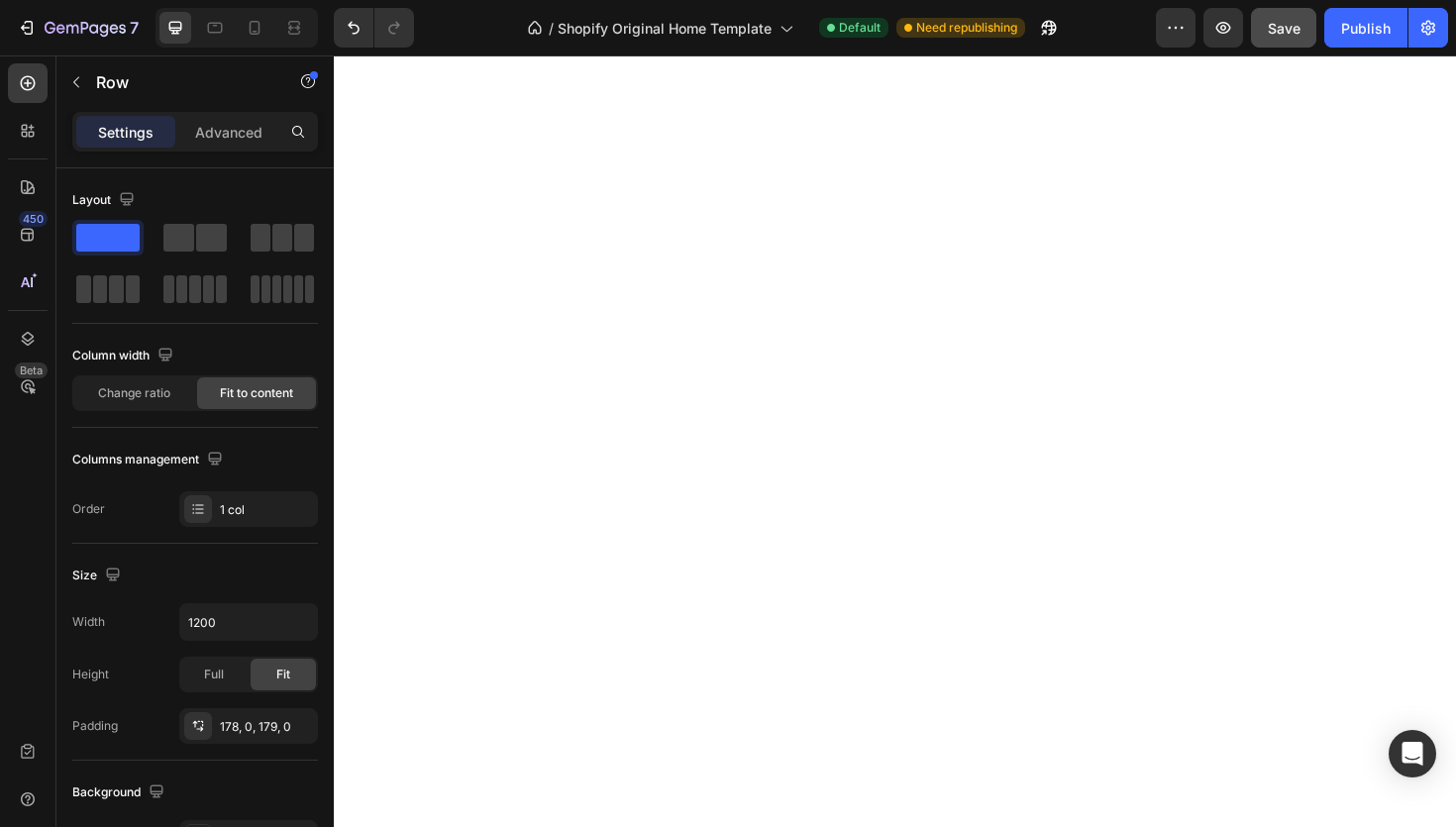 click on "Save" at bounding box center (1284, 28) 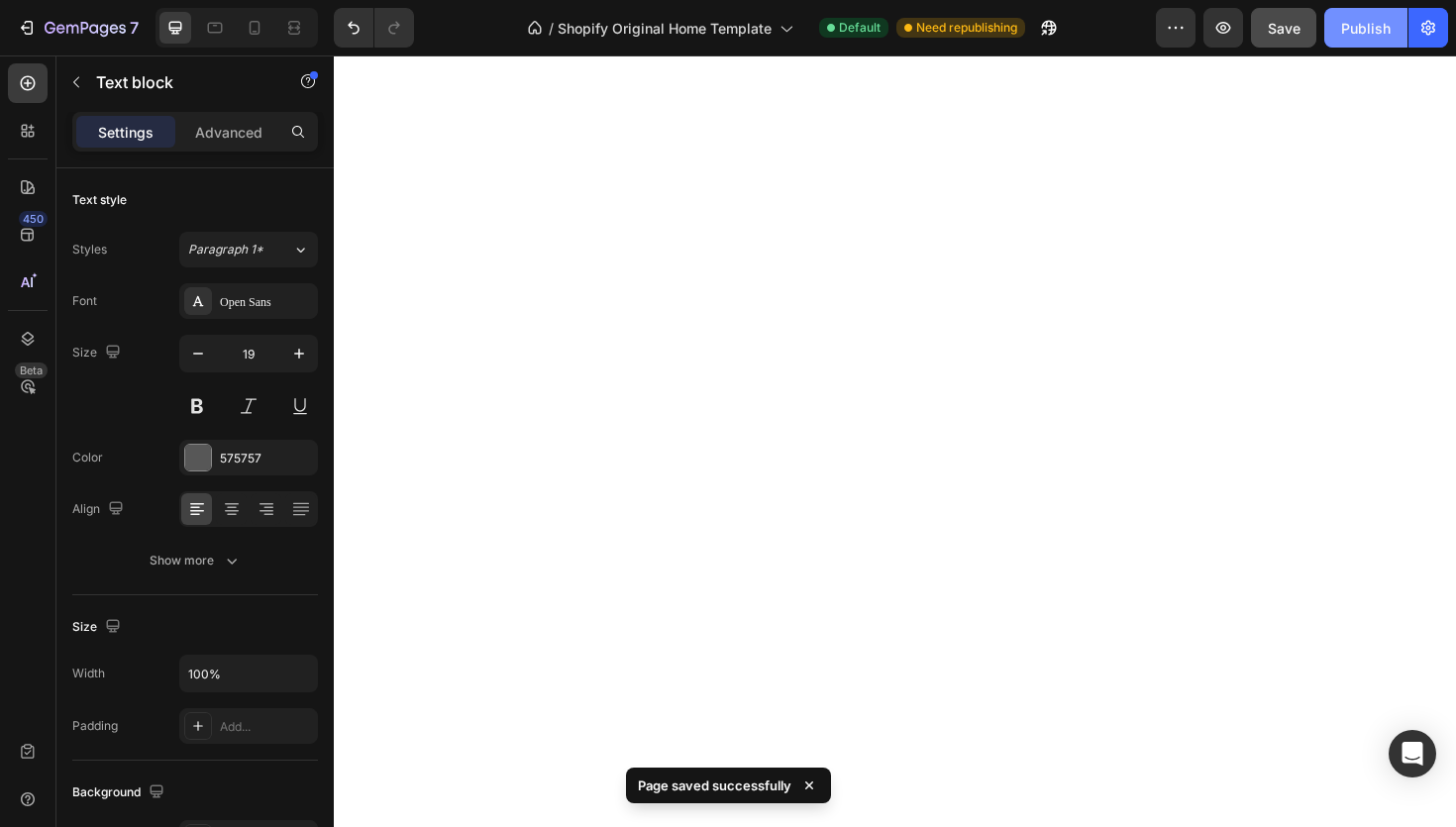 click on "Publish" at bounding box center [1366, 28] 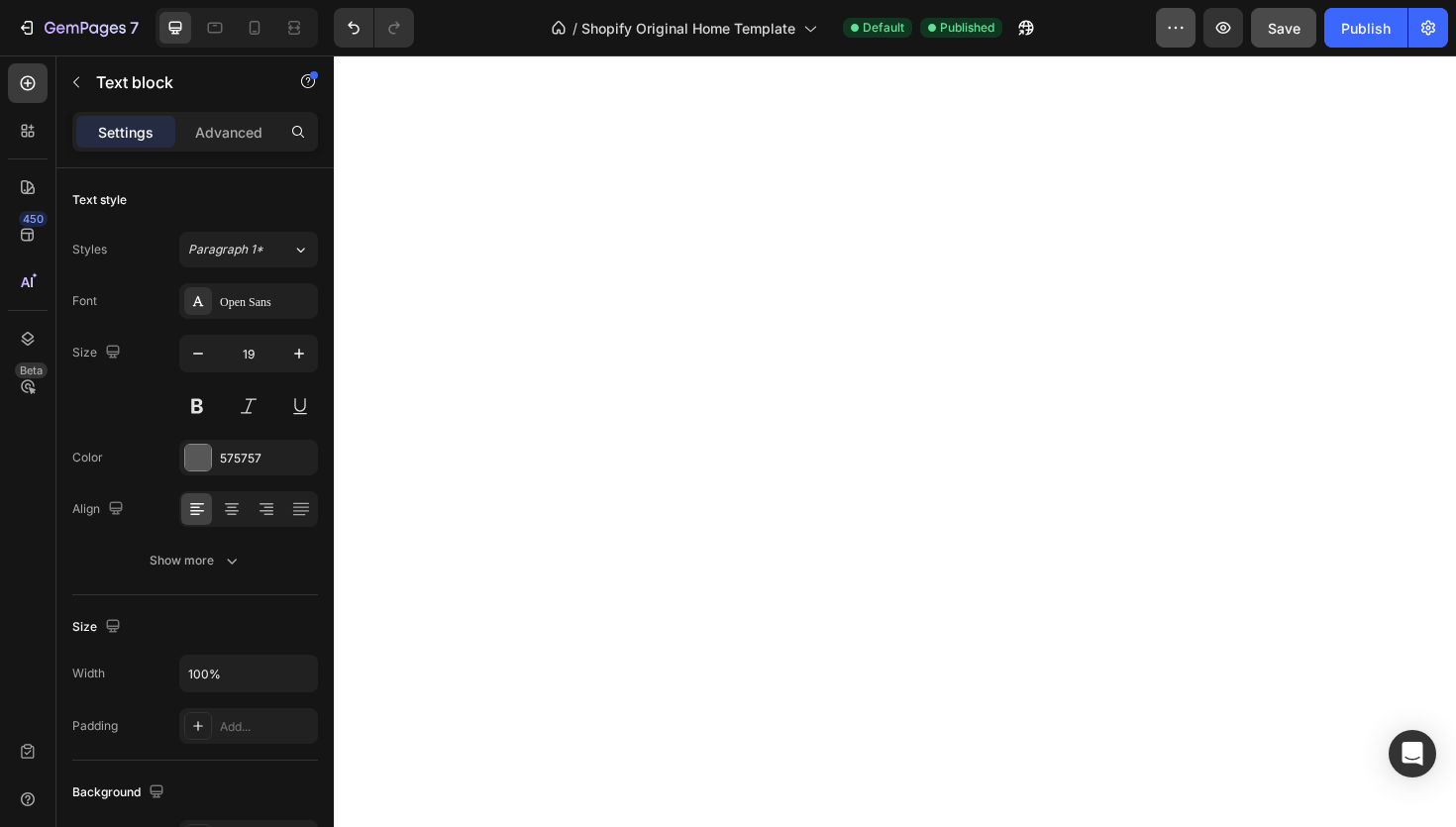 click 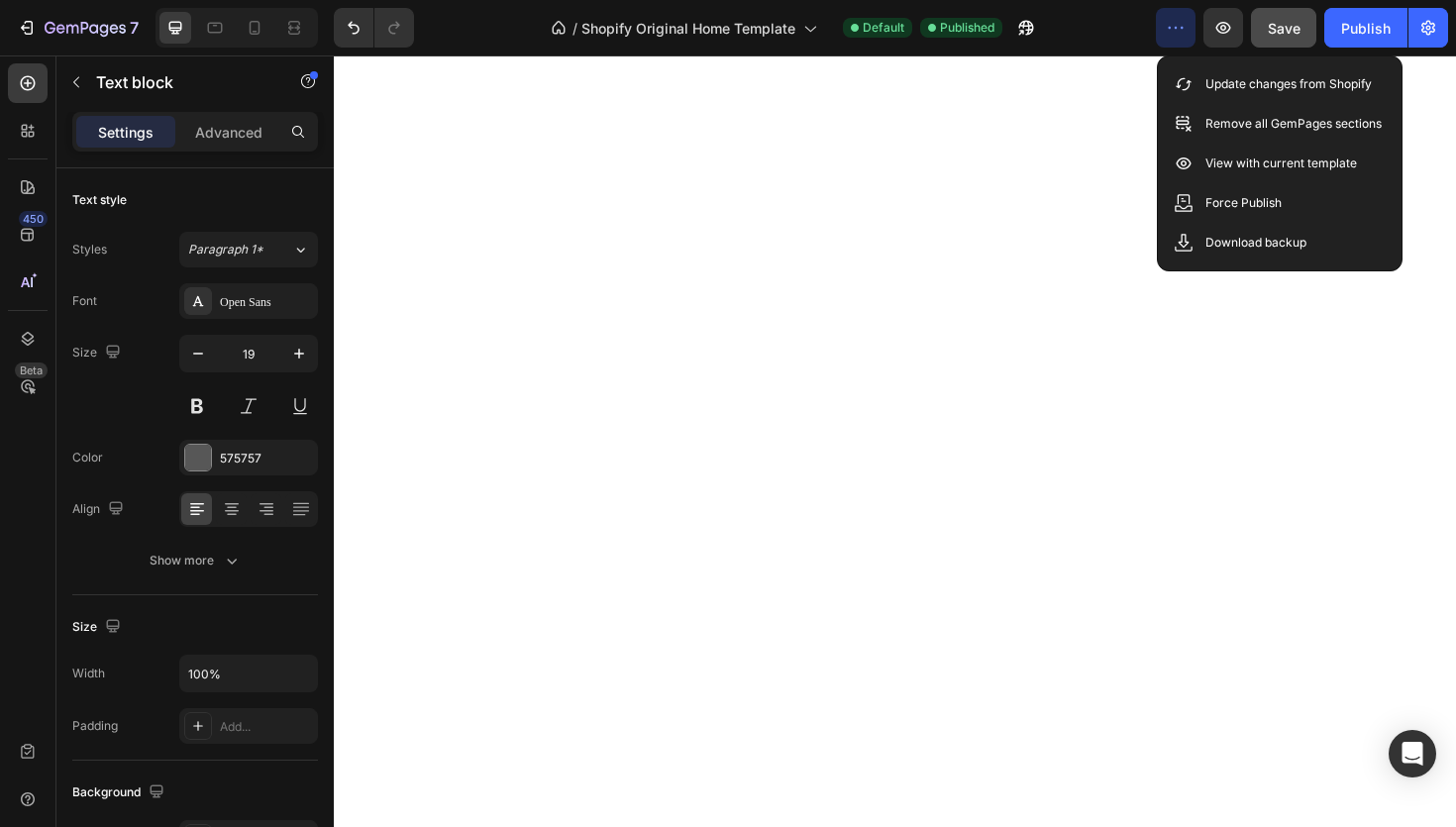 click 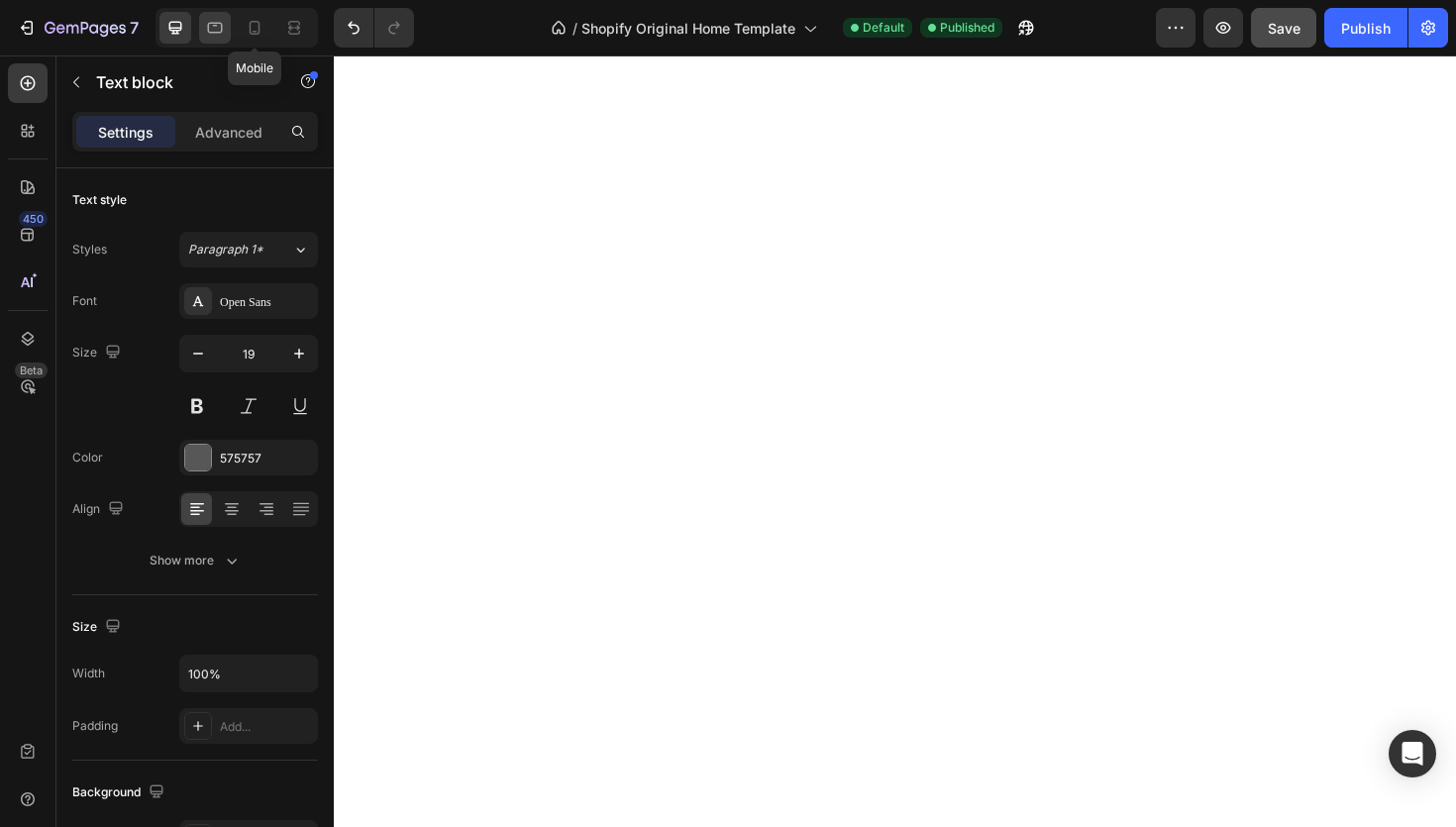 click 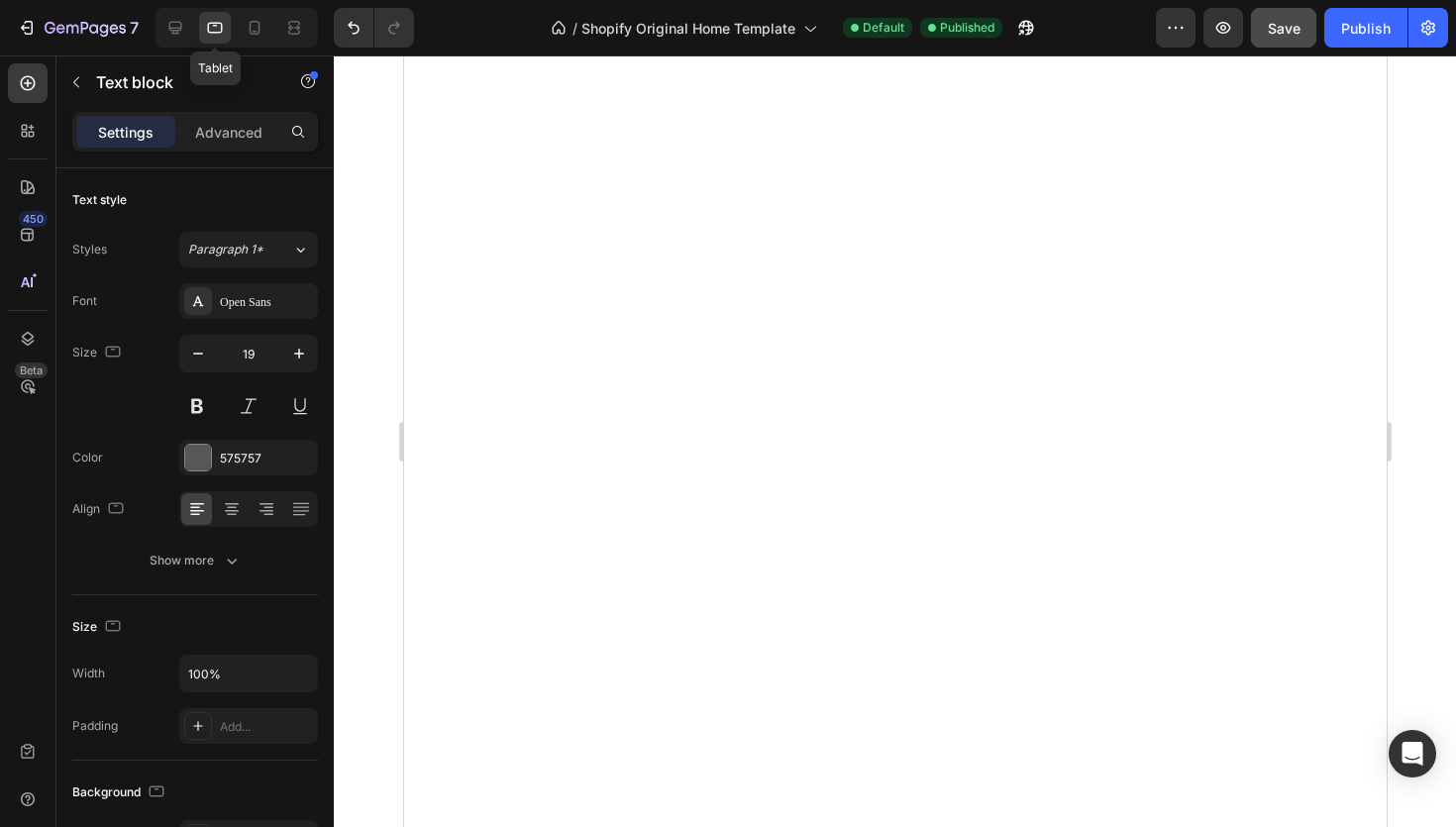 click 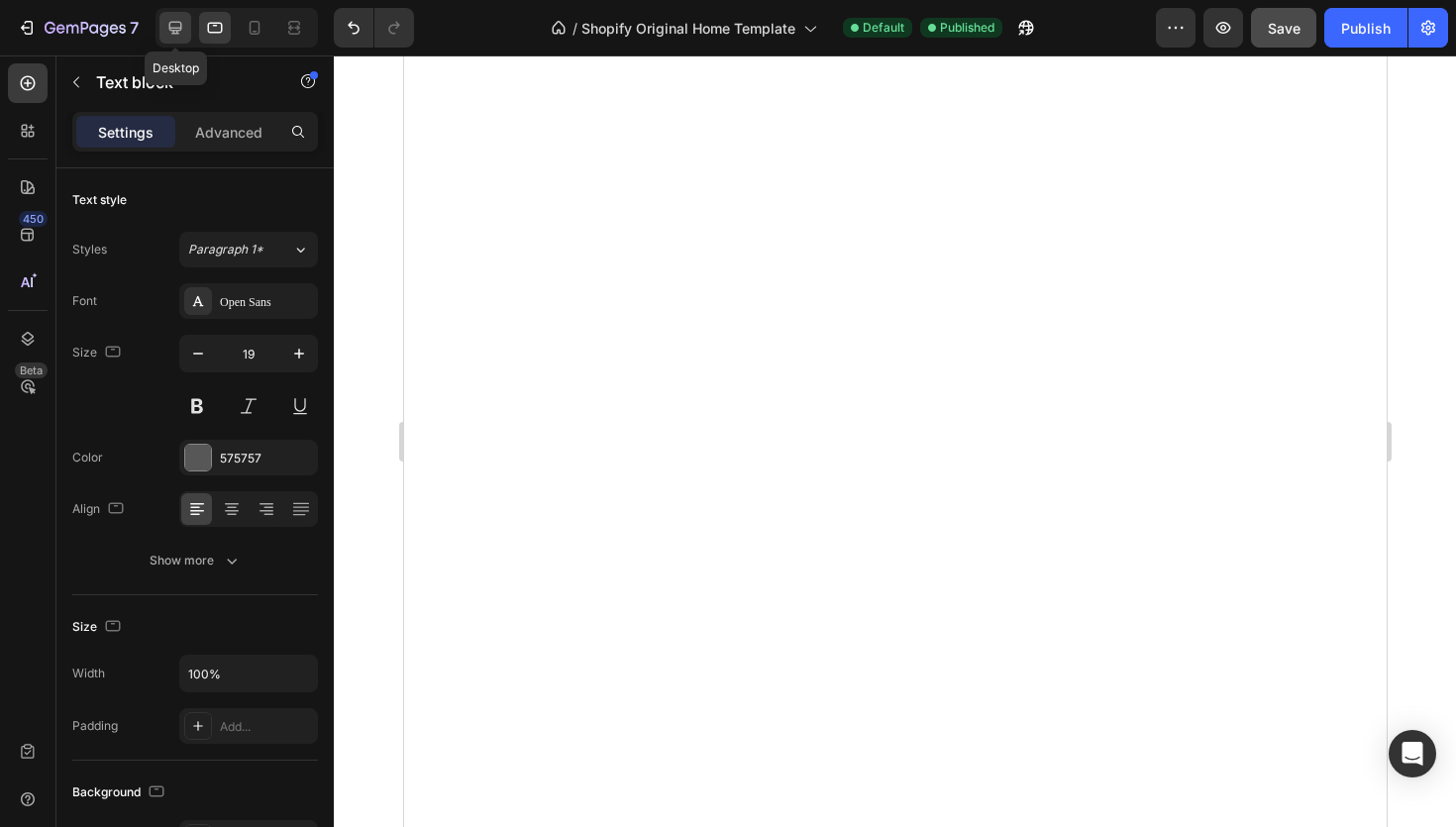 click 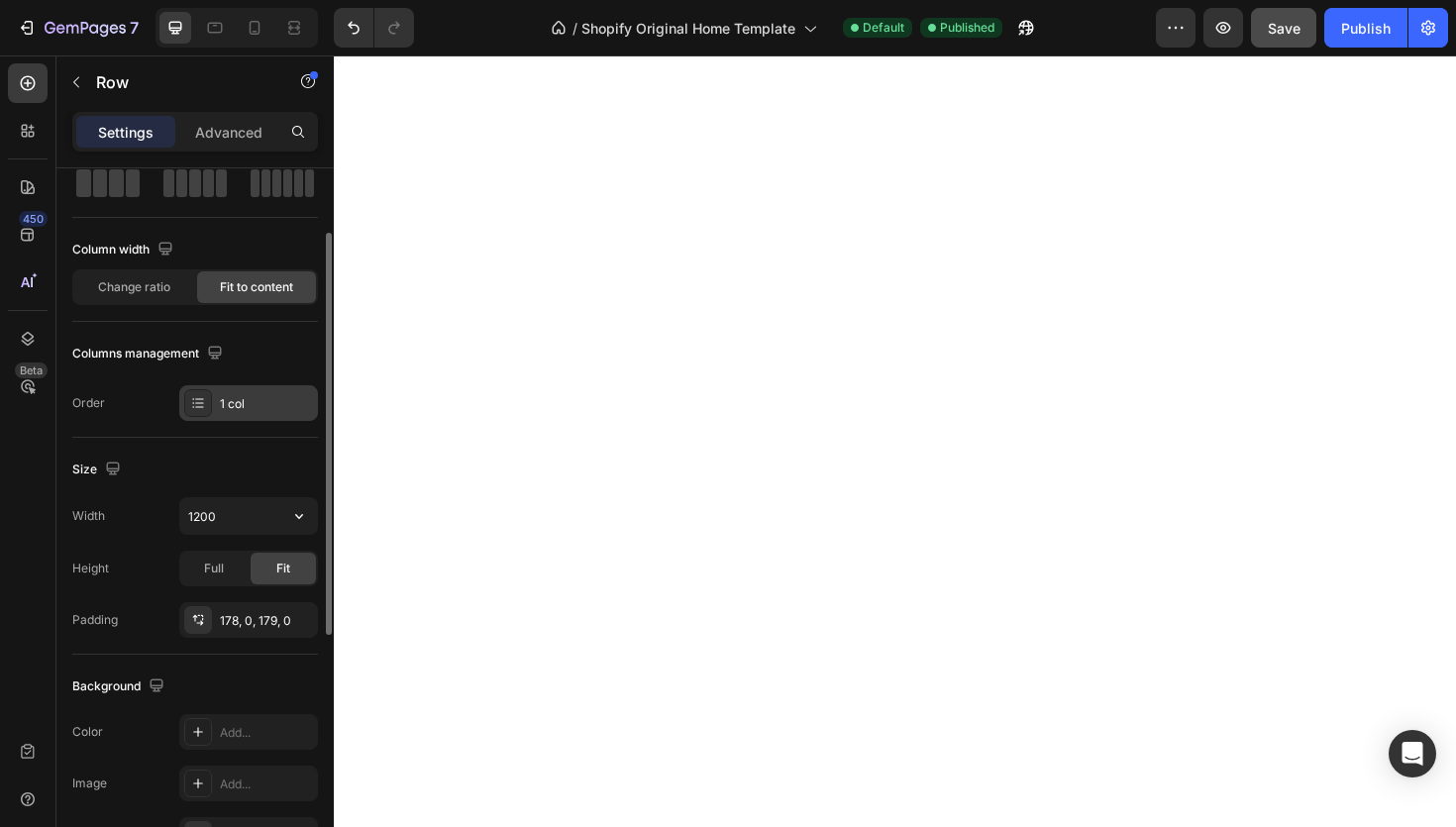 scroll, scrollTop: 110, scrollLeft: 0, axis: vertical 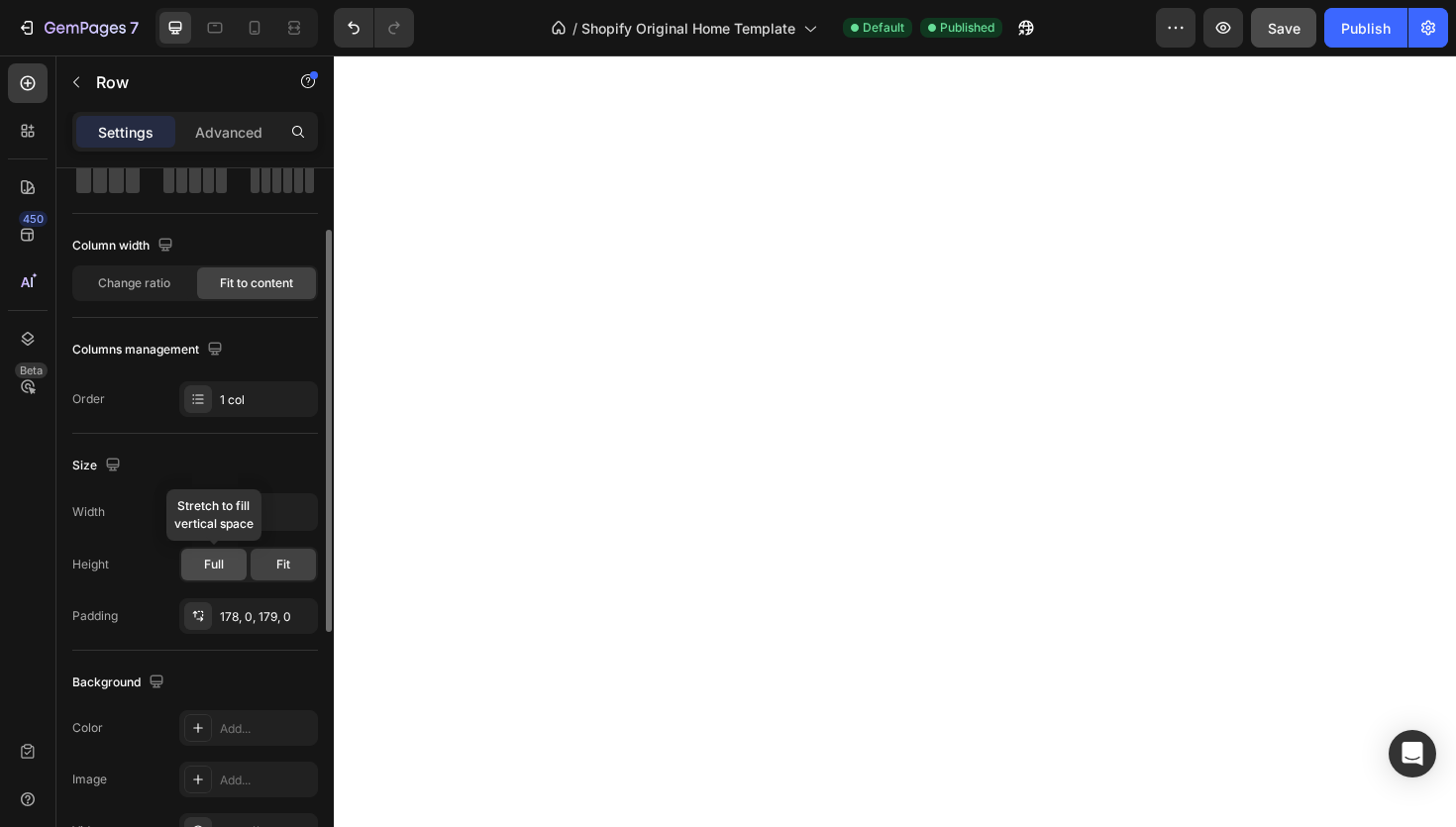 click on "Full" 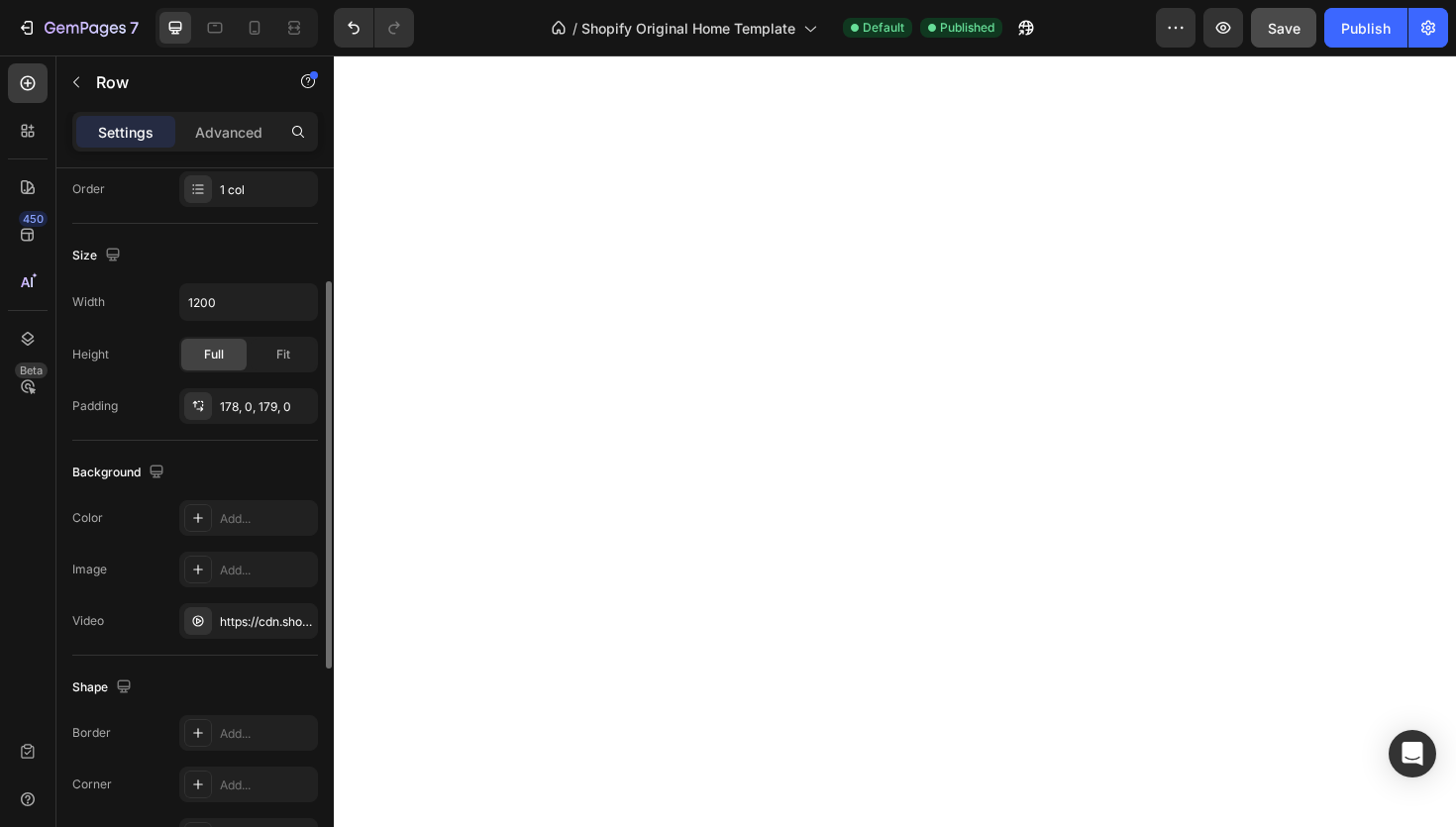 scroll, scrollTop: 339, scrollLeft: 0, axis: vertical 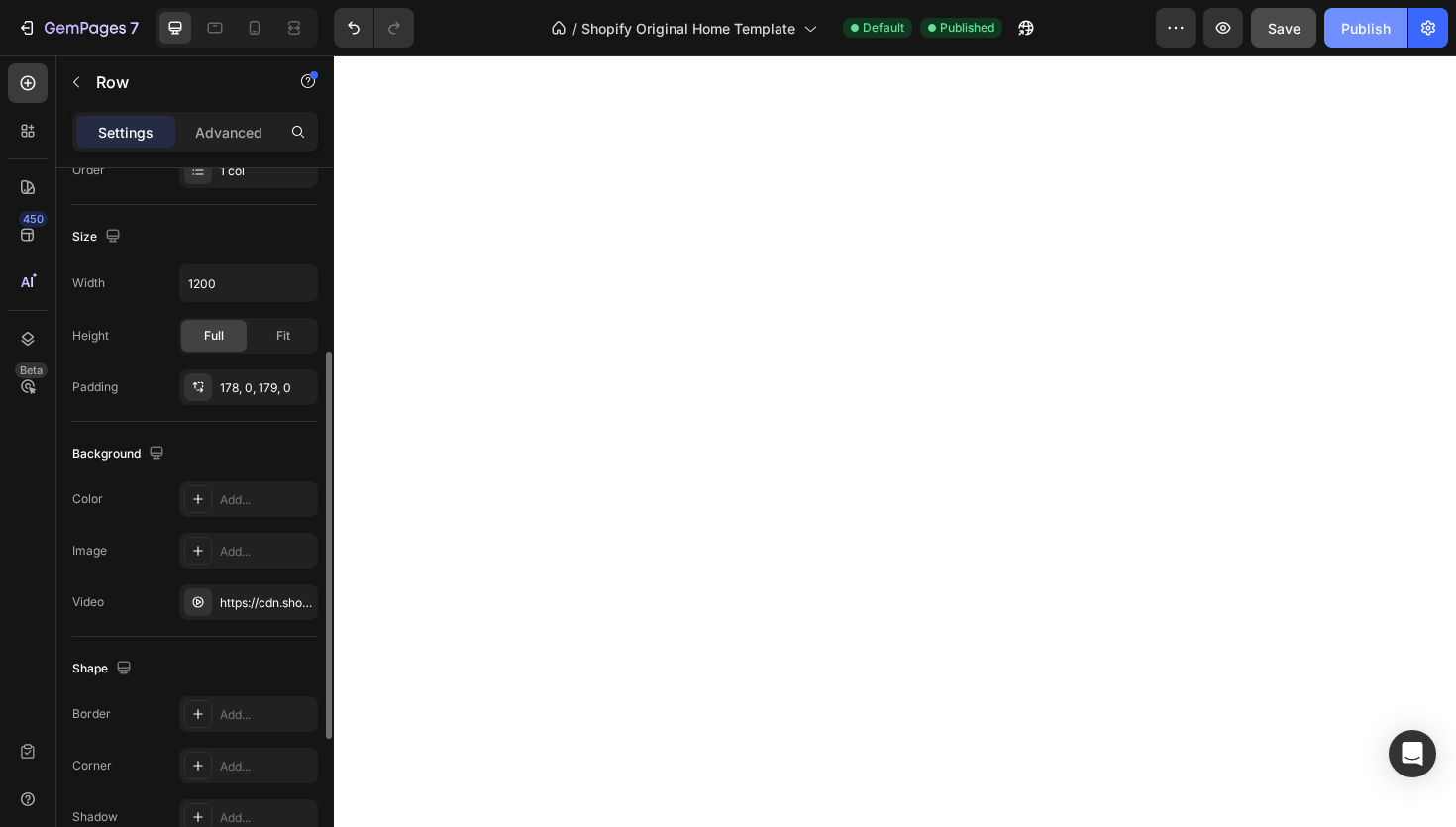click on "Publish" 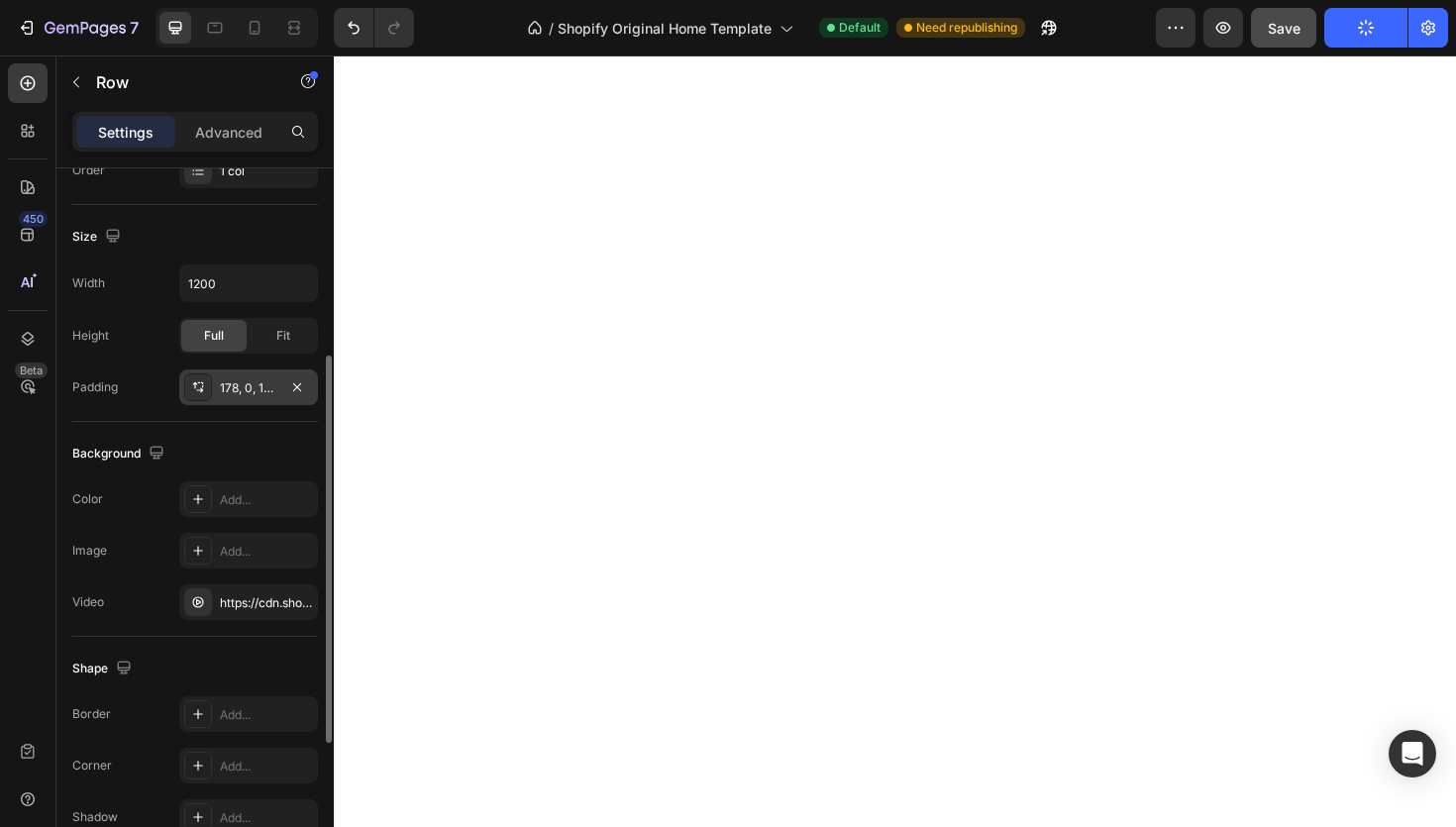scroll, scrollTop: 605, scrollLeft: 0, axis: vertical 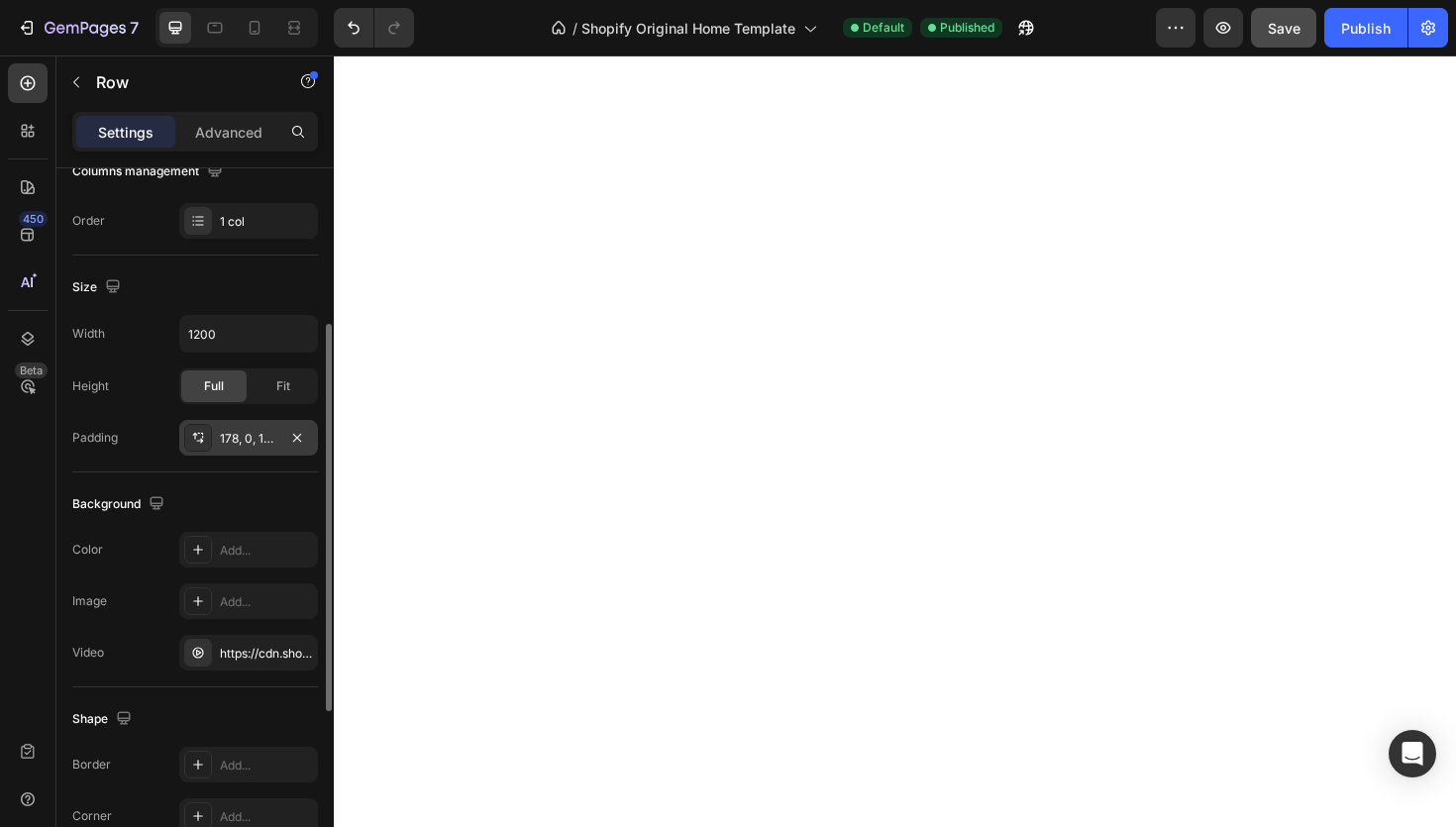 click 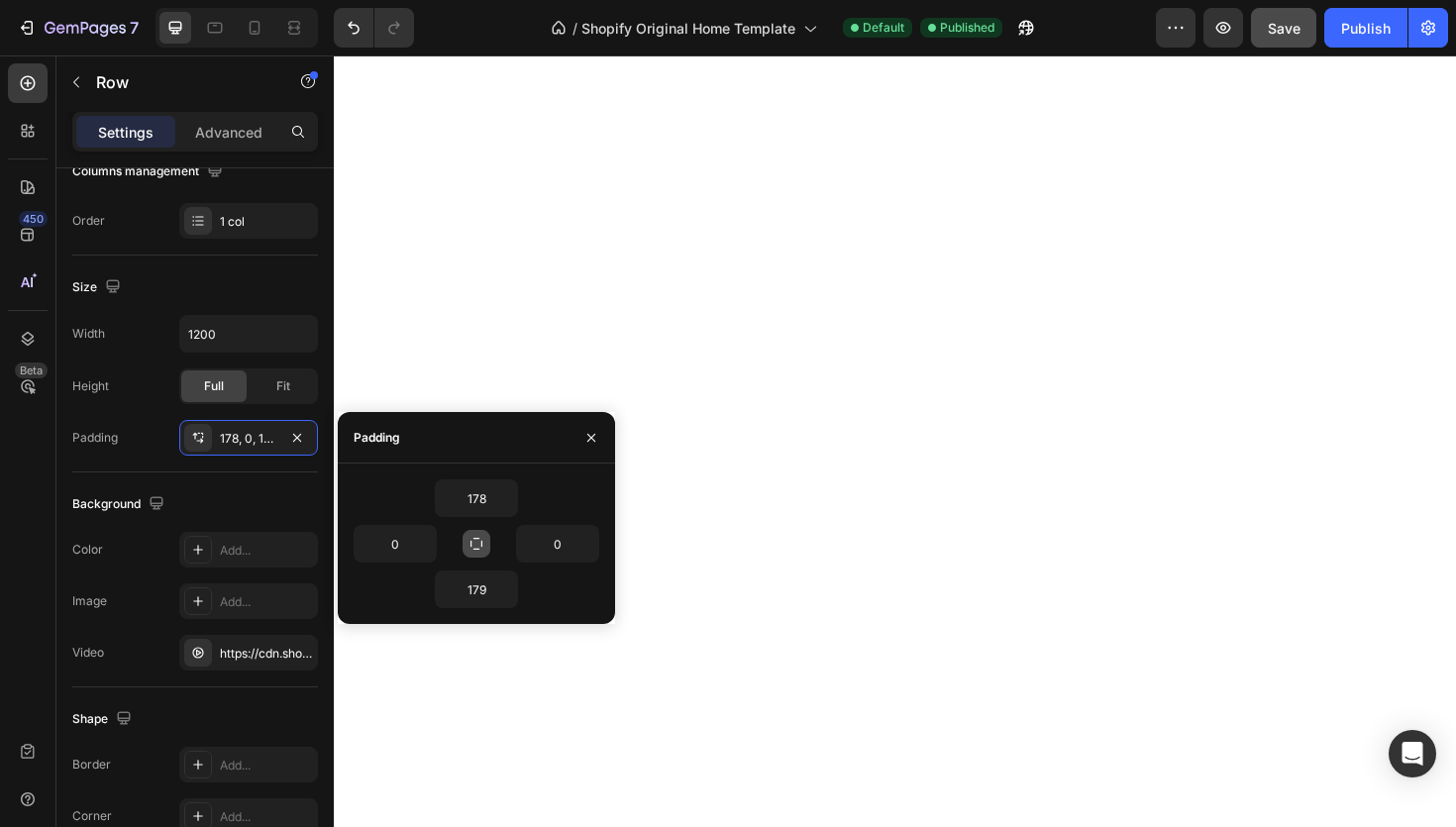 click 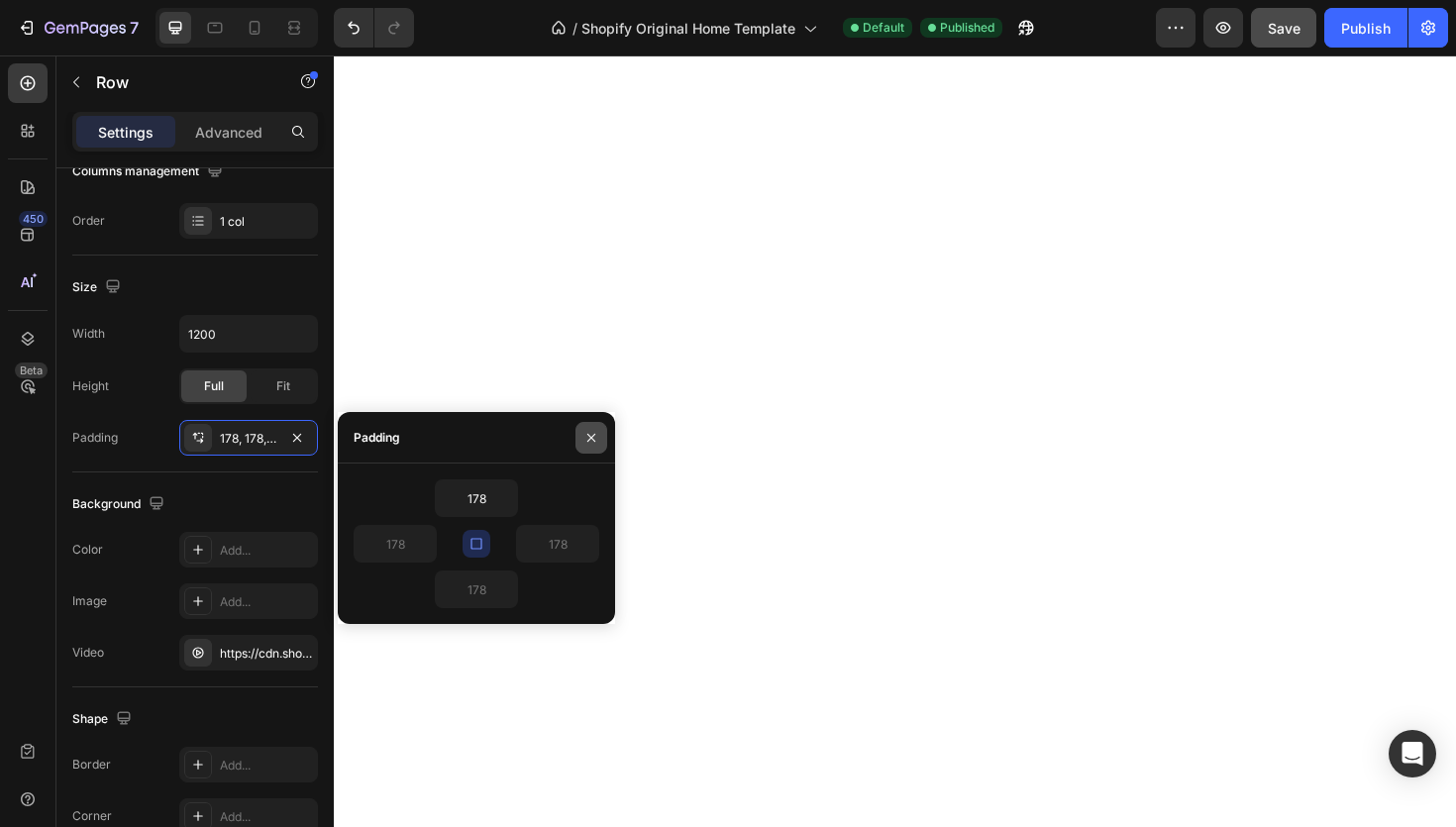 click 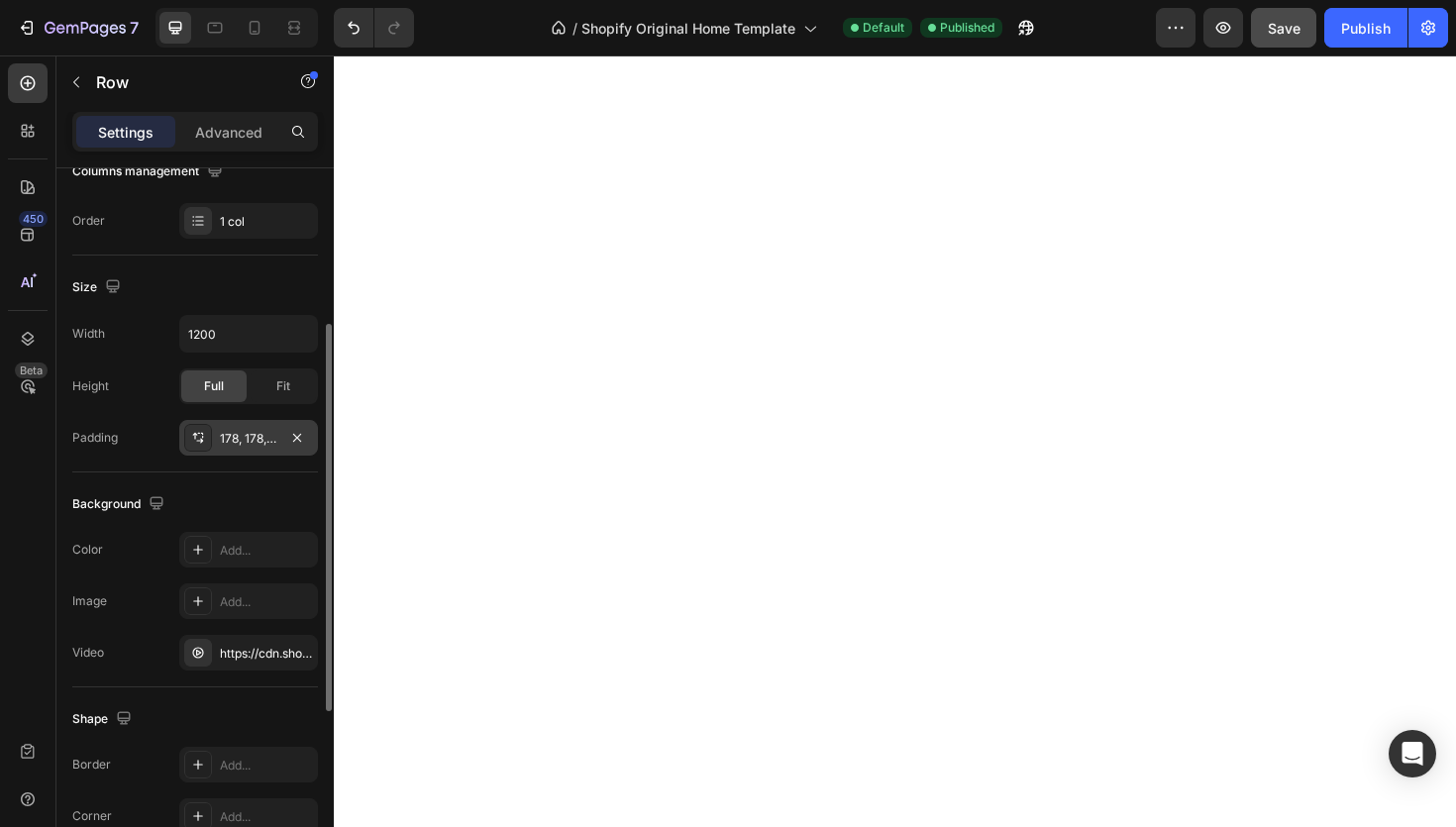 click at bounding box center [198, 438] 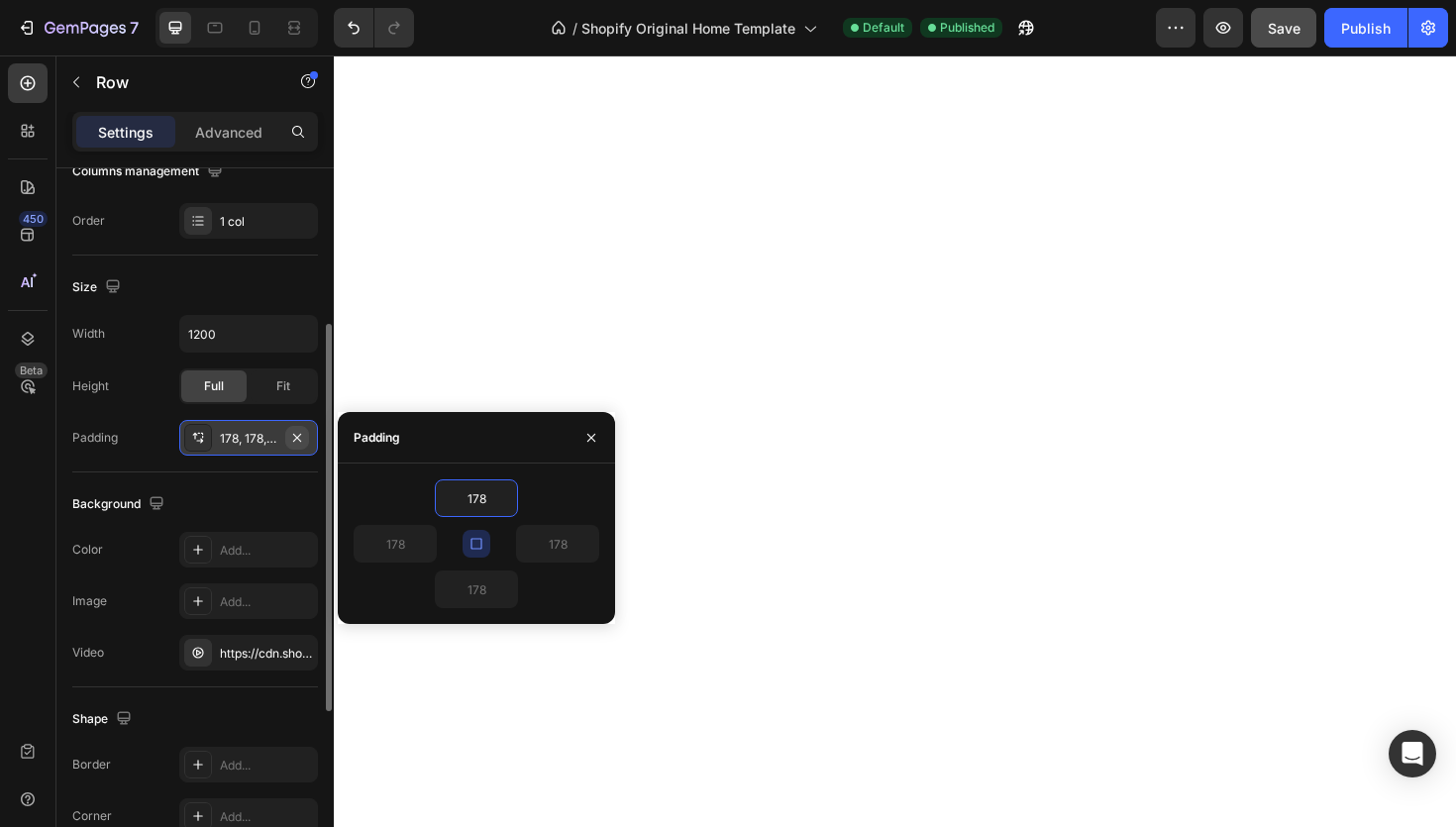 click 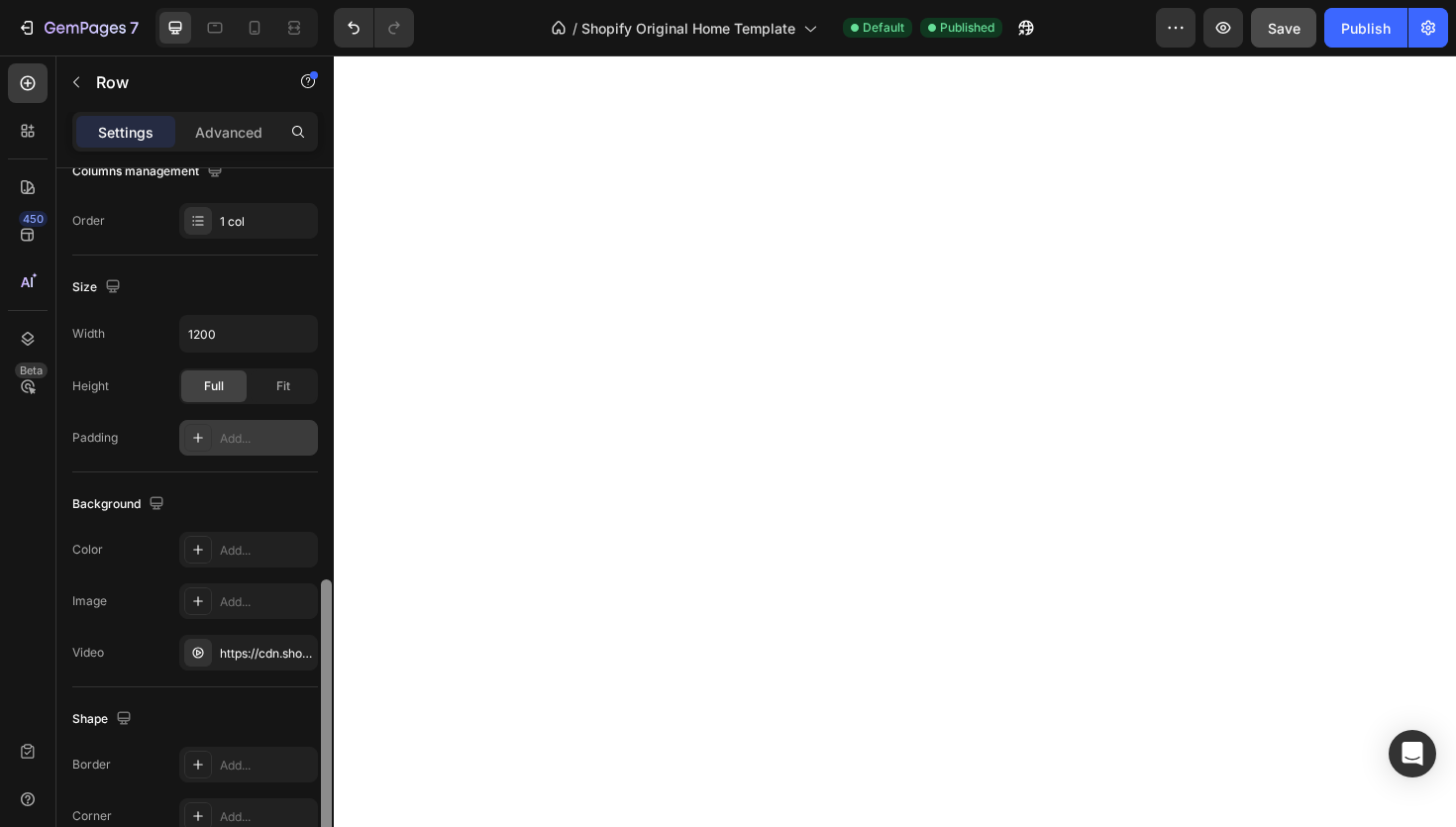 scroll, scrollTop: 605, scrollLeft: 0, axis: vertical 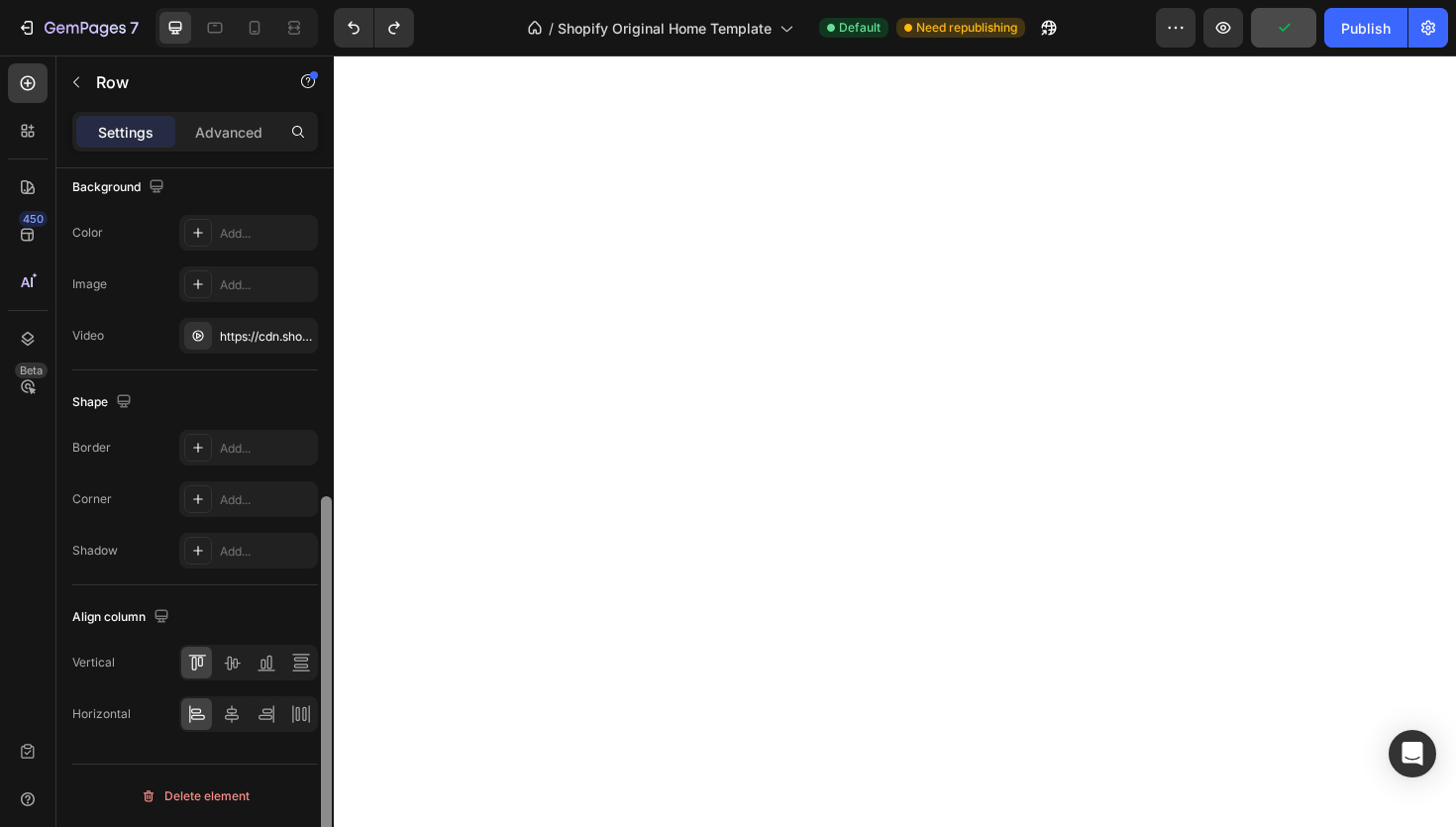 type on "178" 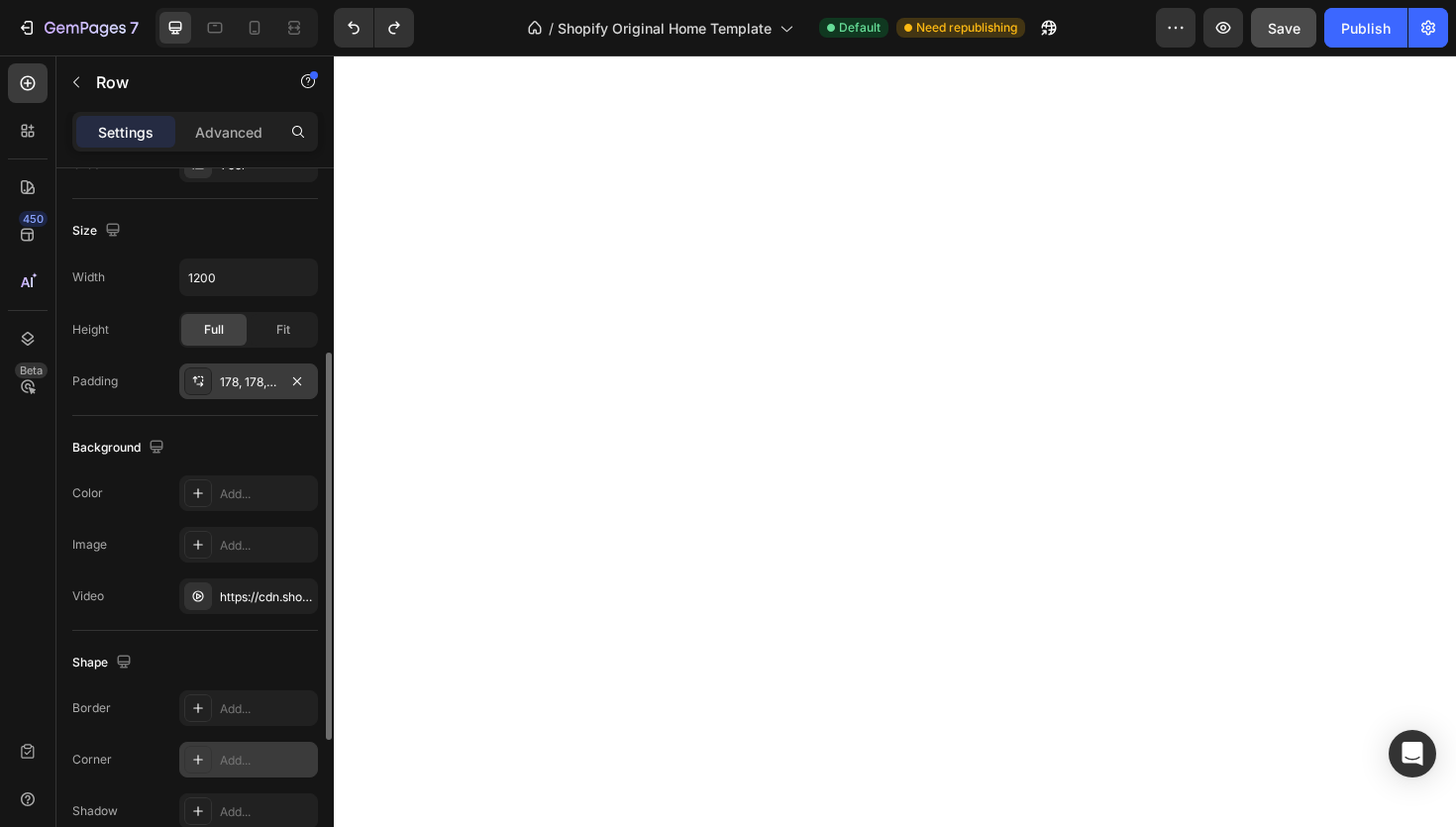 scroll, scrollTop: 344, scrollLeft: 0, axis: vertical 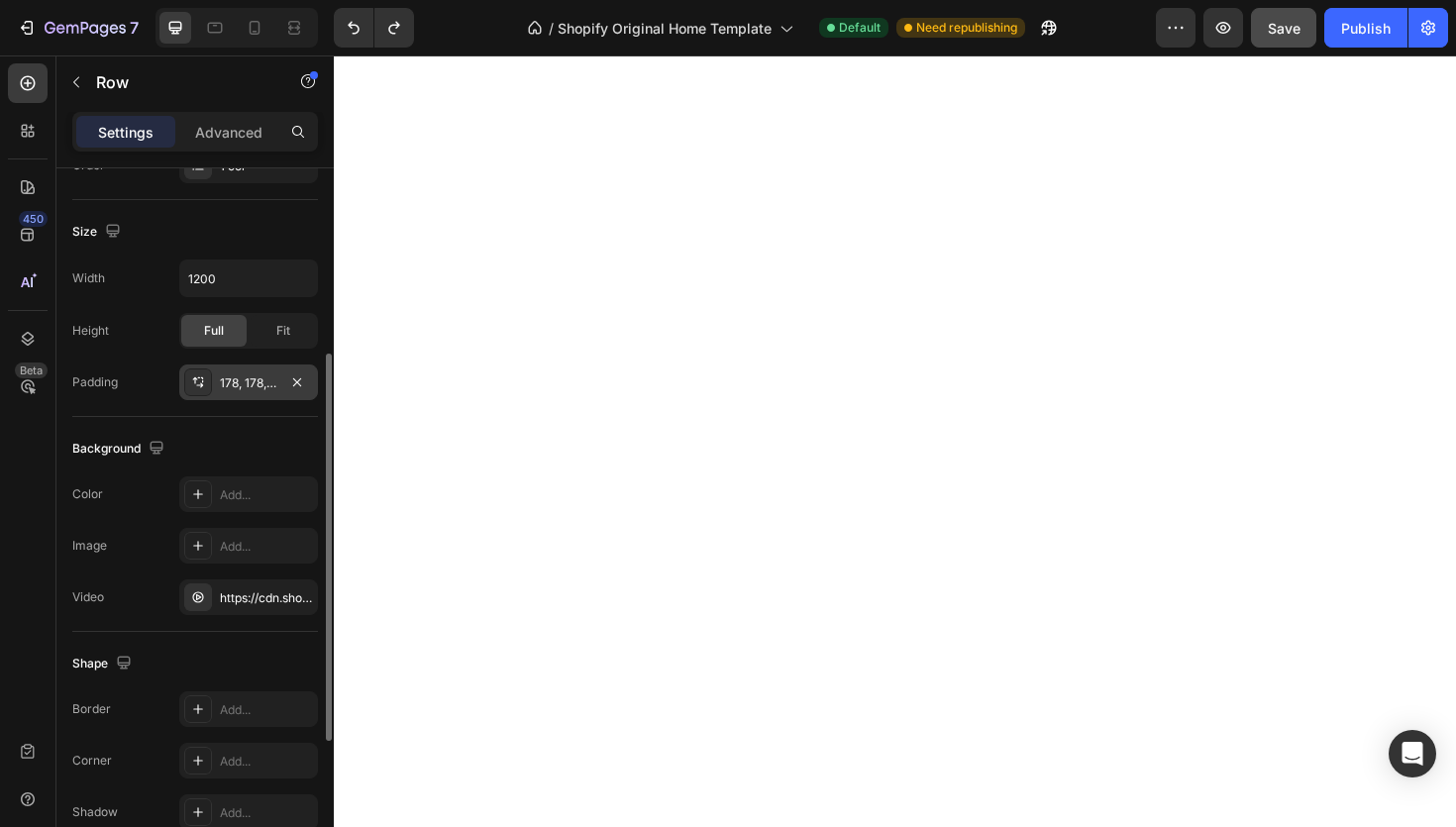 click on "178, 178, 178, 178" at bounding box center [249, 382] 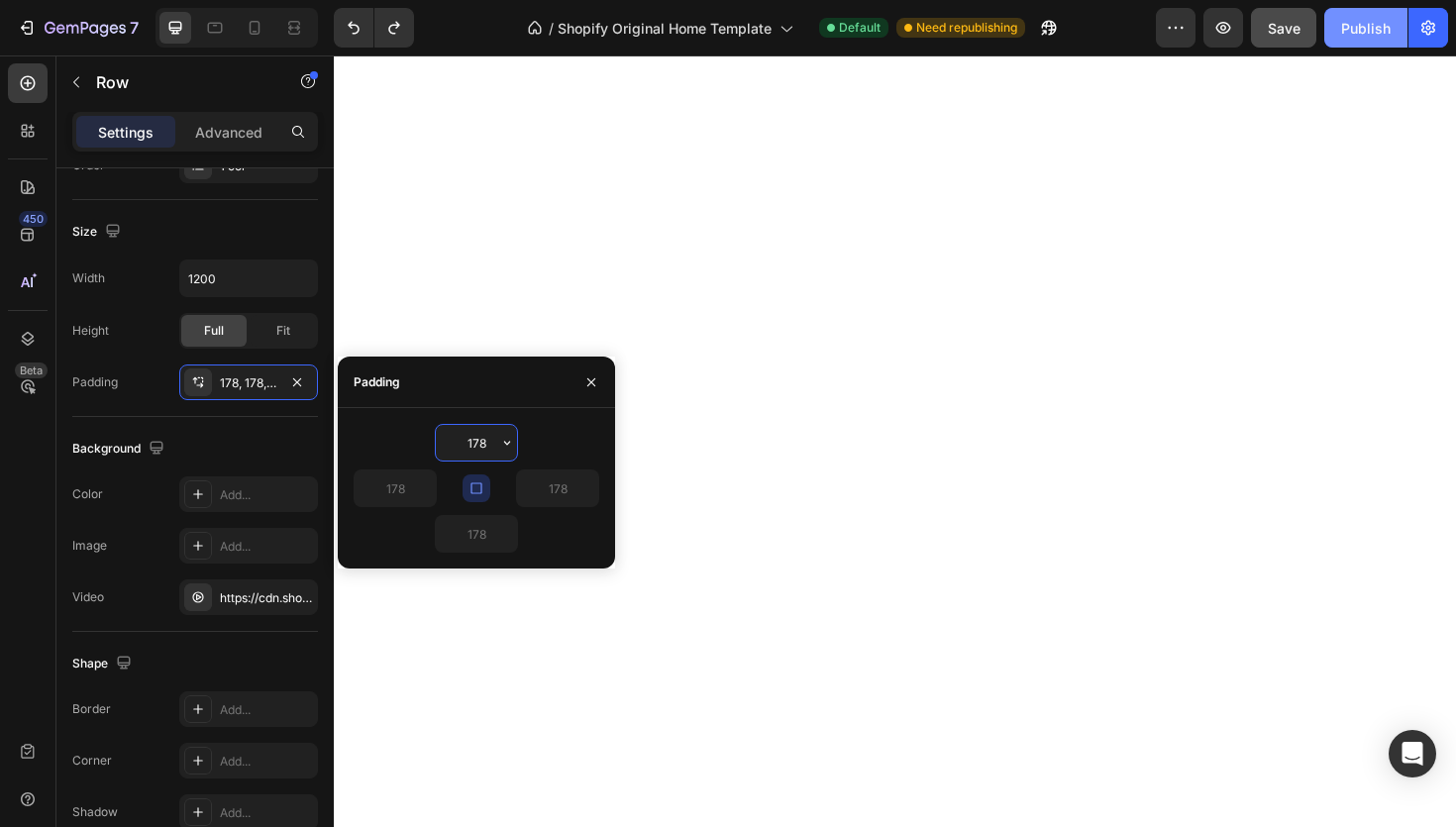 click on "Publish" 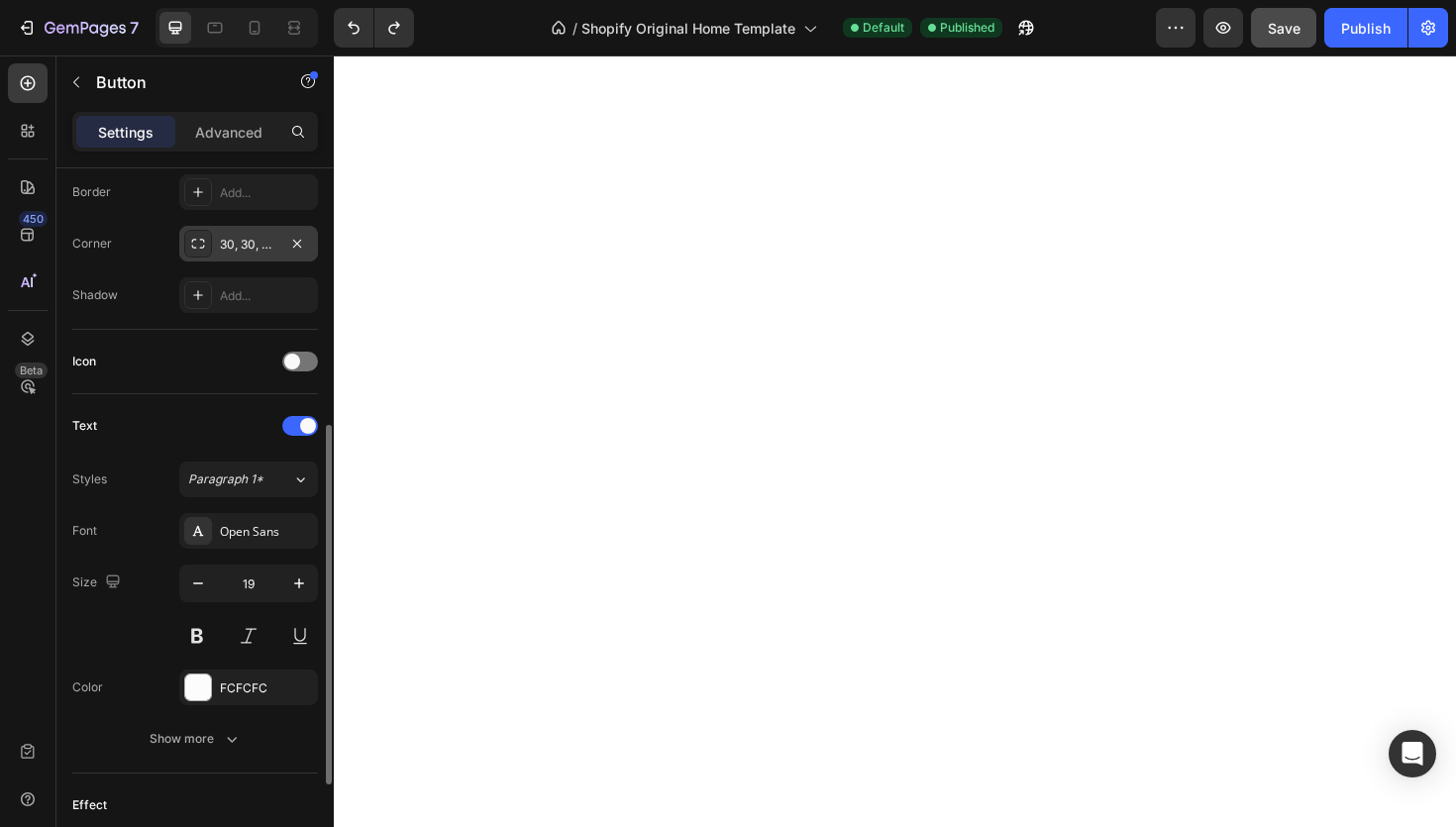 scroll, scrollTop: 468, scrollLeft: 0, axis: vertical 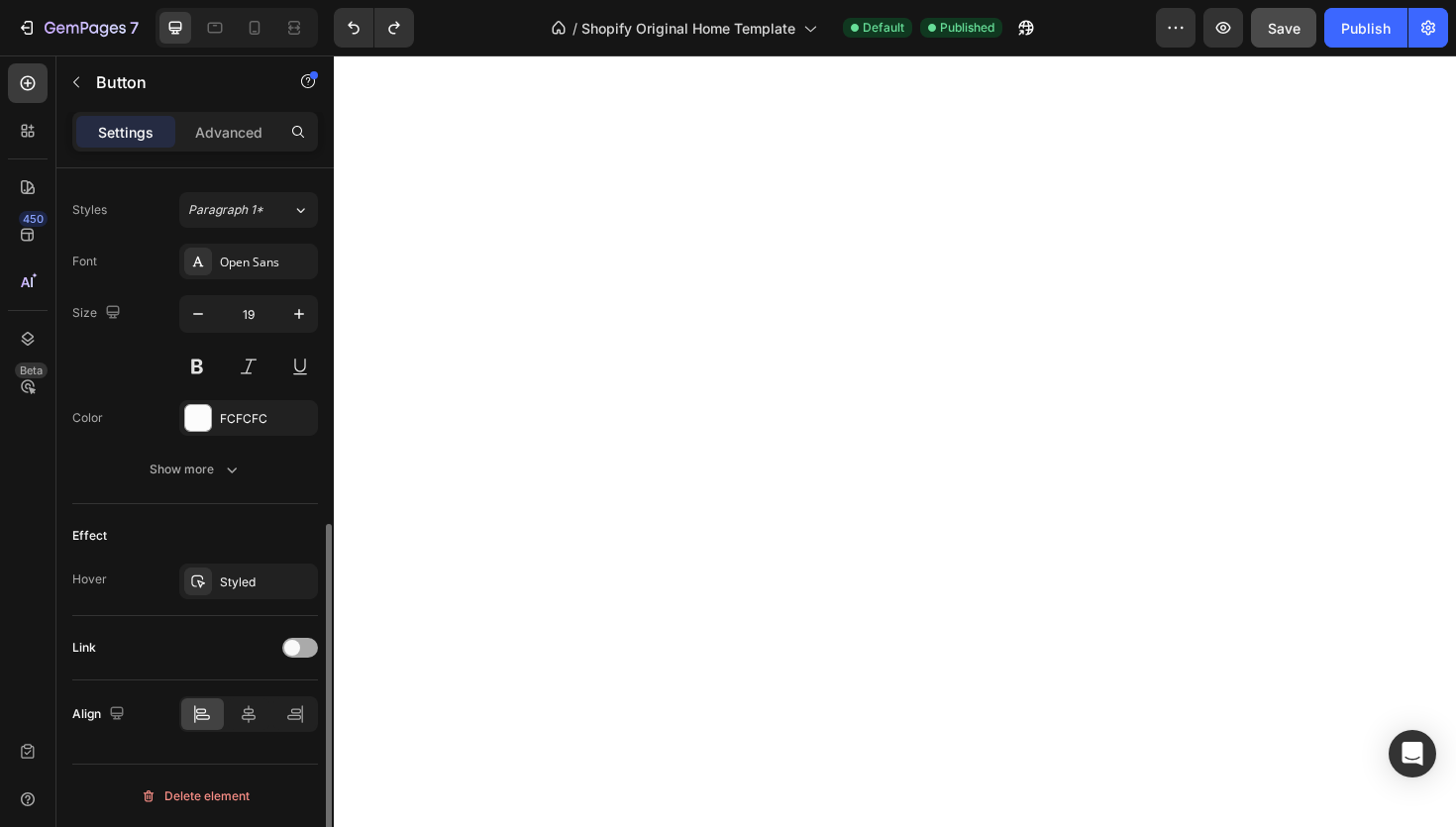 click at bounding box center (300, 648) 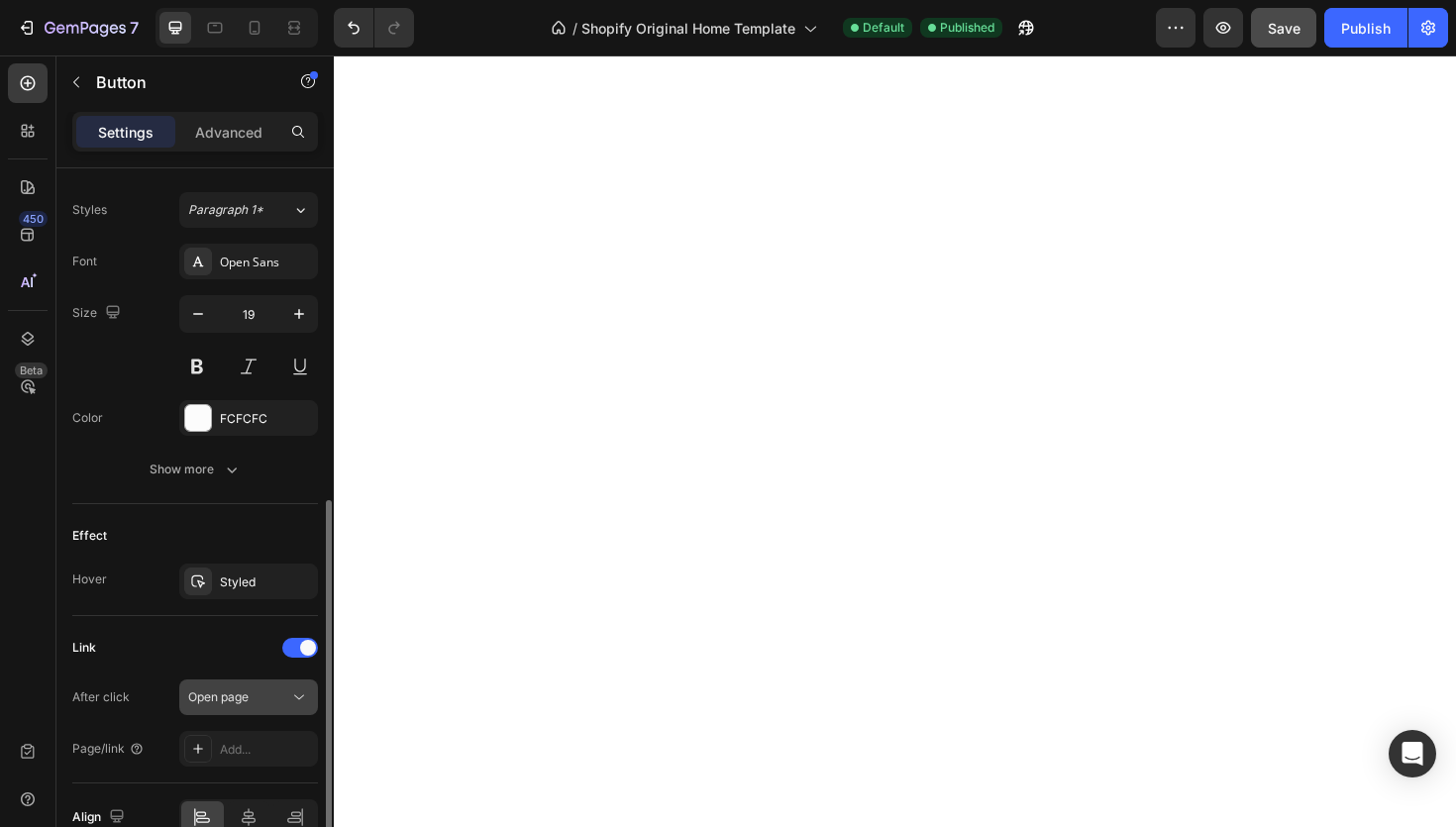 click on "Open page" at bounding box center (239, 697) 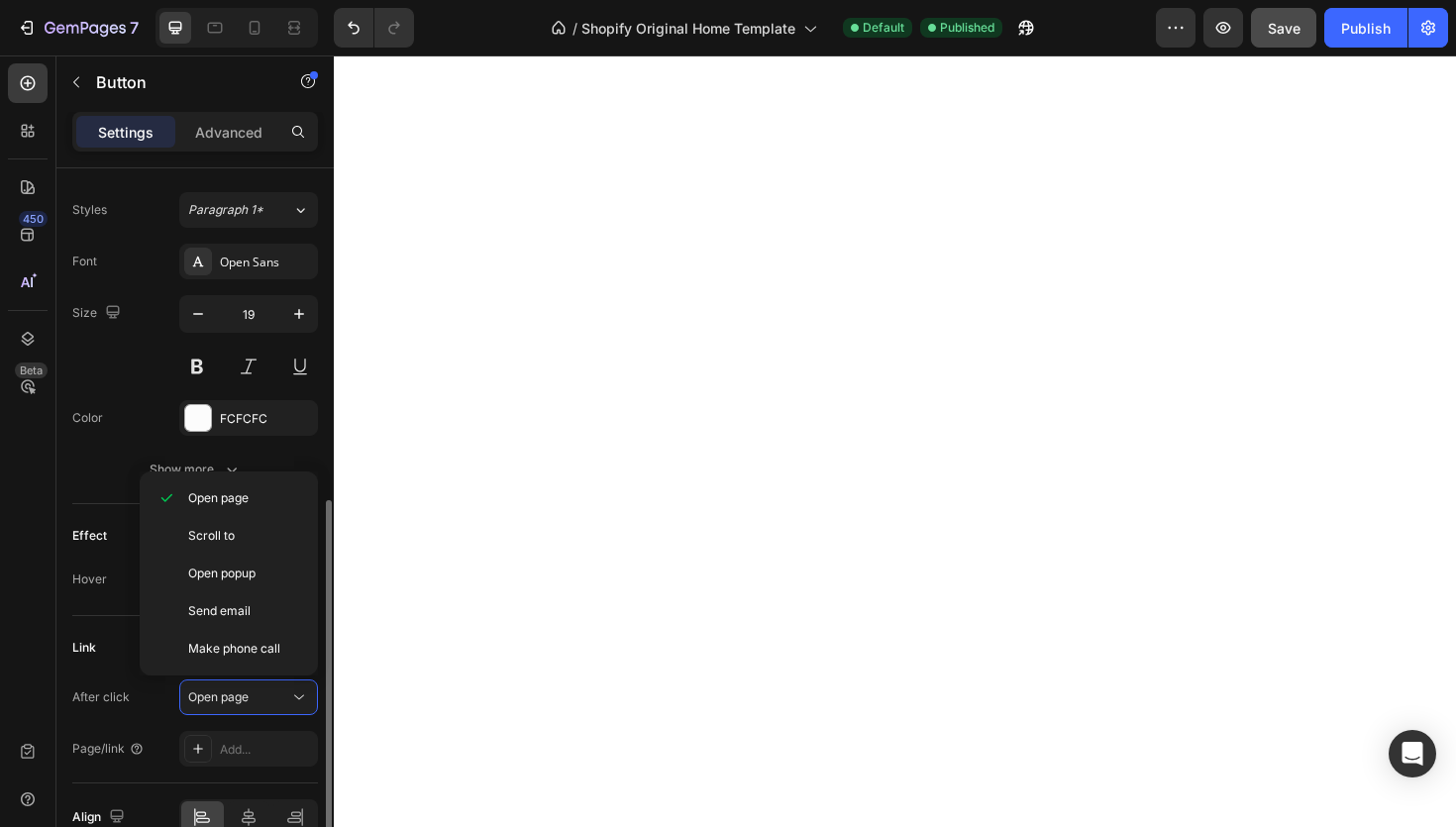 click on "After click Open page" at bounding box center (195, 697) 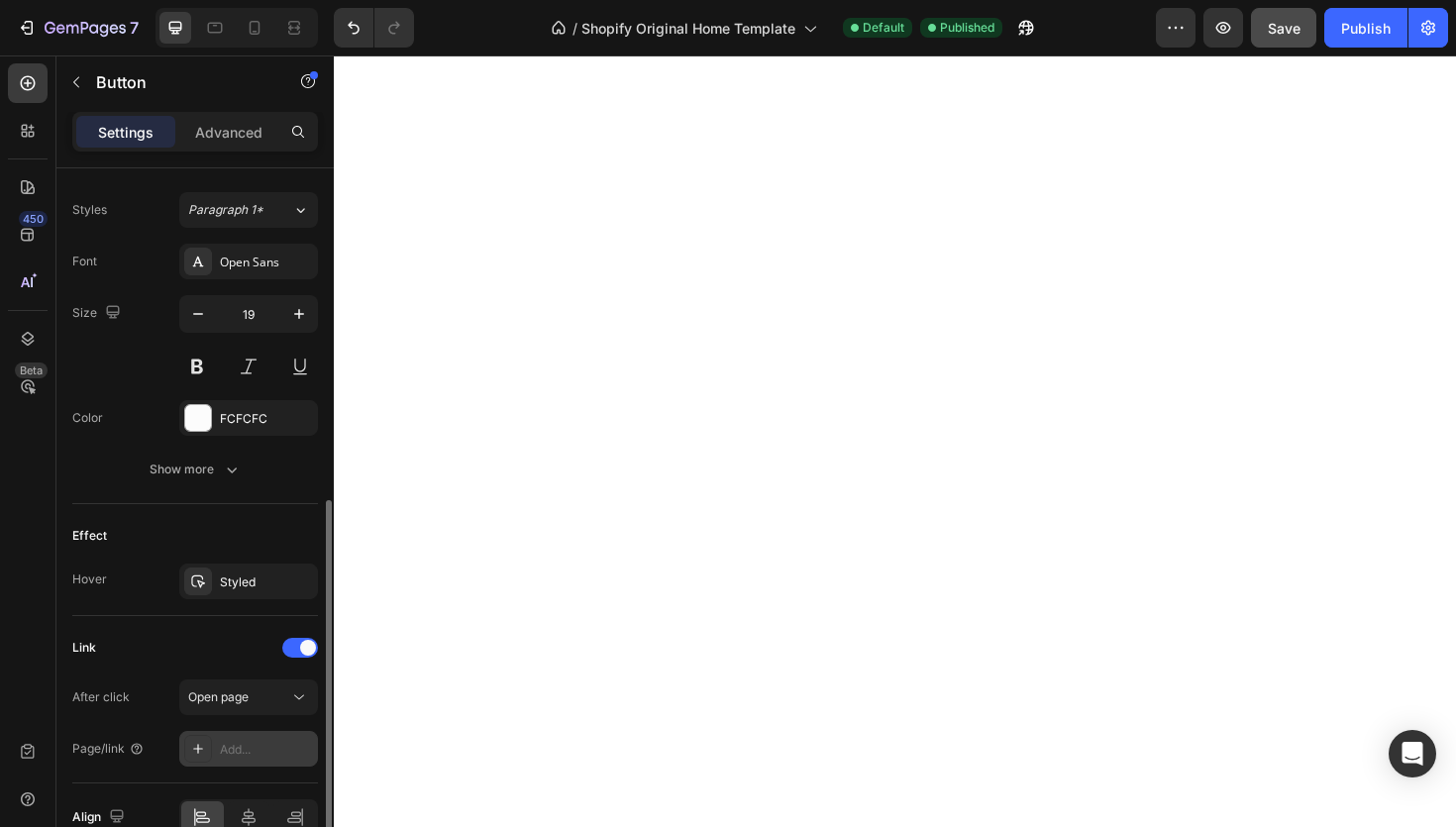 click on "Add..." at bounding box center [249, 749] 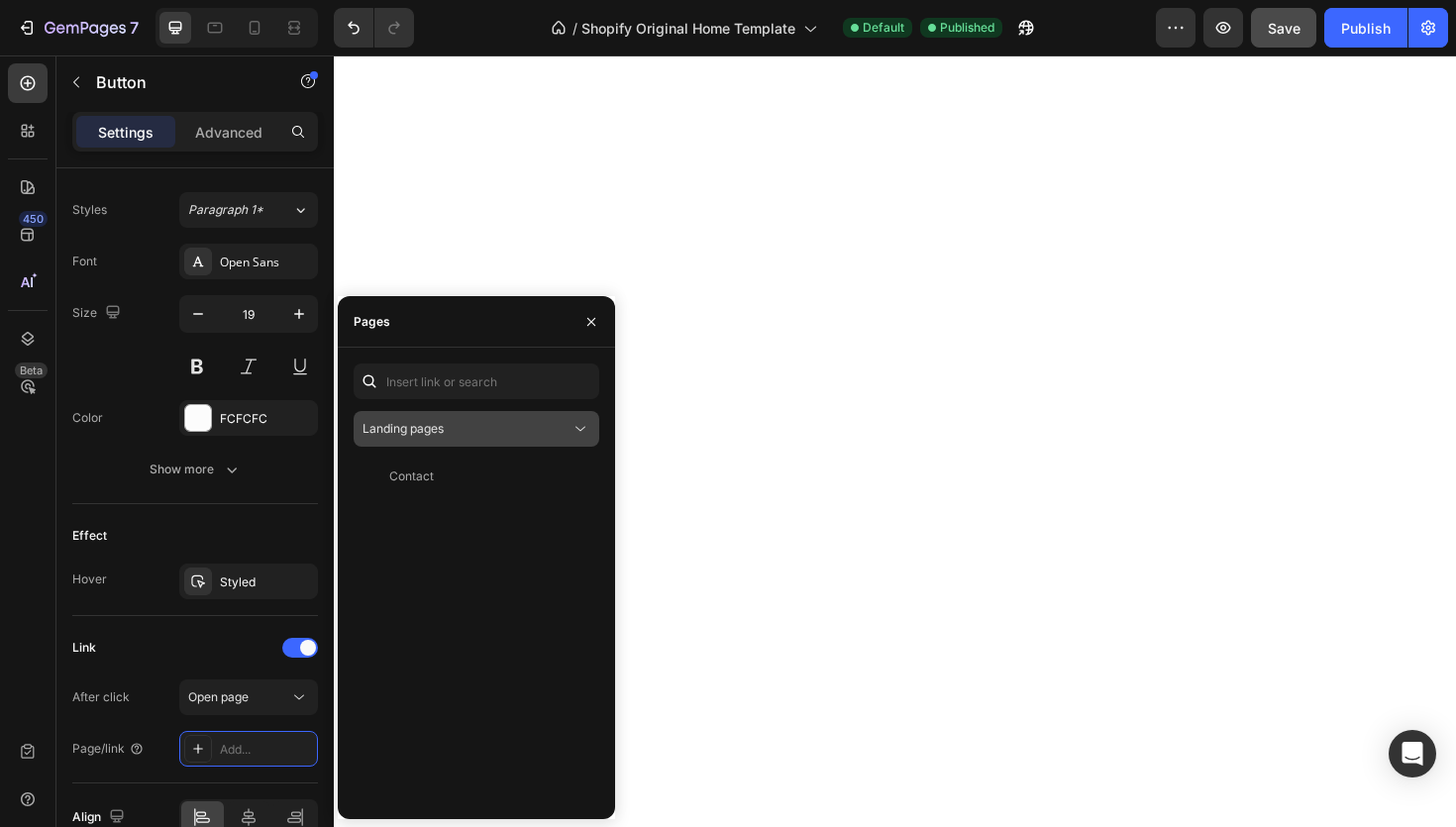 click on "Landing pages" 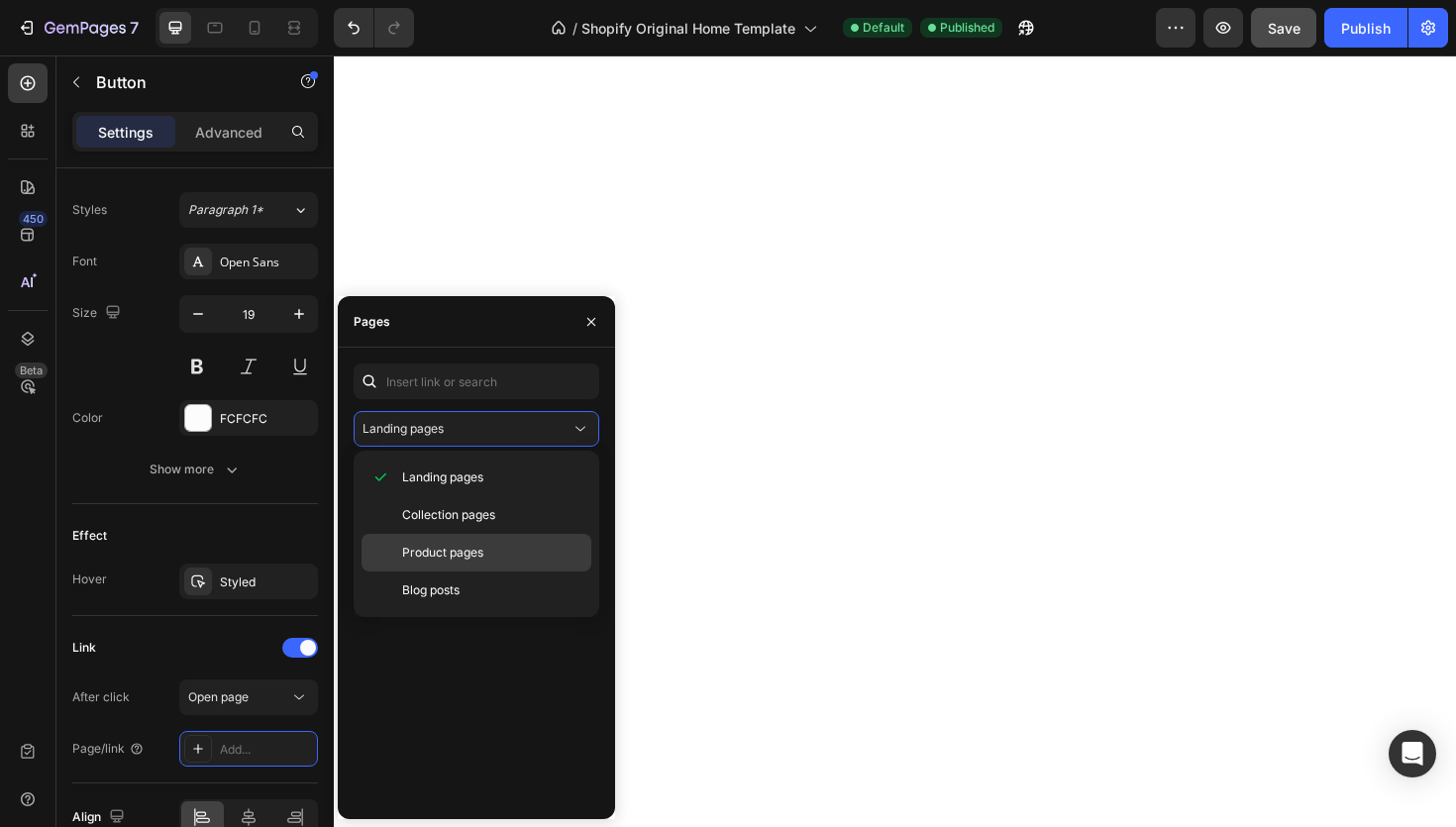 click on "Product pages" at bounding box center [443, 553] 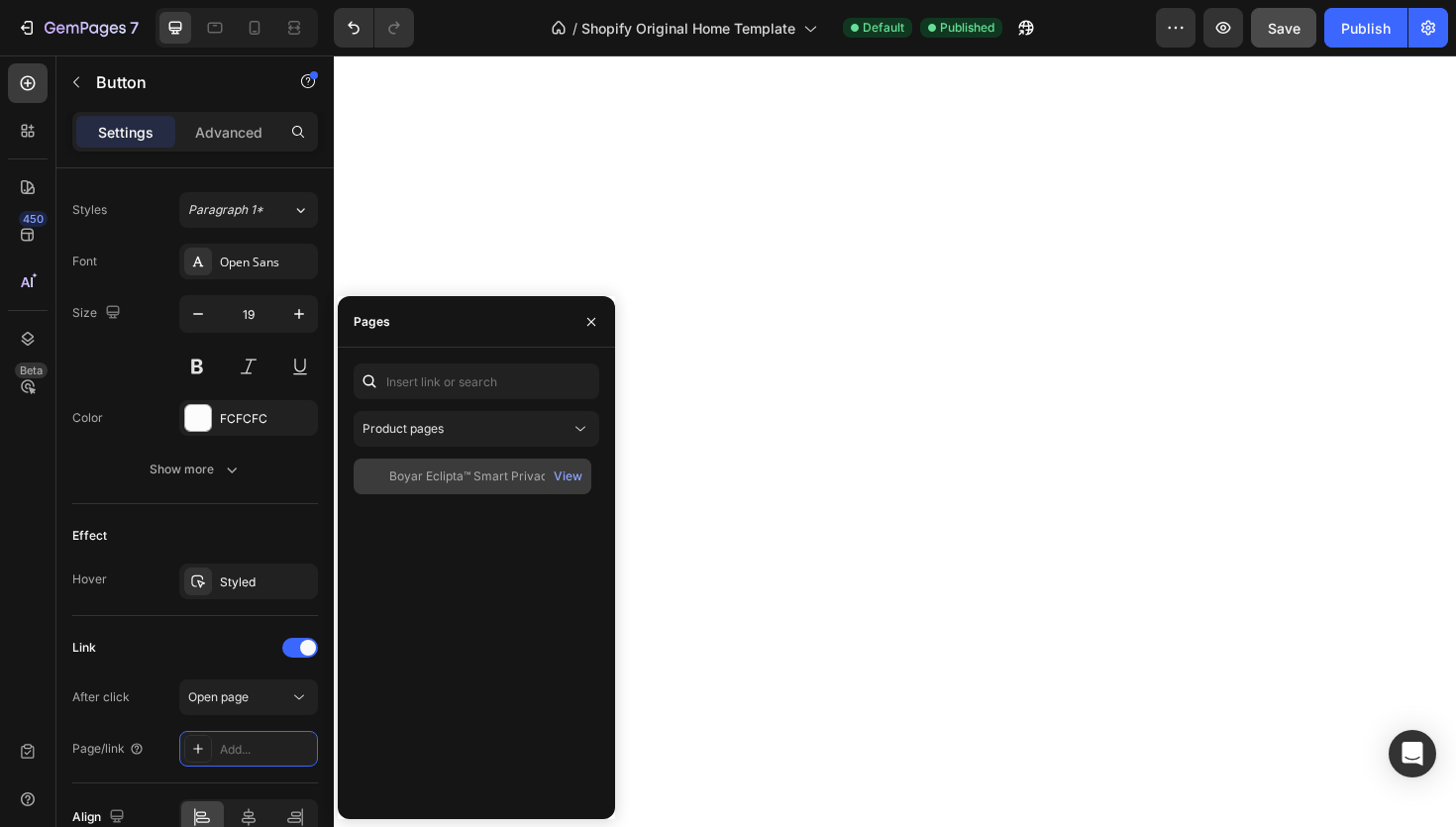 click on "Boyar Eclipta™ Smart Privacy Glass" 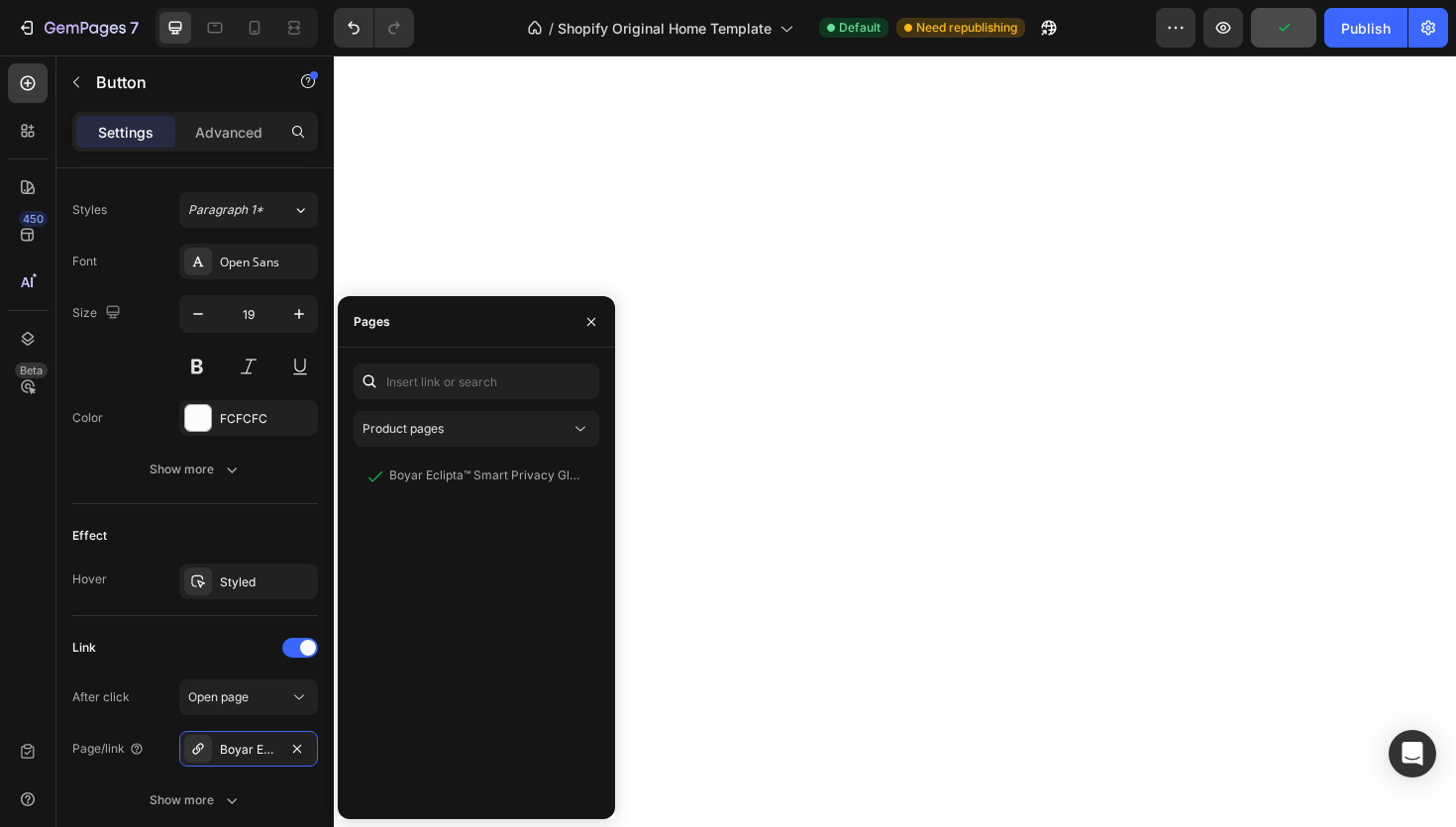 click on "Product pages Boyar Eclipta™ Smart Privacy Glass   View" 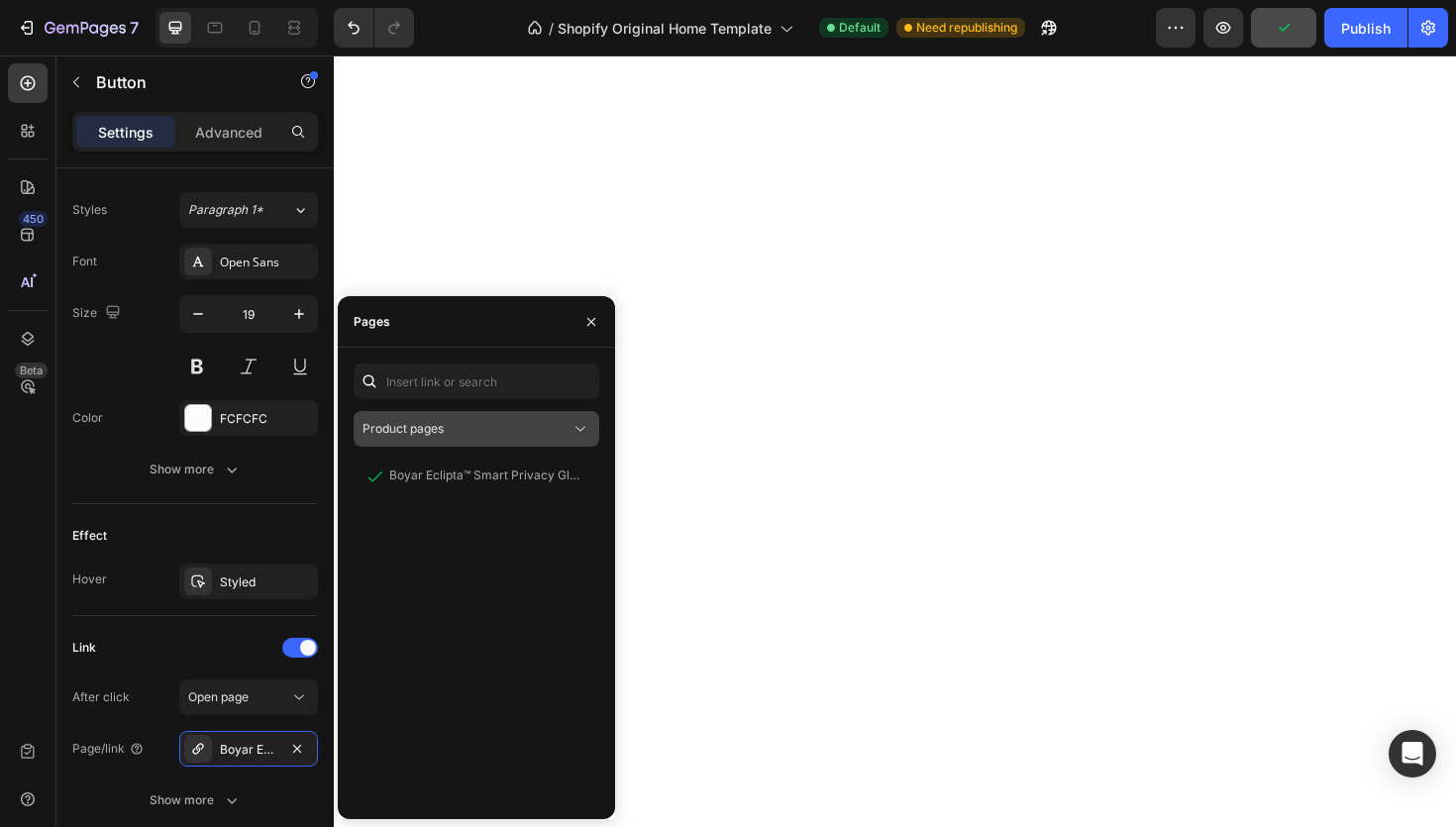 click on "Product pages" 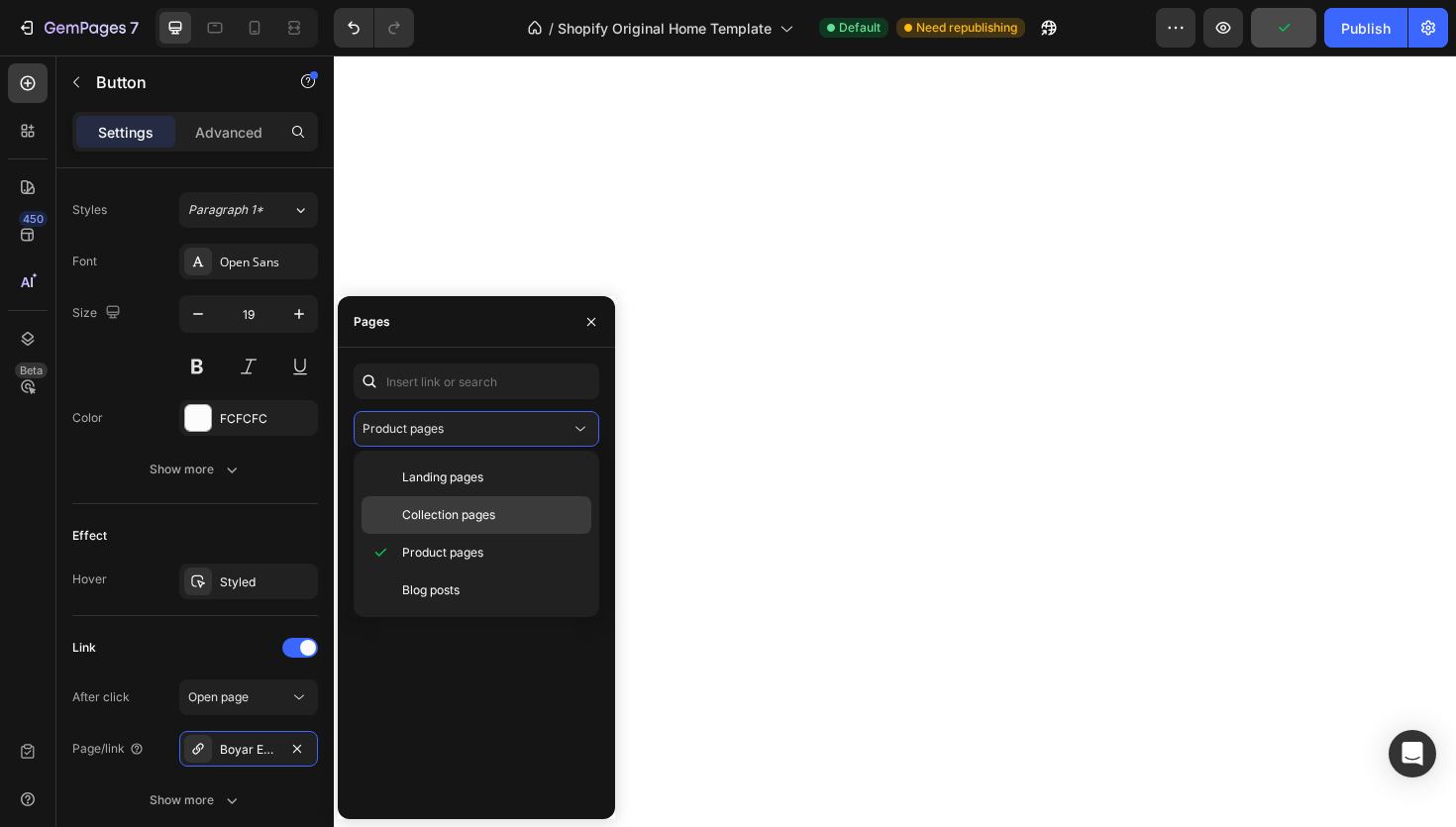 click on "Collection pages" 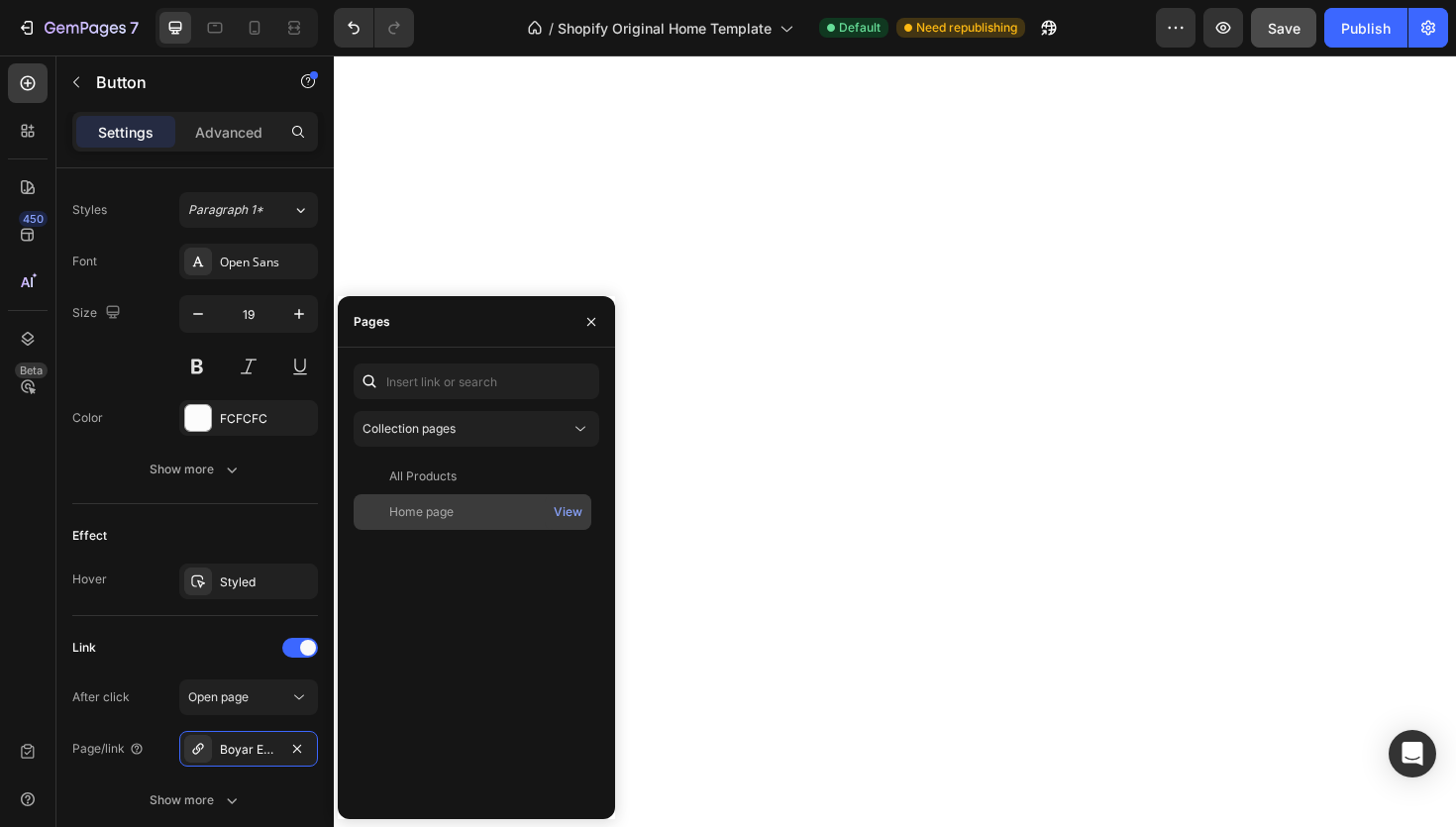 click on "Home page" at bounding box center [472, 512] 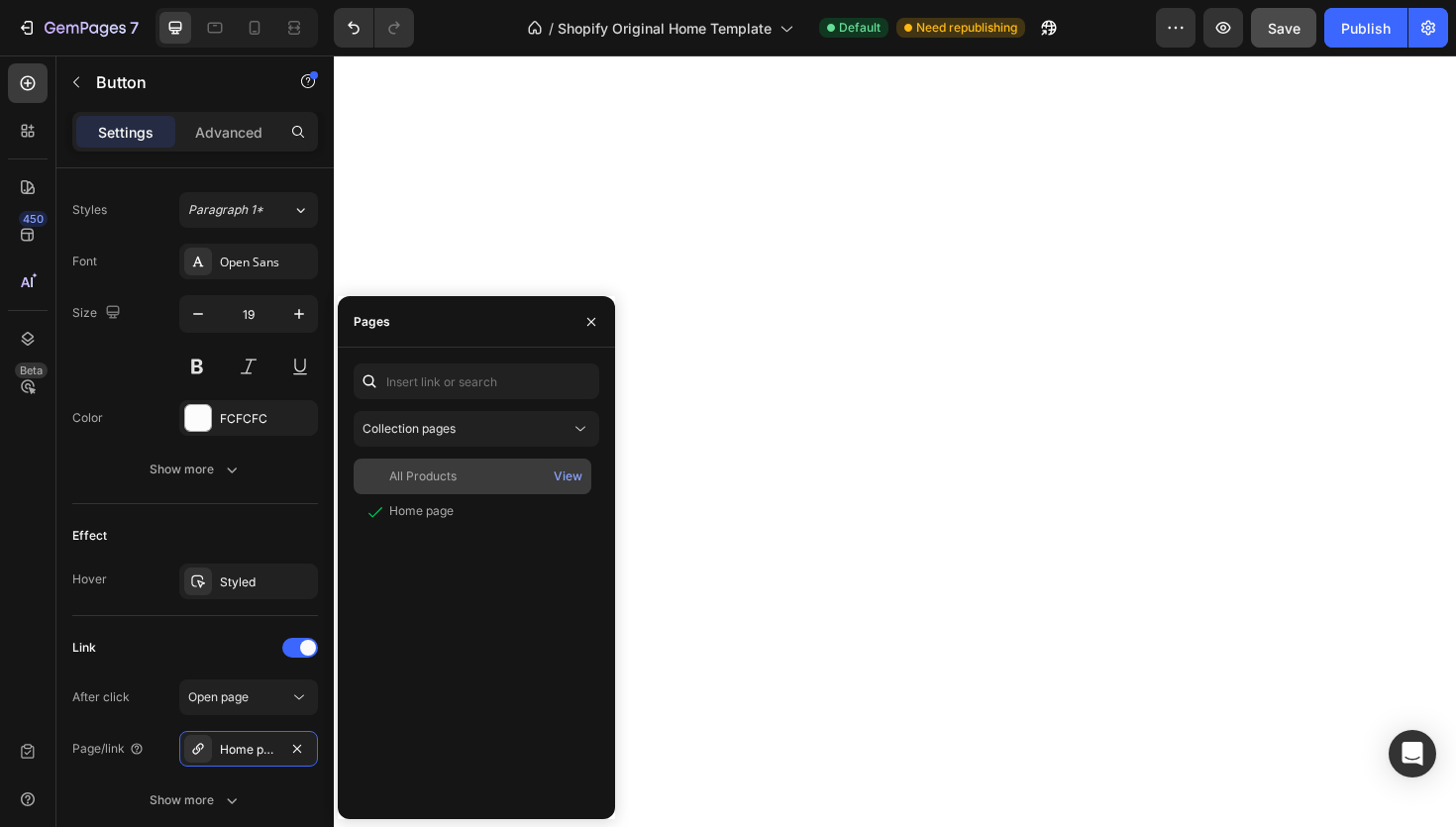 click on "All Products" at bounding box center (472, 476) 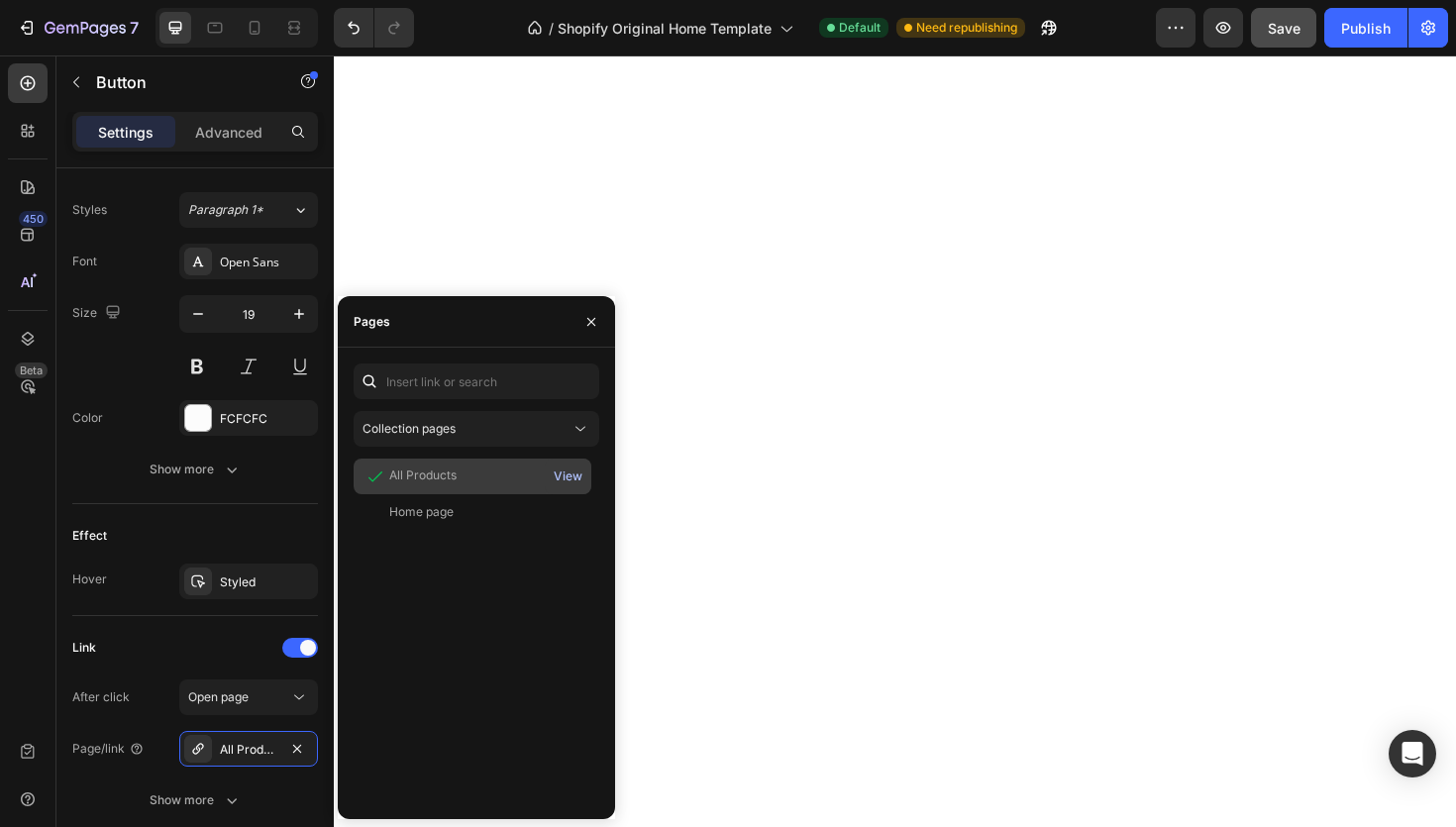 click on "View" at bounding box center [568, 476] 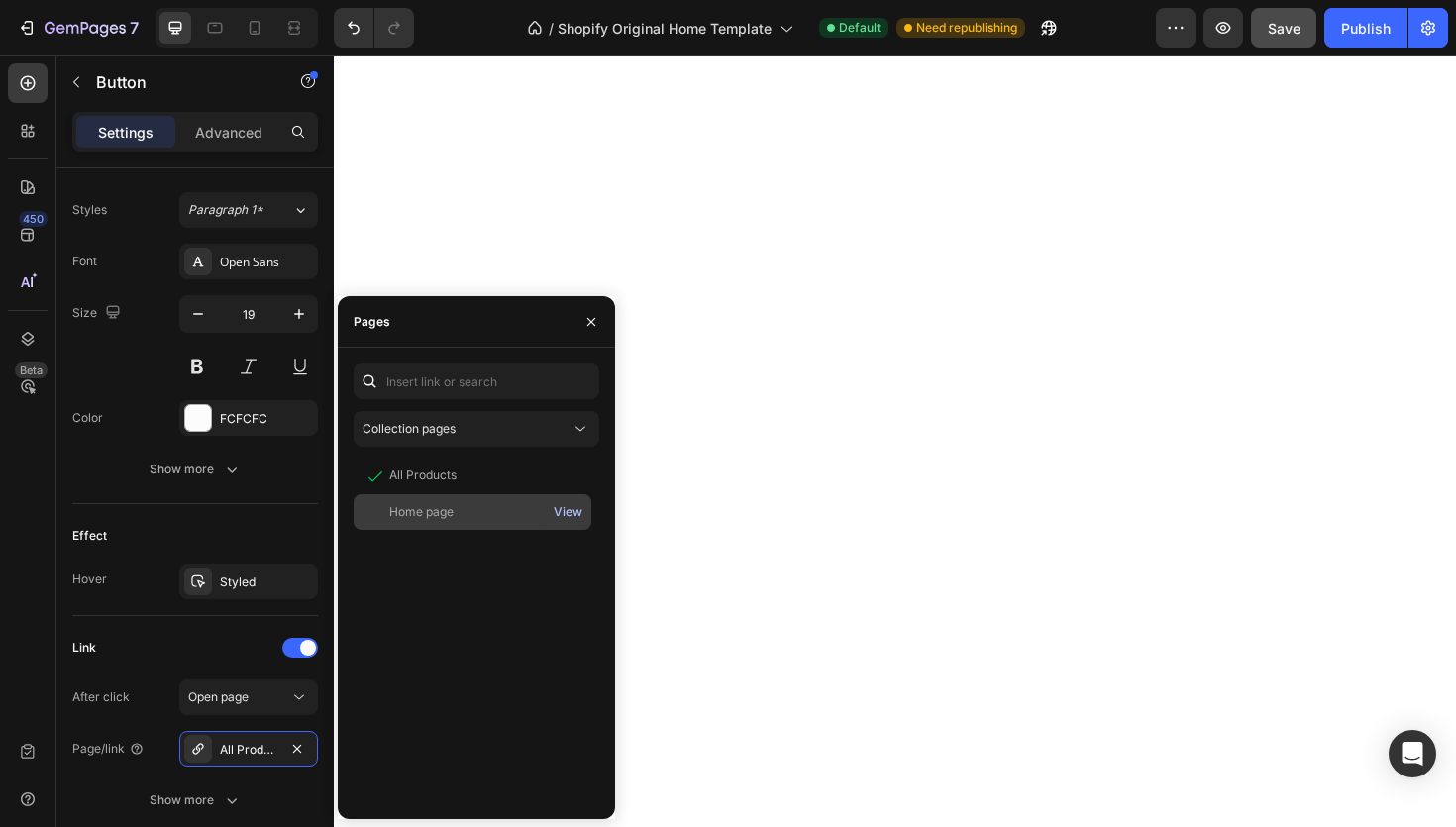 click on "View" at bounding box center [568, 512] 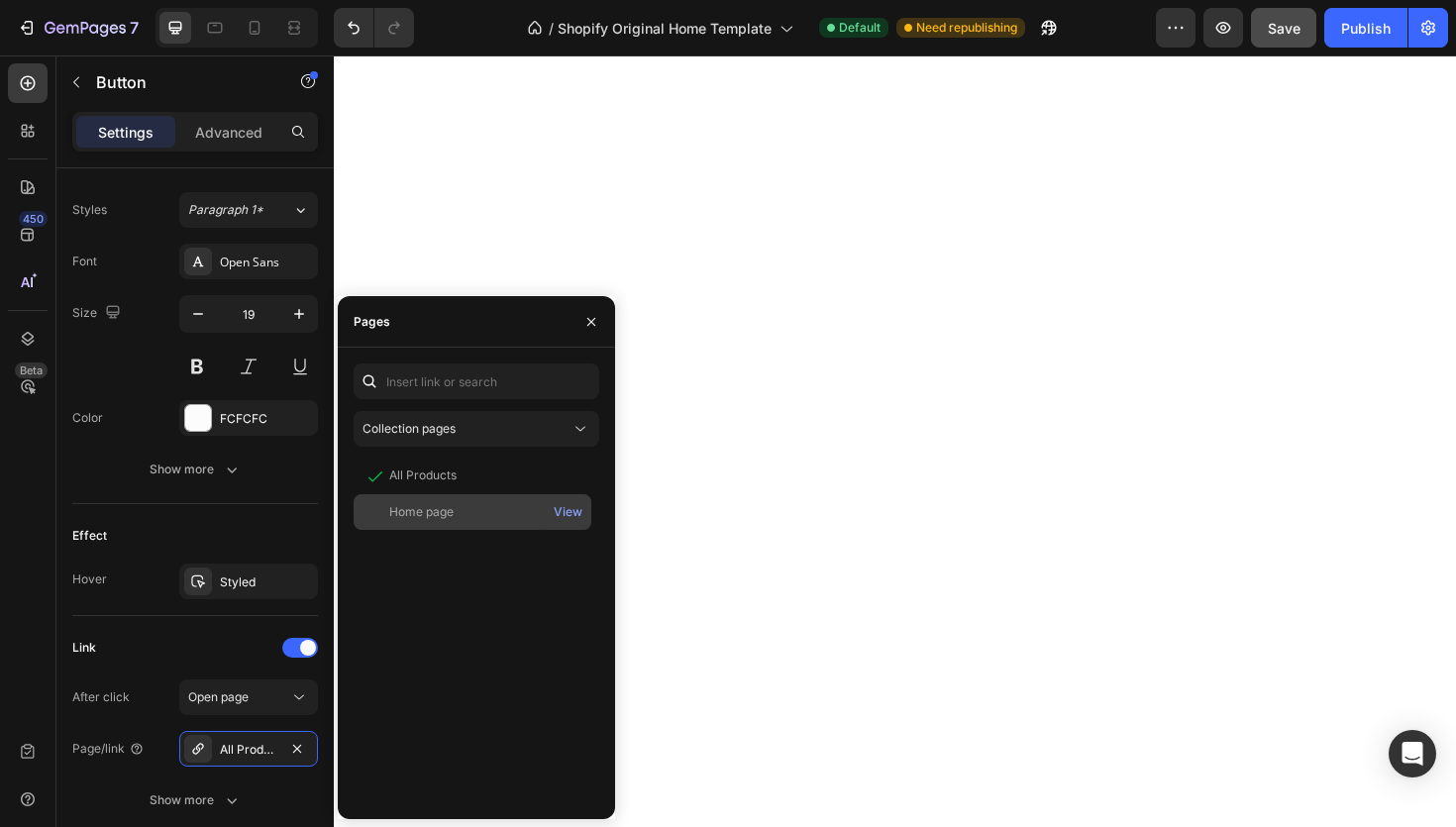 click on "Home page   View" 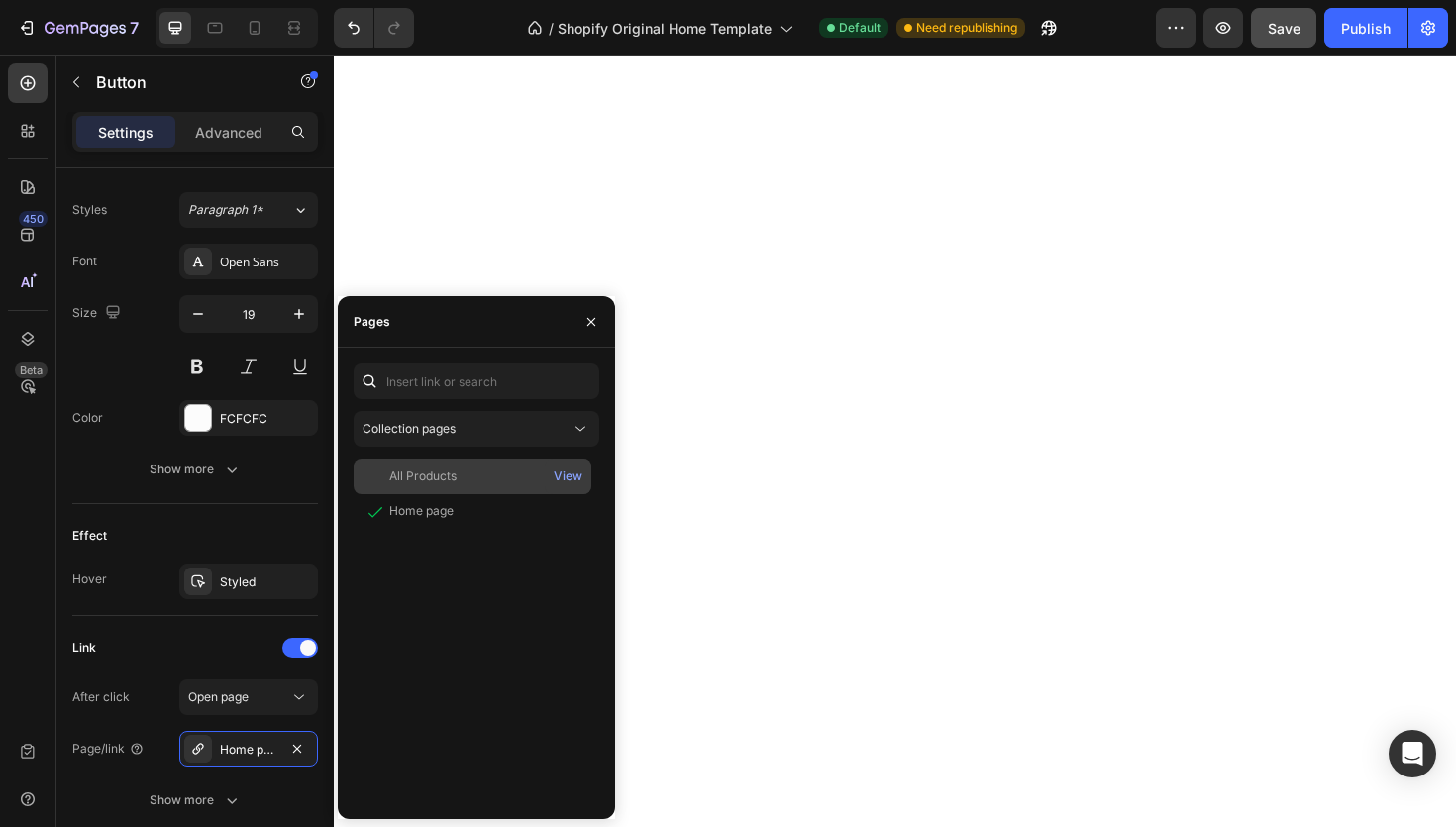 click on "All Products" at bounding box center [472, 476] 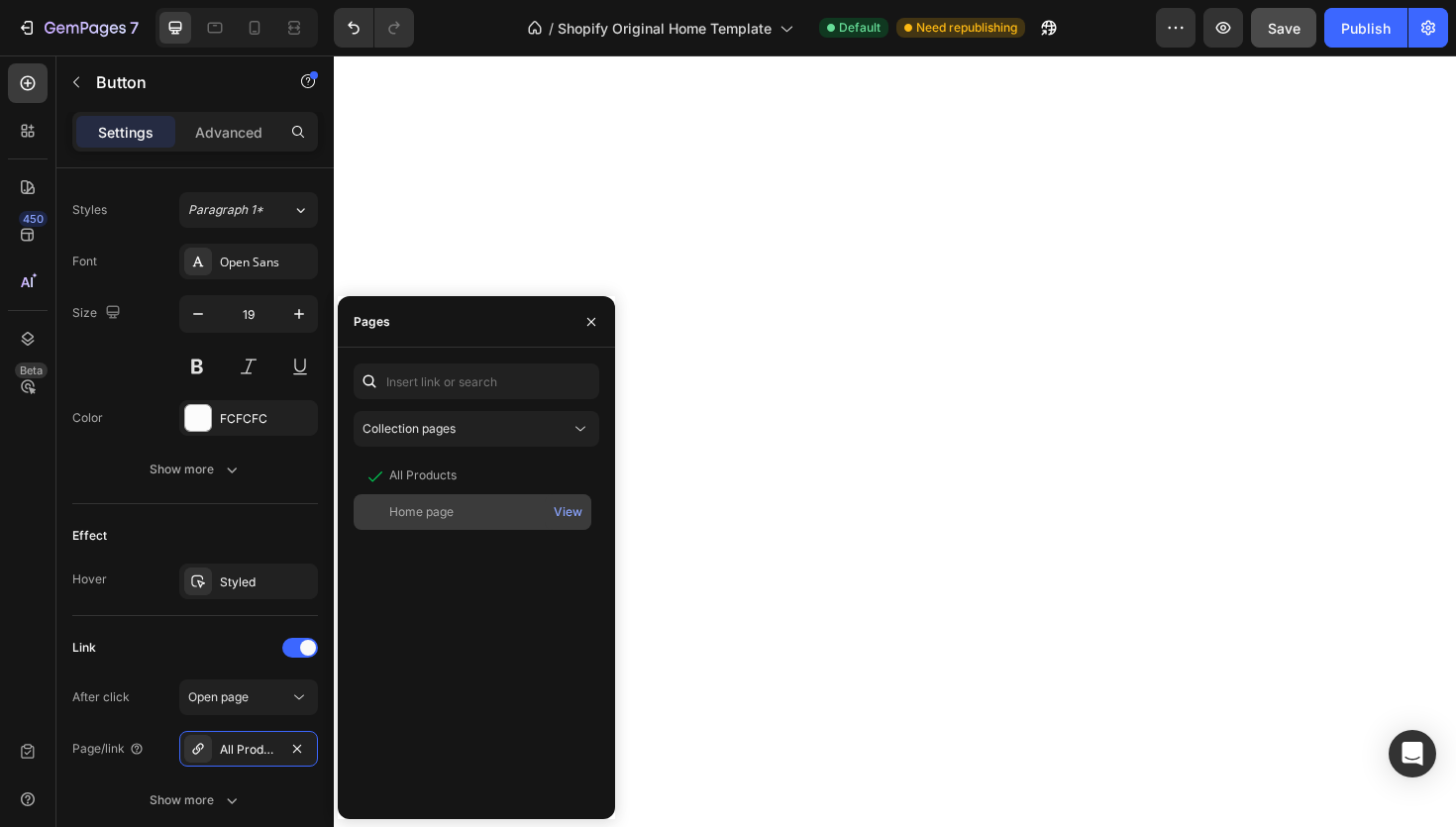 click on "Home page" at bounding box center [472, 512] 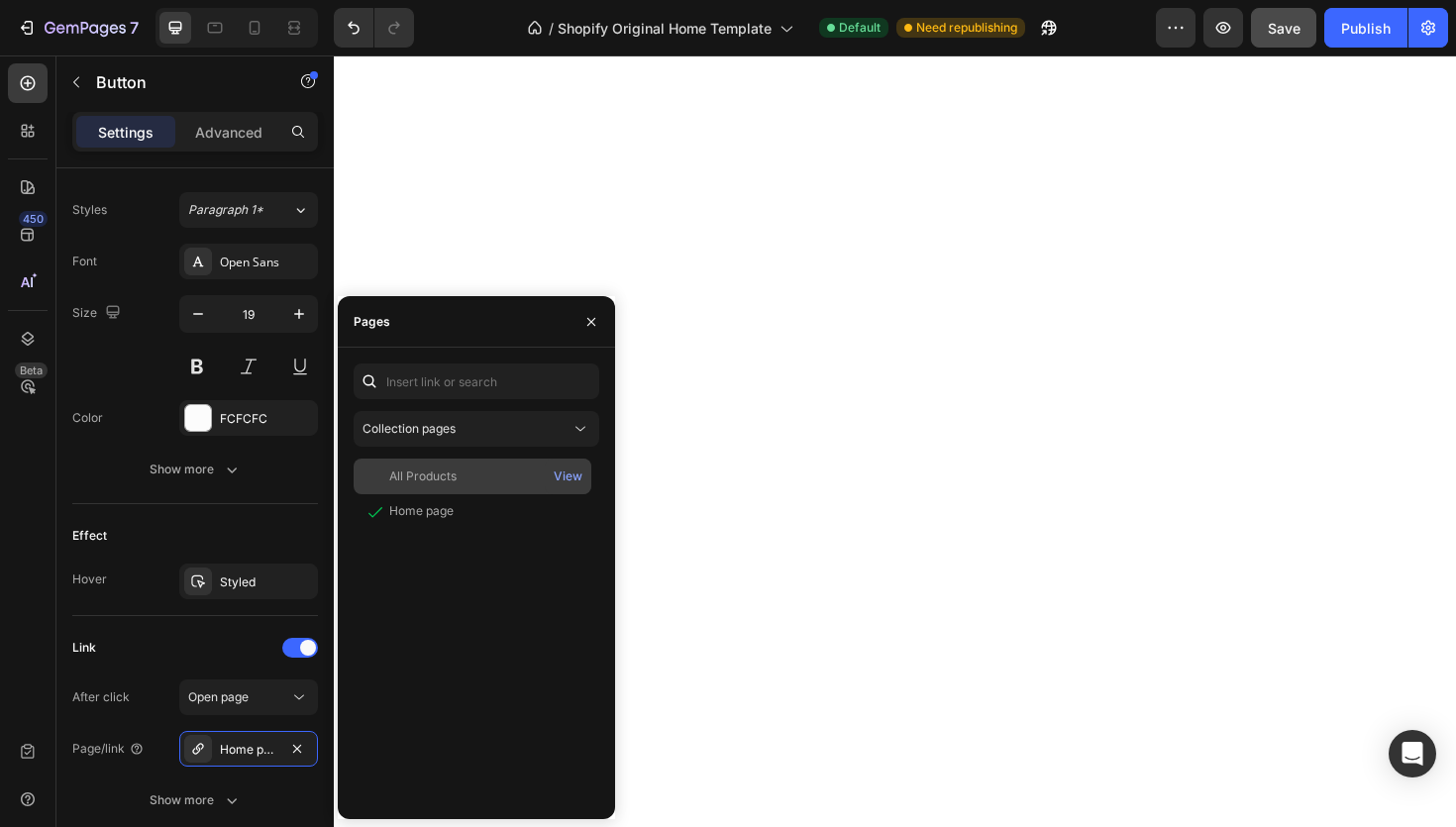 click on "All Products" at bounding box center (472, 476) 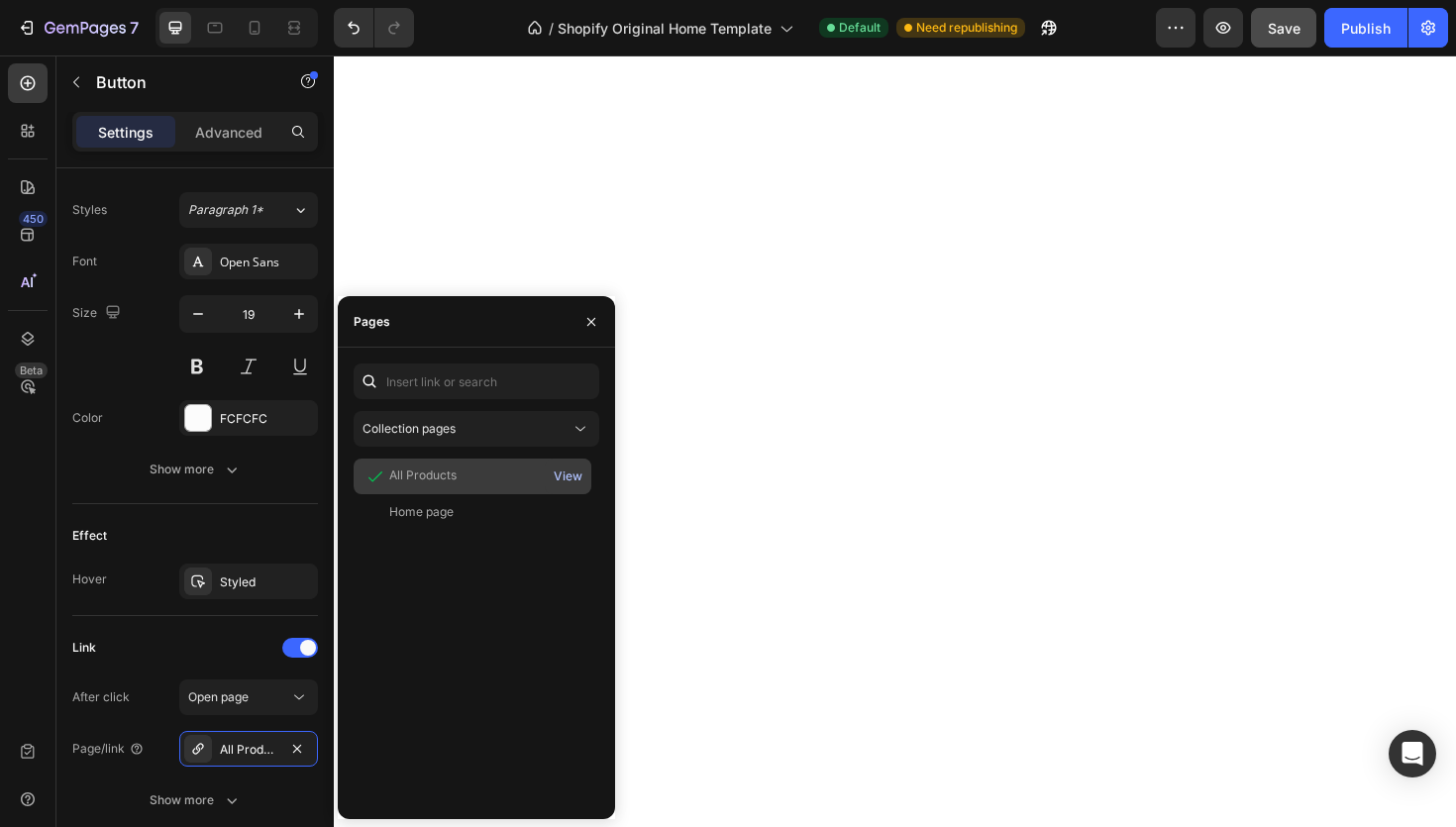 click on "View" at bounding box center (568, 476) 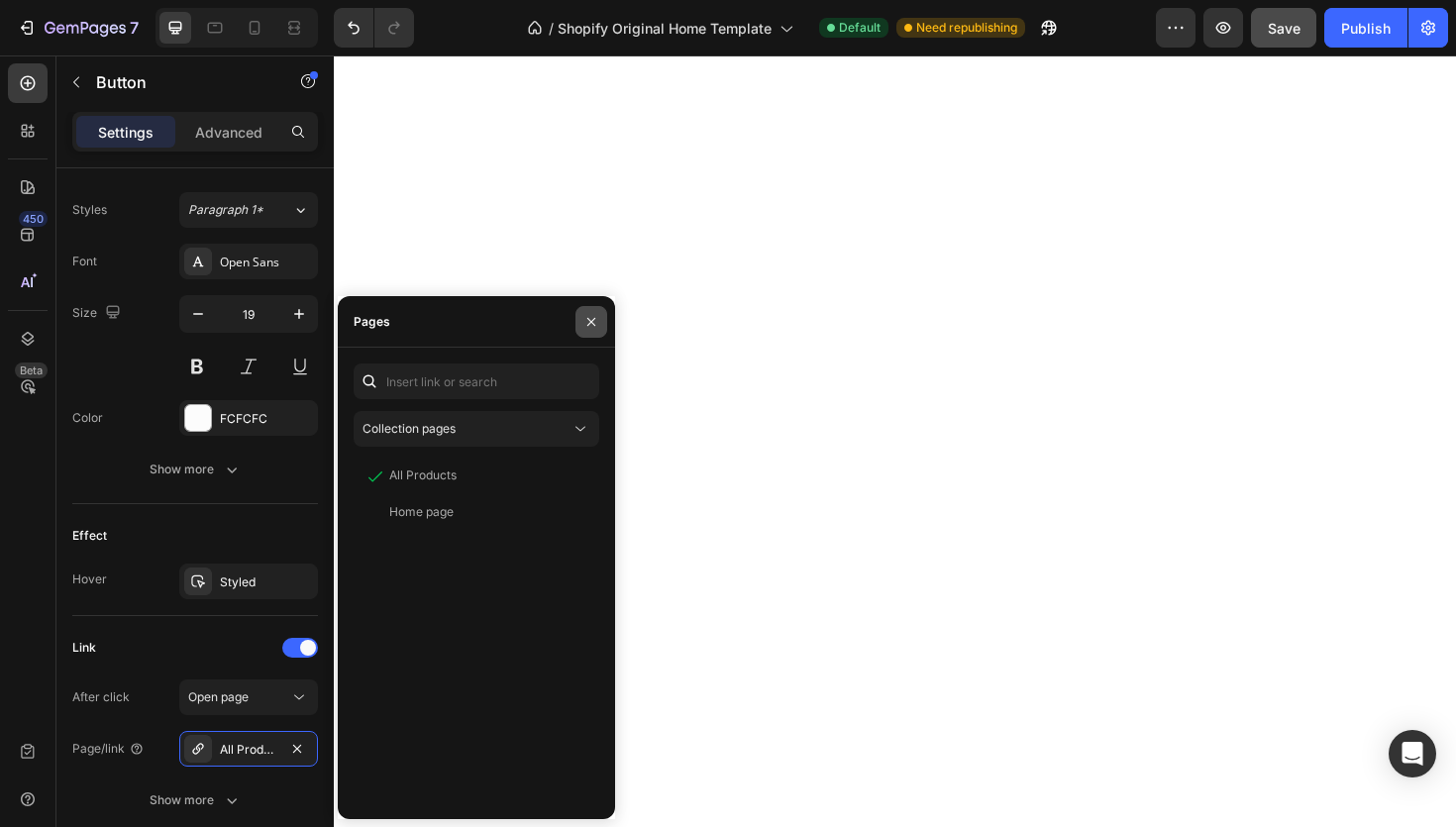 click 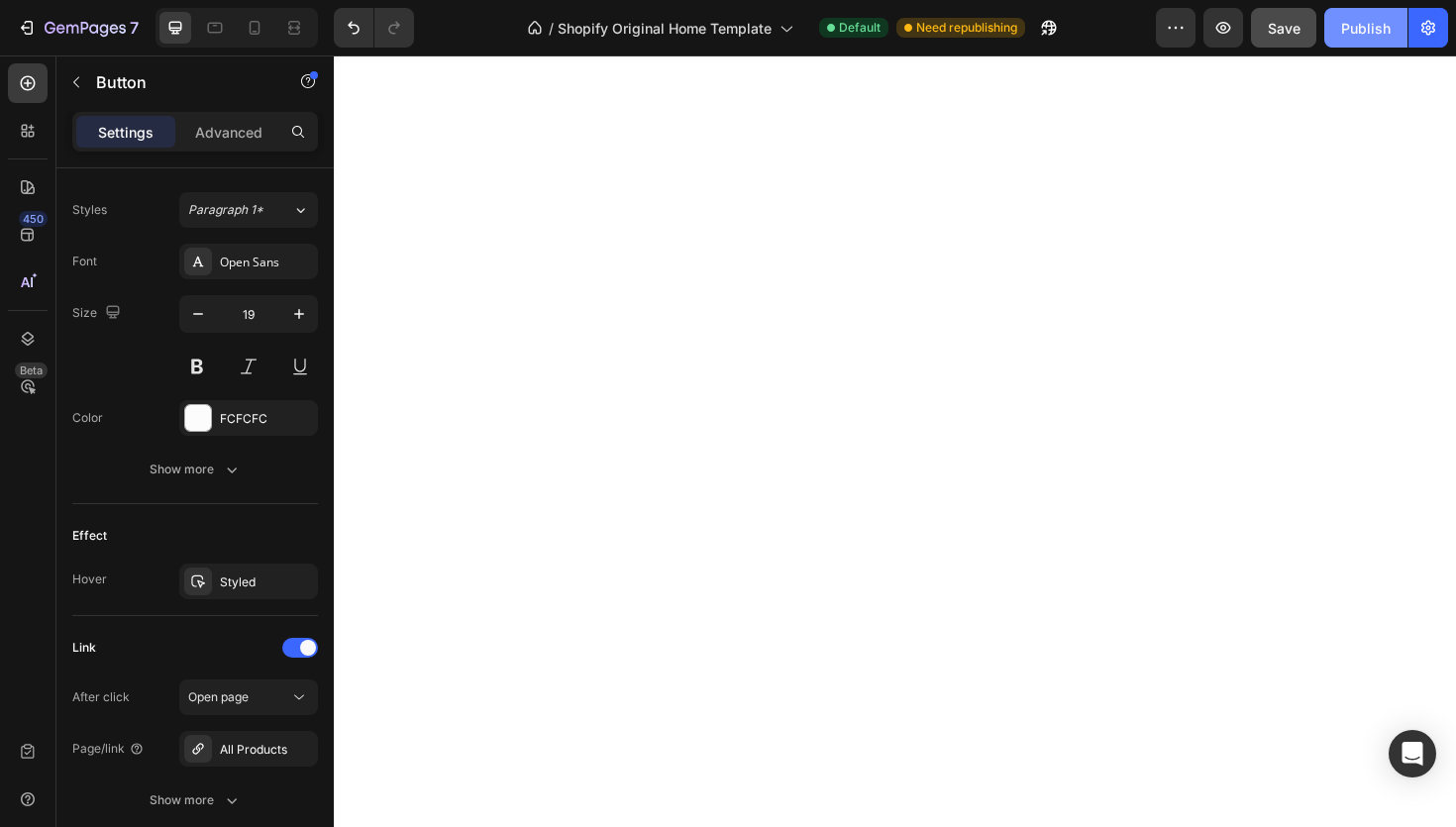 click on "Publish" at bounding box center [1366, 28] 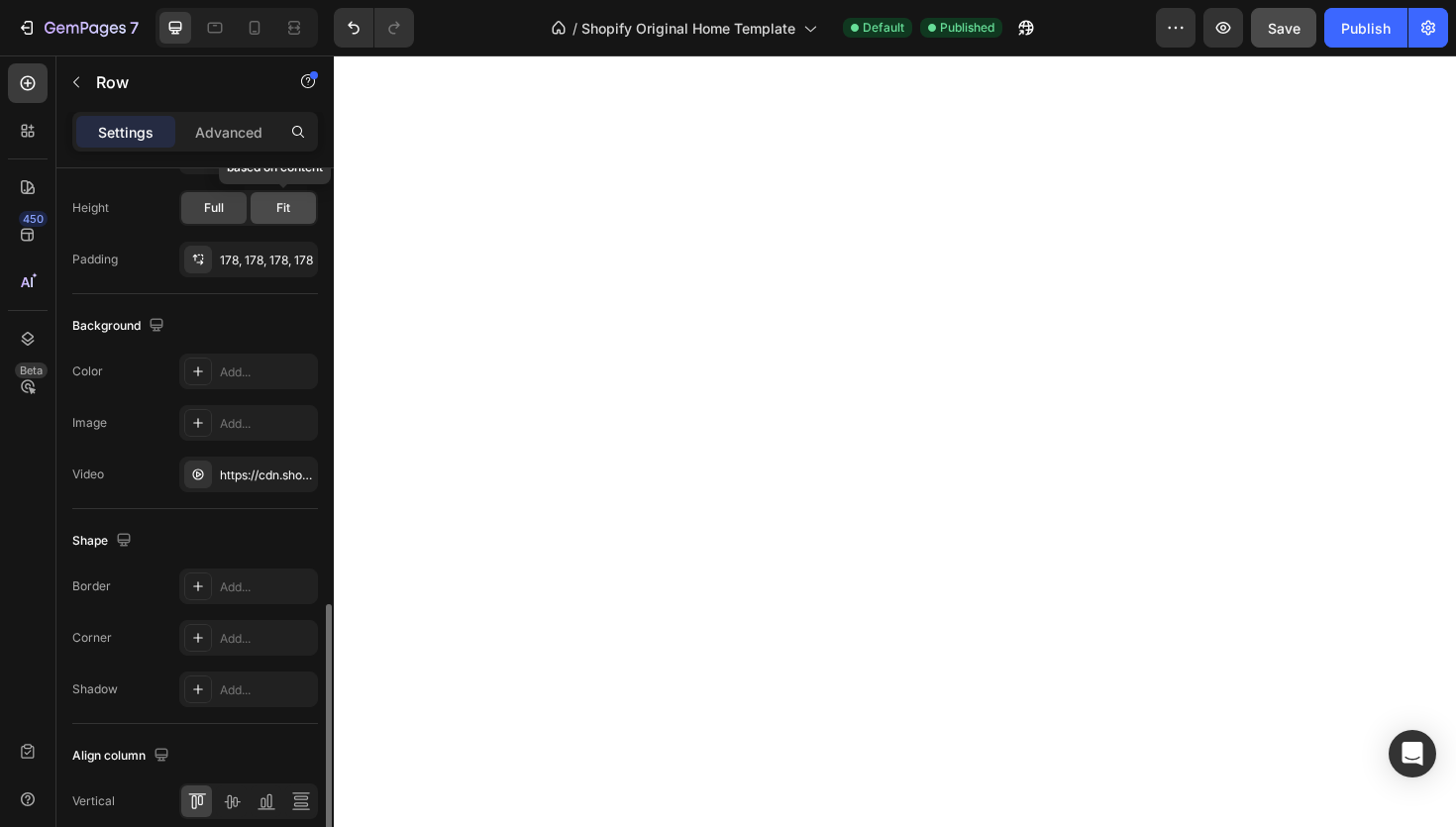 scroll, scrollTop: 585, scrollLeft: 0, axis: vertical 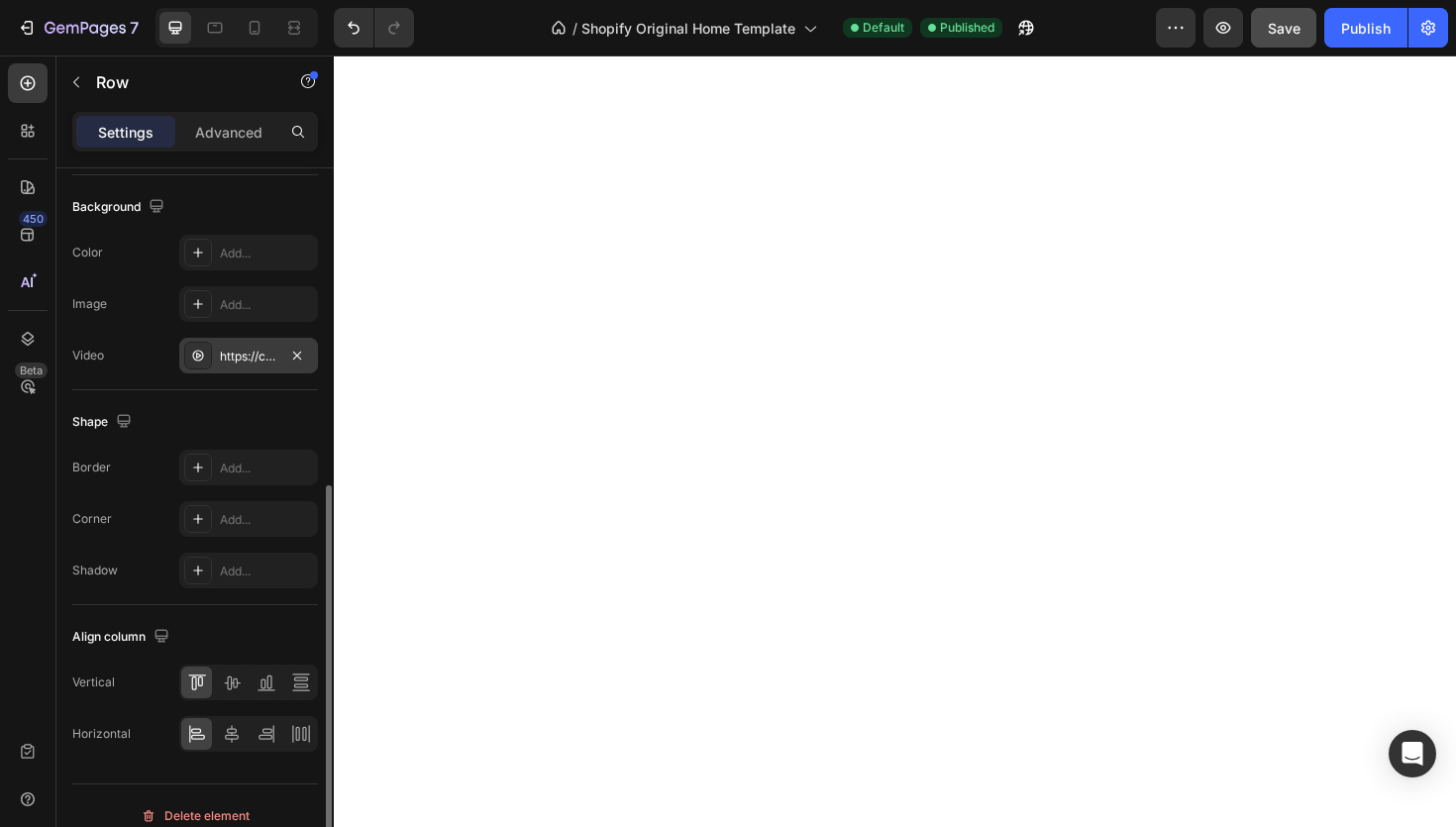click on "https://cdn.shopify.com/videos/c/o/v/79fdd8ac5c3d47bbb848c45957b6782a.mp4" at bounding box center [249, 356] 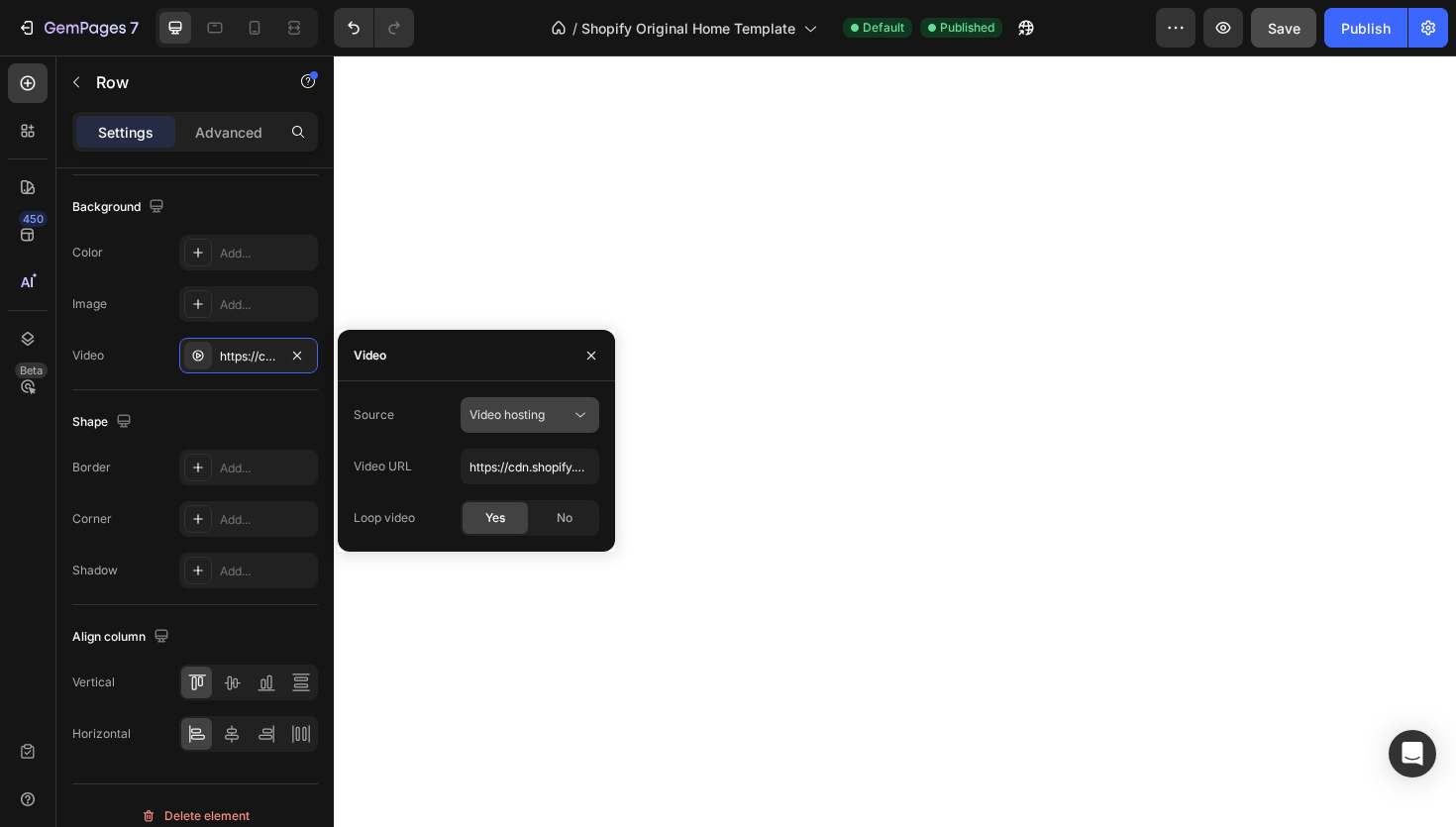 click on "Video hosting" at bounding box center [507, 414] 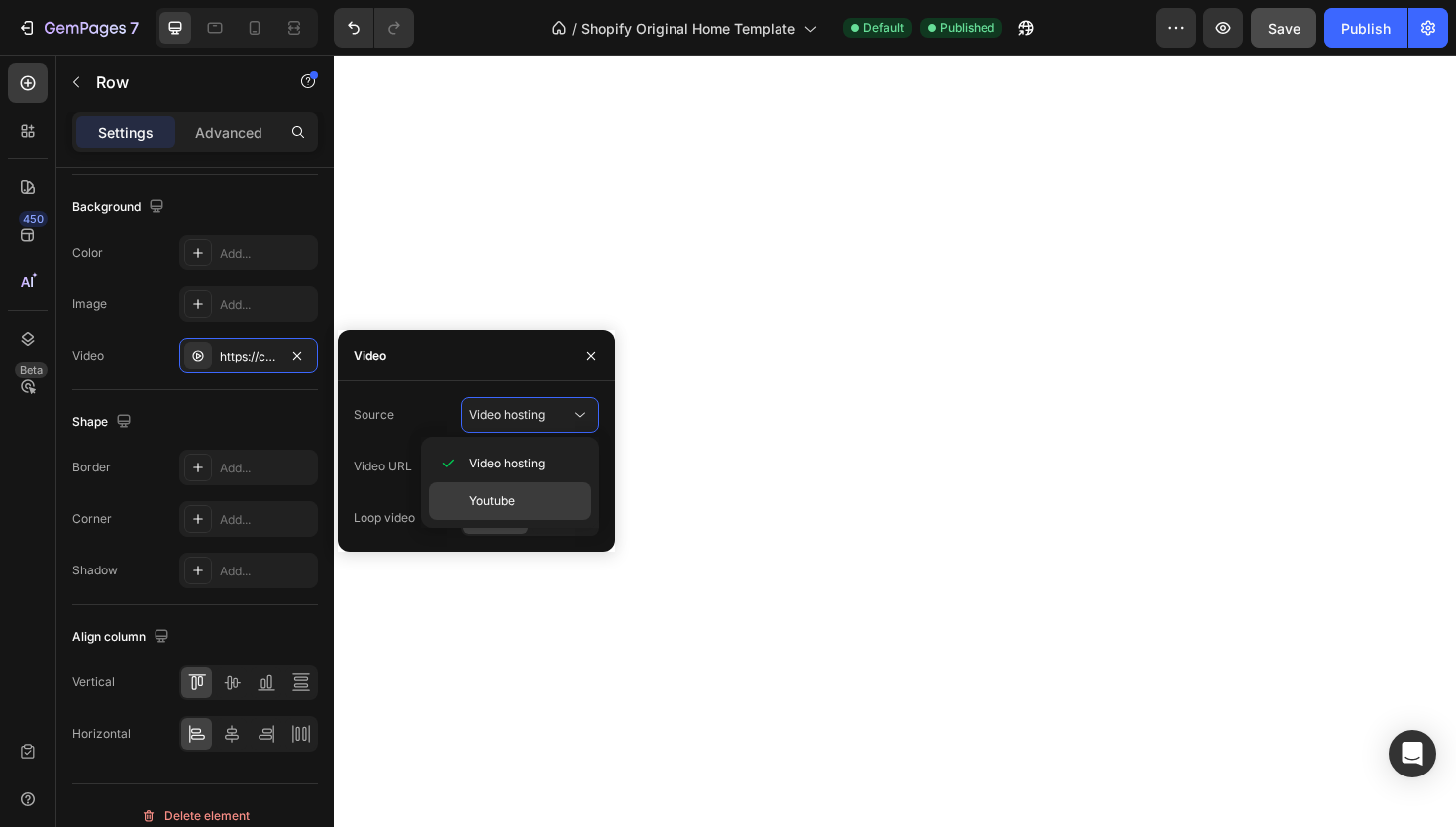 click on "Youtube" 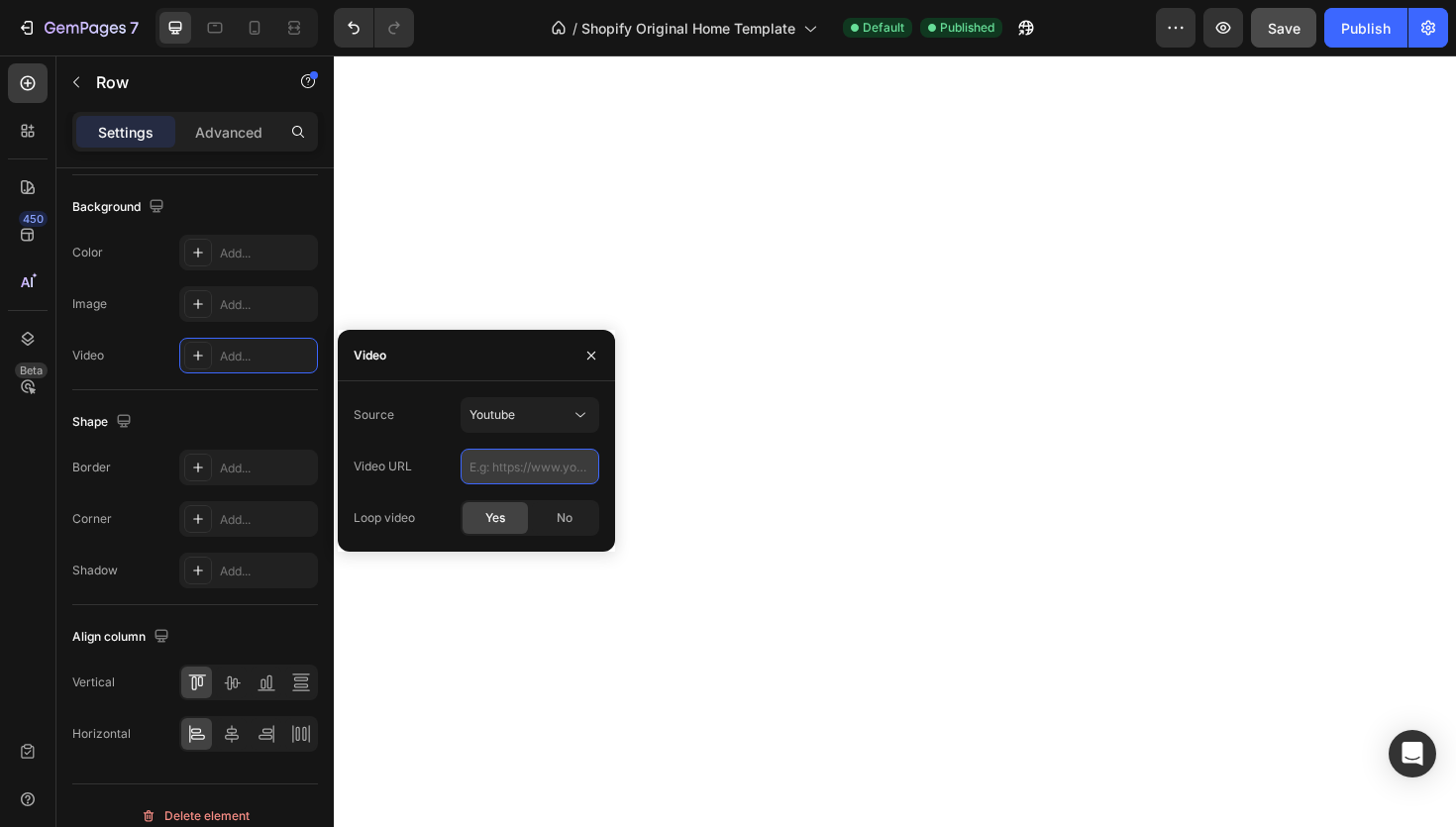 click at bounding box center (530, 466) 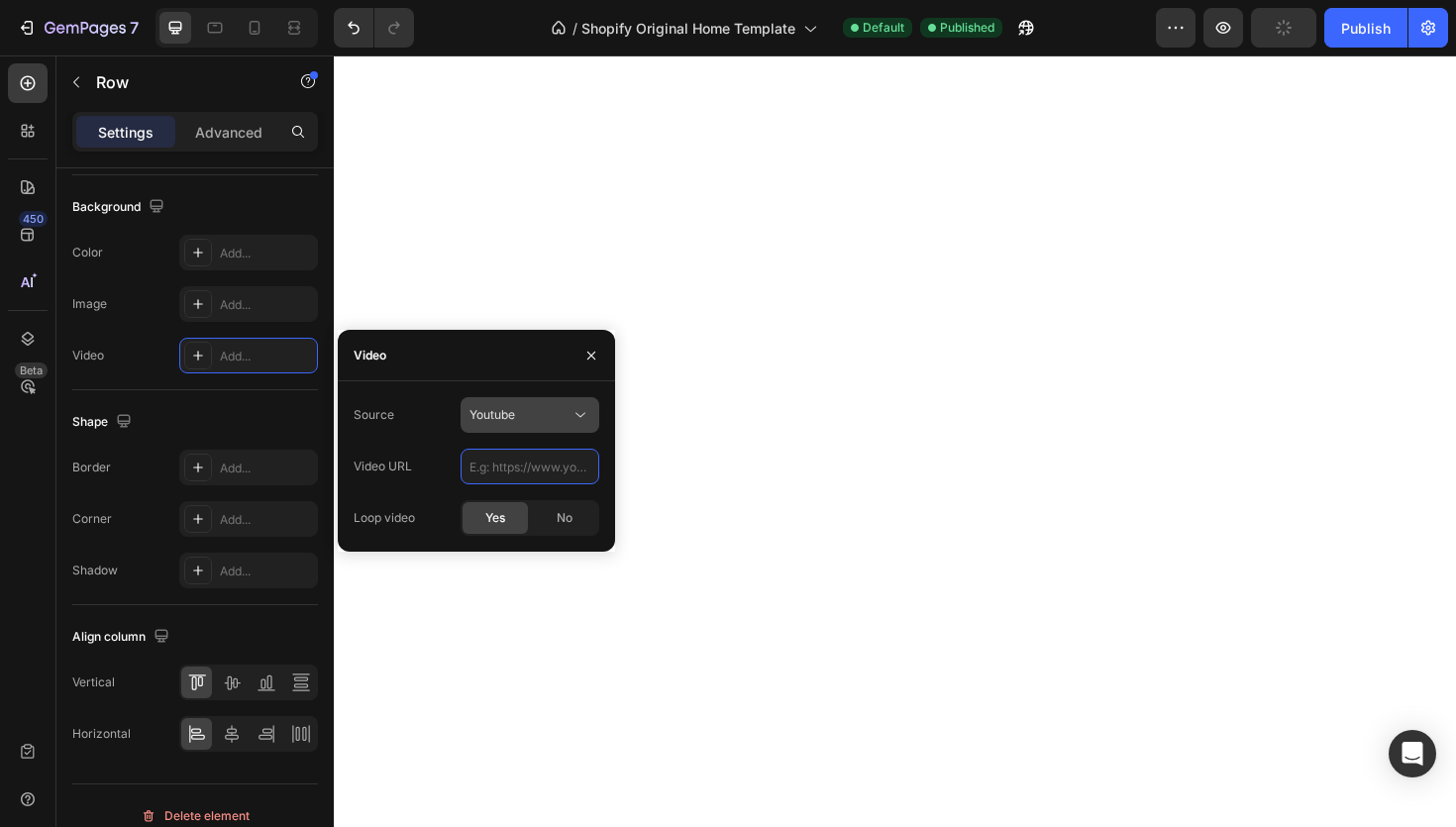 paste on "https://www.youtube.com/watch?v=8kgSFOF6LpA" 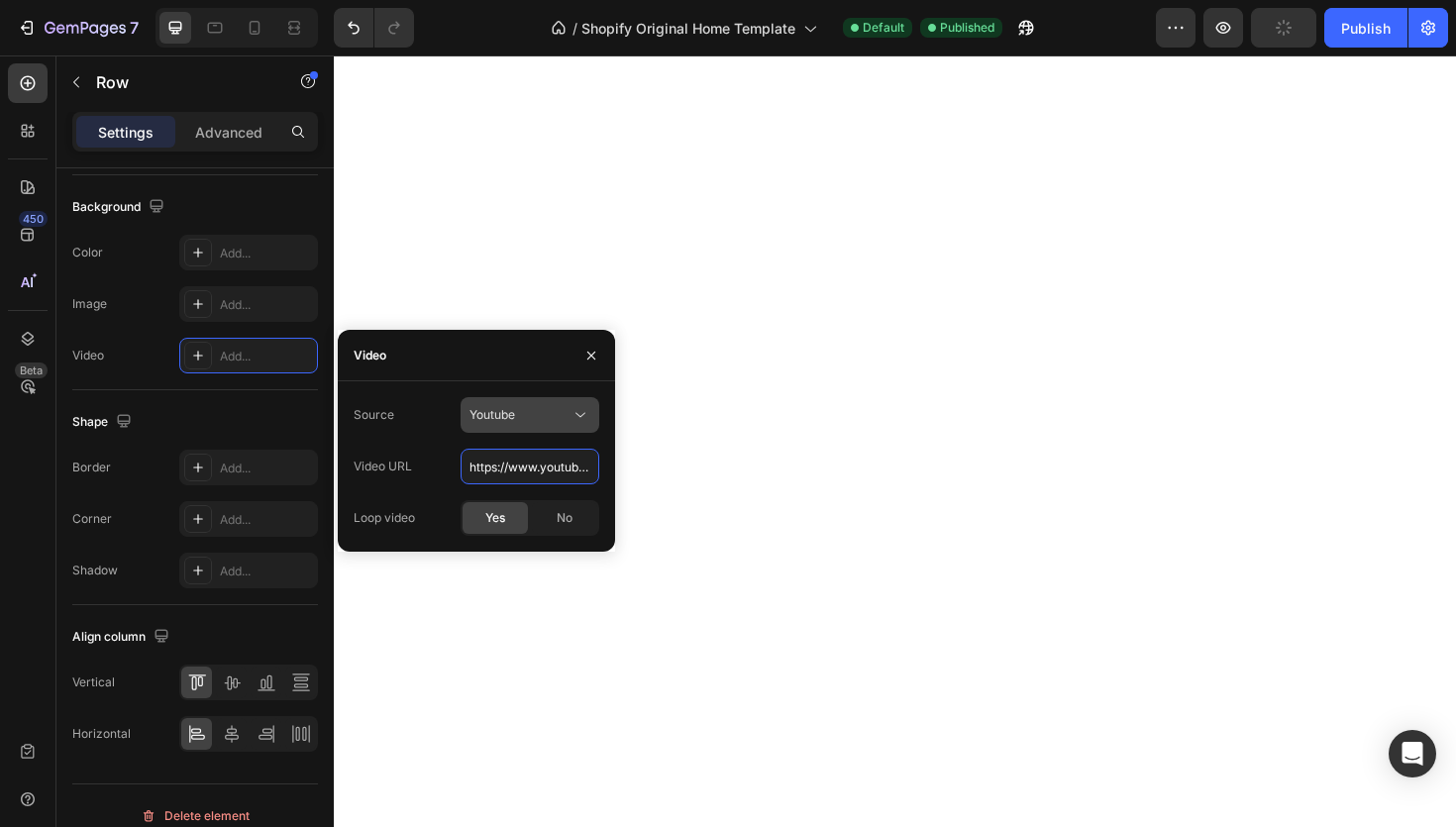 scroll, scrollTop: 0, scrollLeft: 163, axis: horizontal 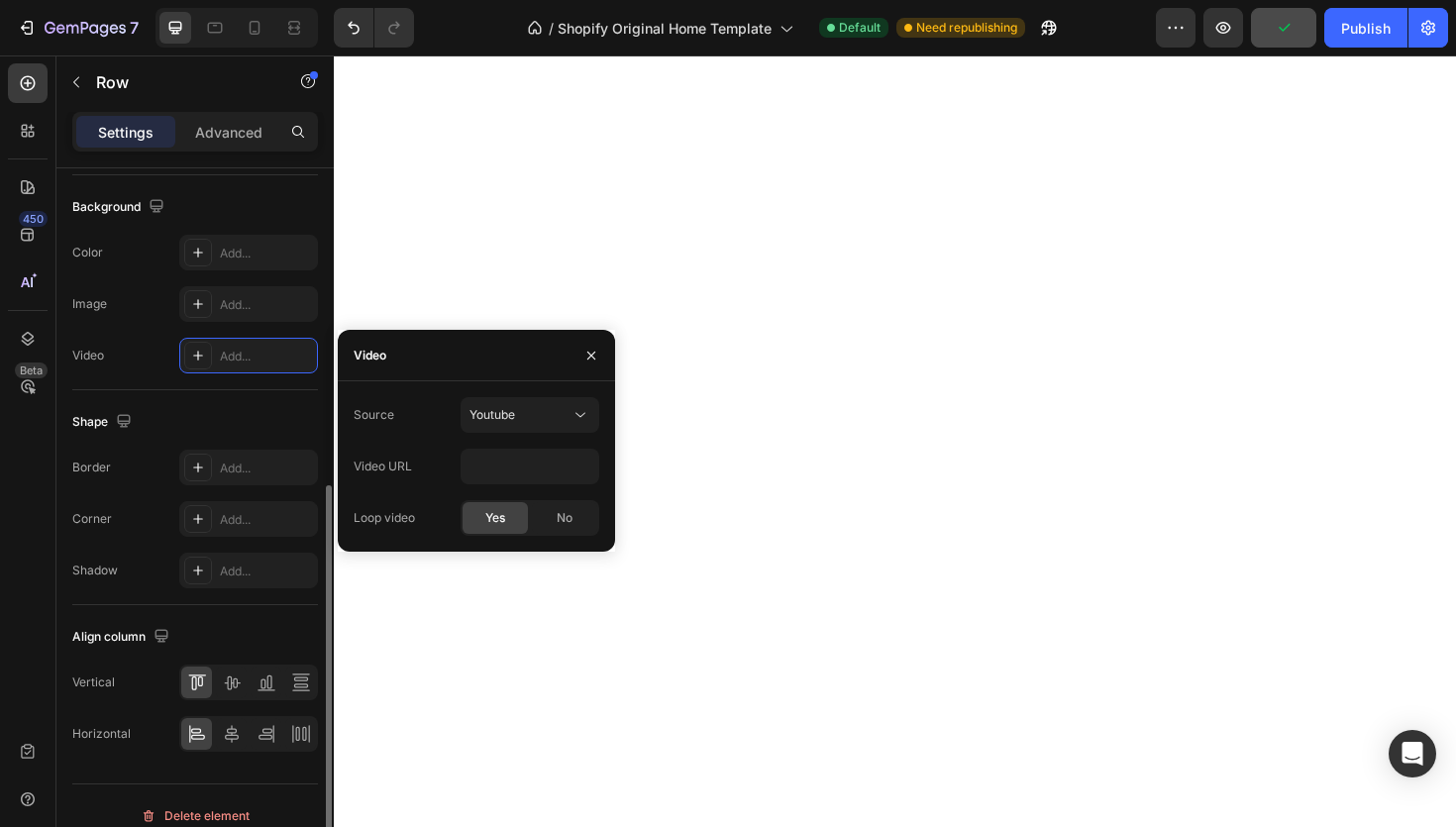 click on "Shape" at bounding box center (195, 422) 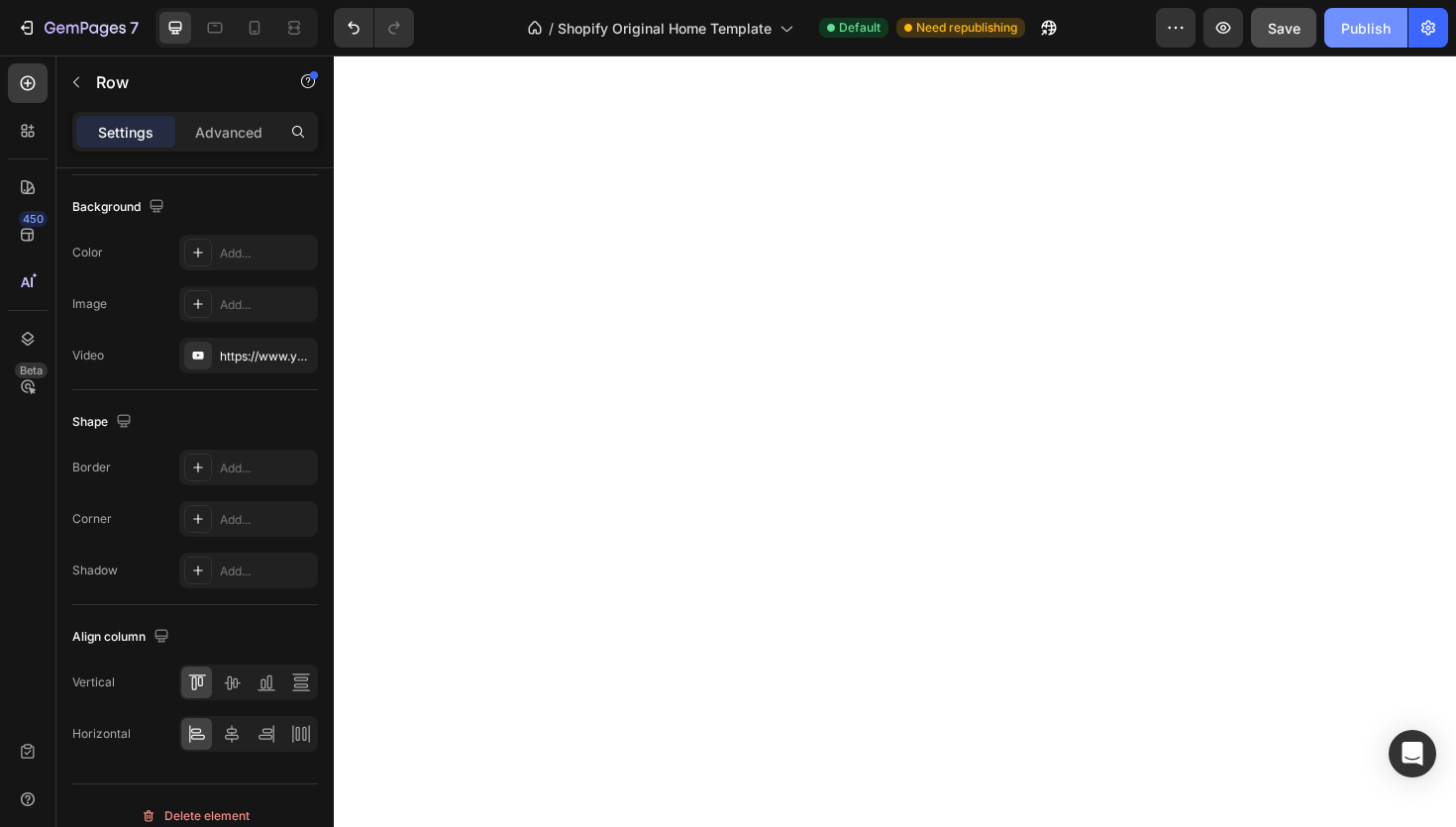 click on "Publish" at bounding box center (1366, 28) 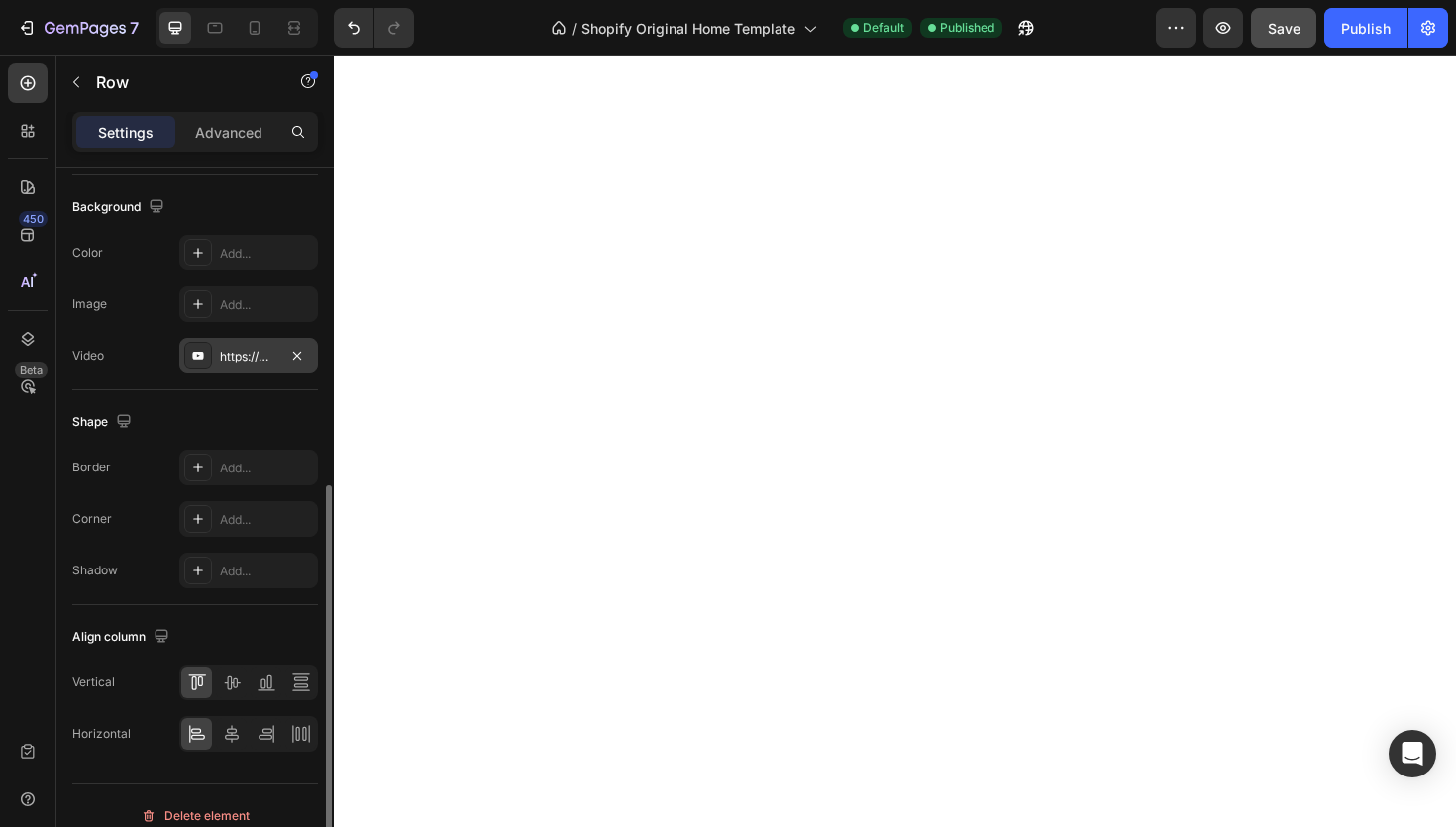 click on "https://www.youtube.com/watch?v=8kgSFOF6LpA" at bounding box center [249, 357] 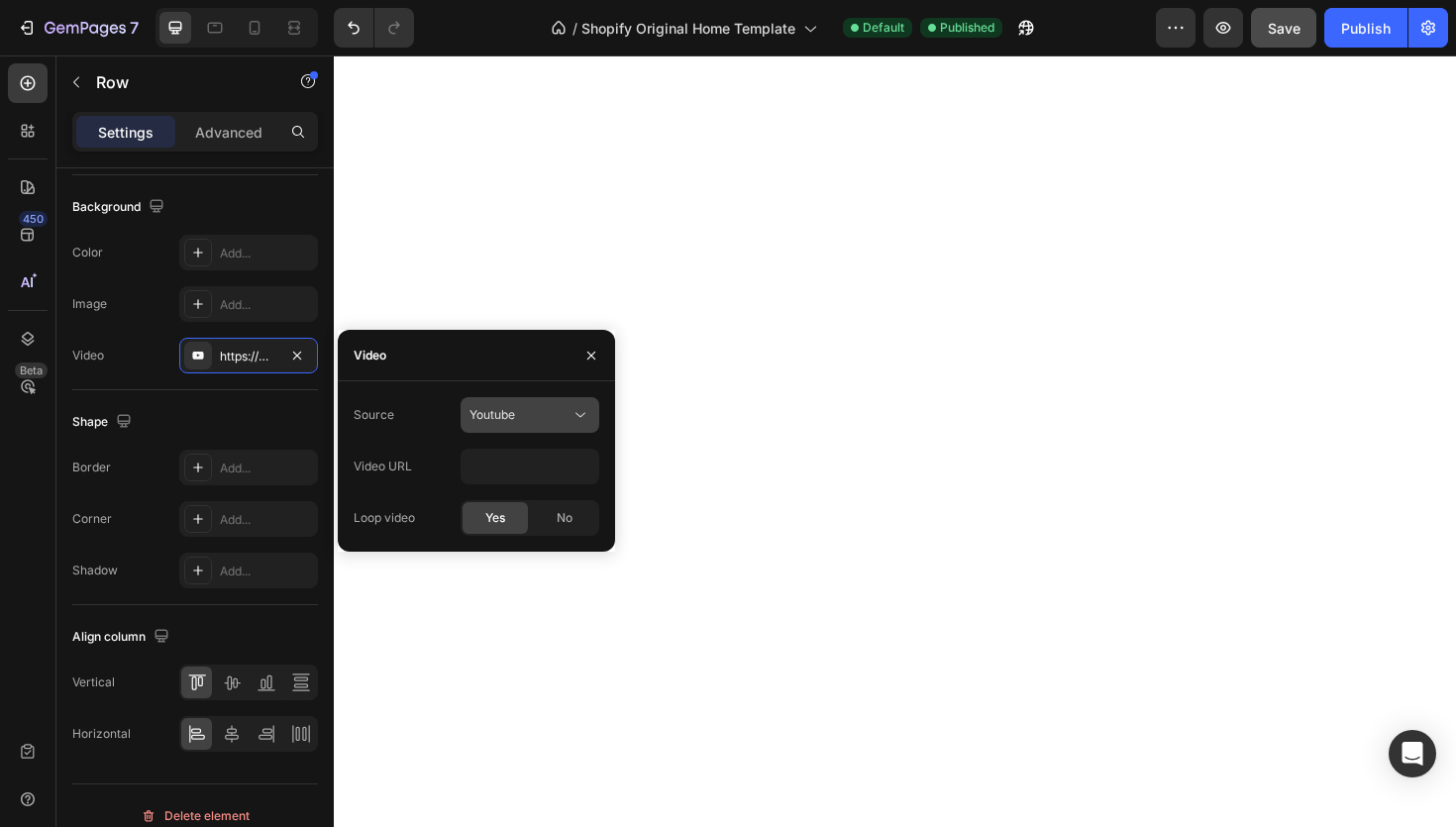 click on "Youtube" at bounding box center [492, 414] 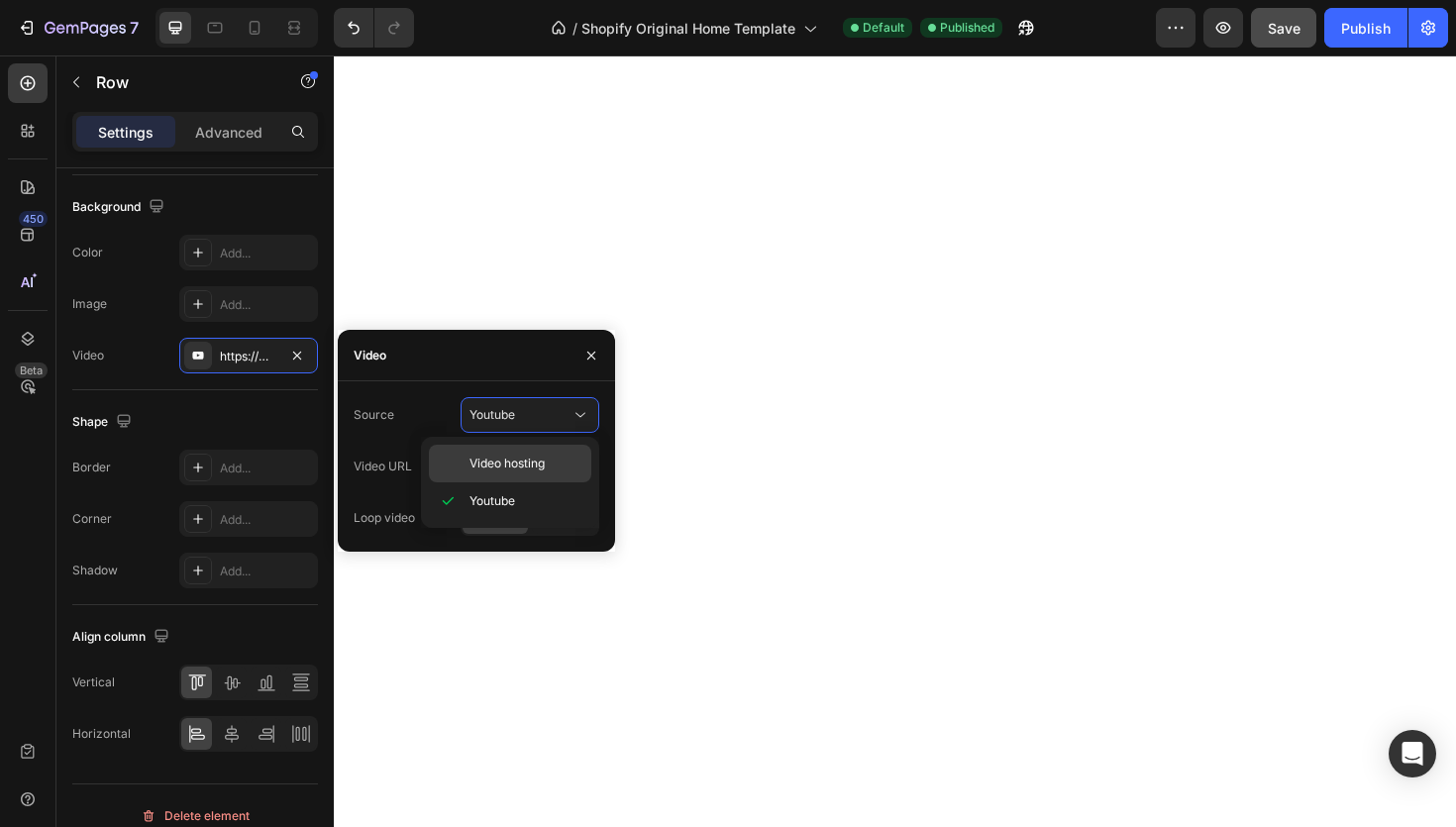 click on "Video hosting" at bounding box center (507, 464) 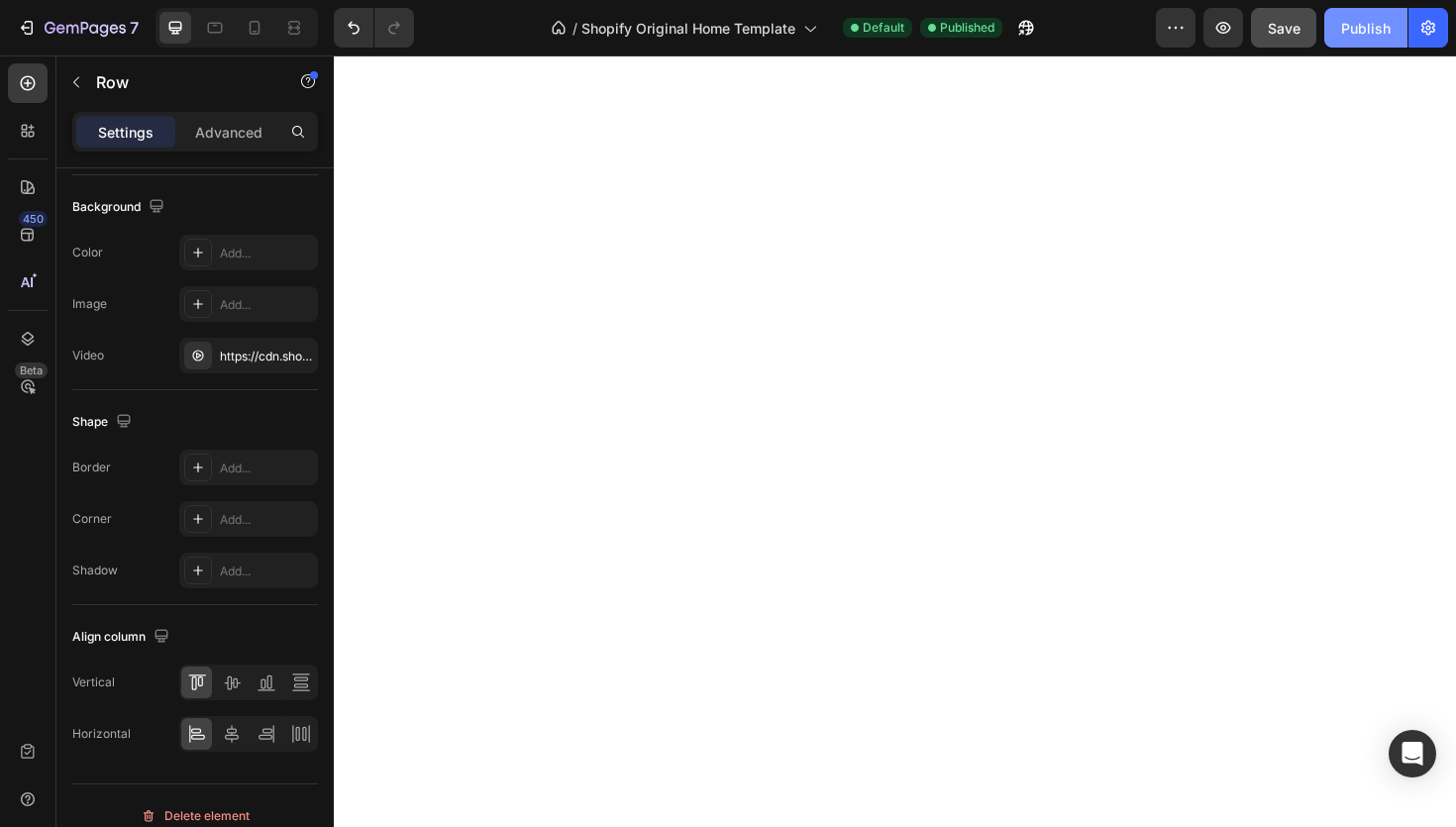 click on "Publish" at bounding box center (1366, 28) 